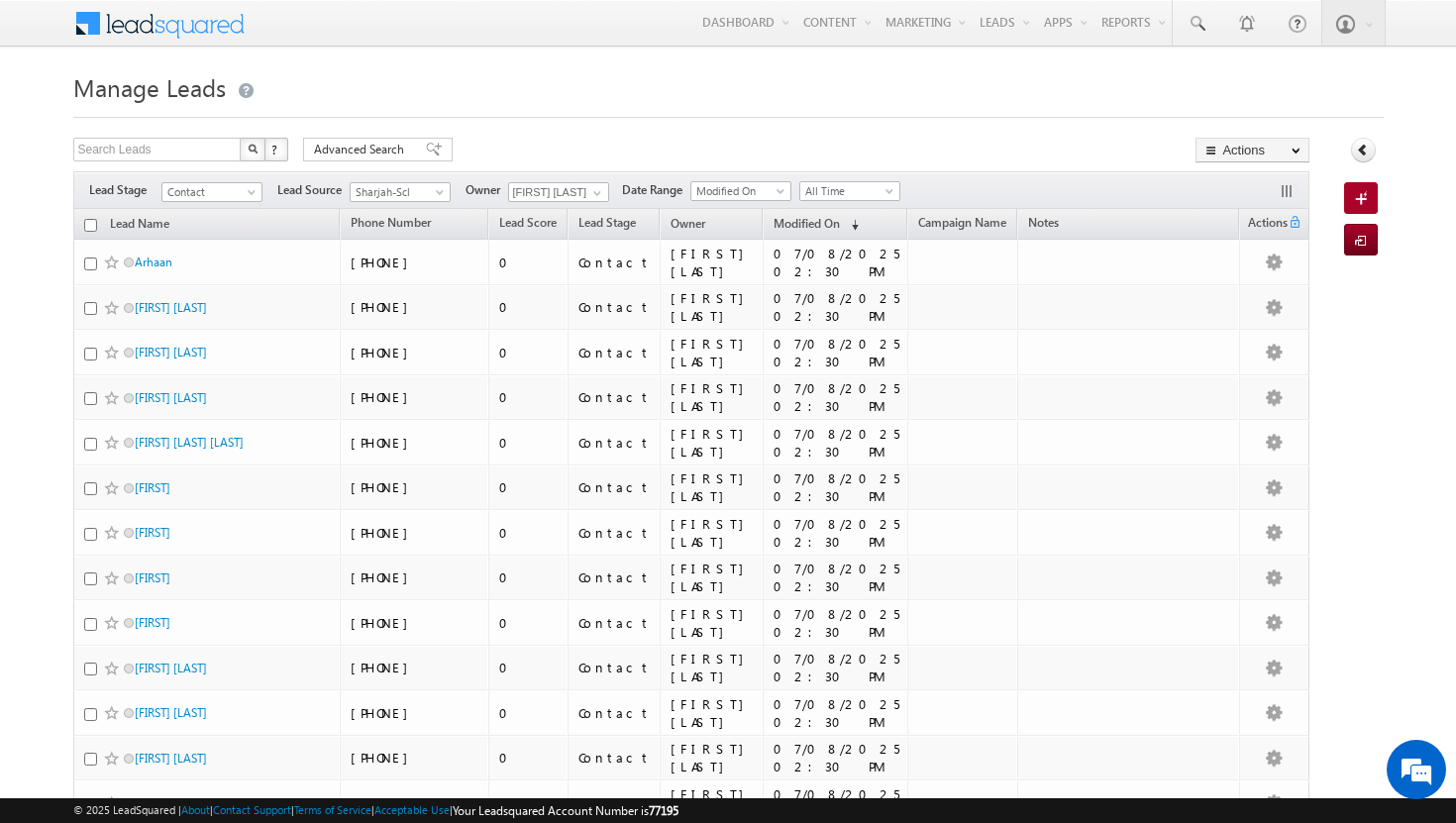 scroll, scrollTop: 0, scrollLeft: 0, axis: both 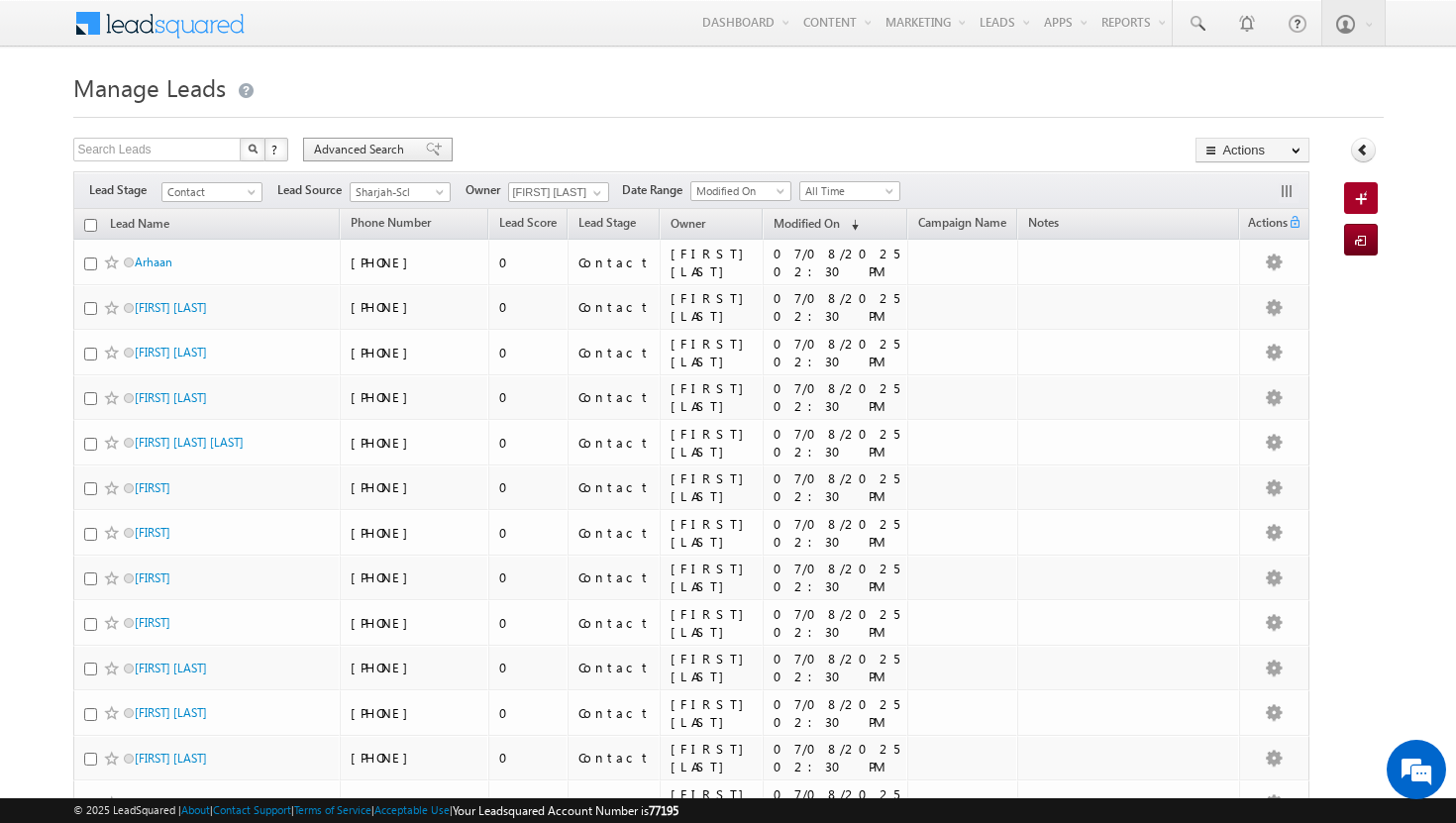 click on "Advanced Search" at bounding box center [362, 150] 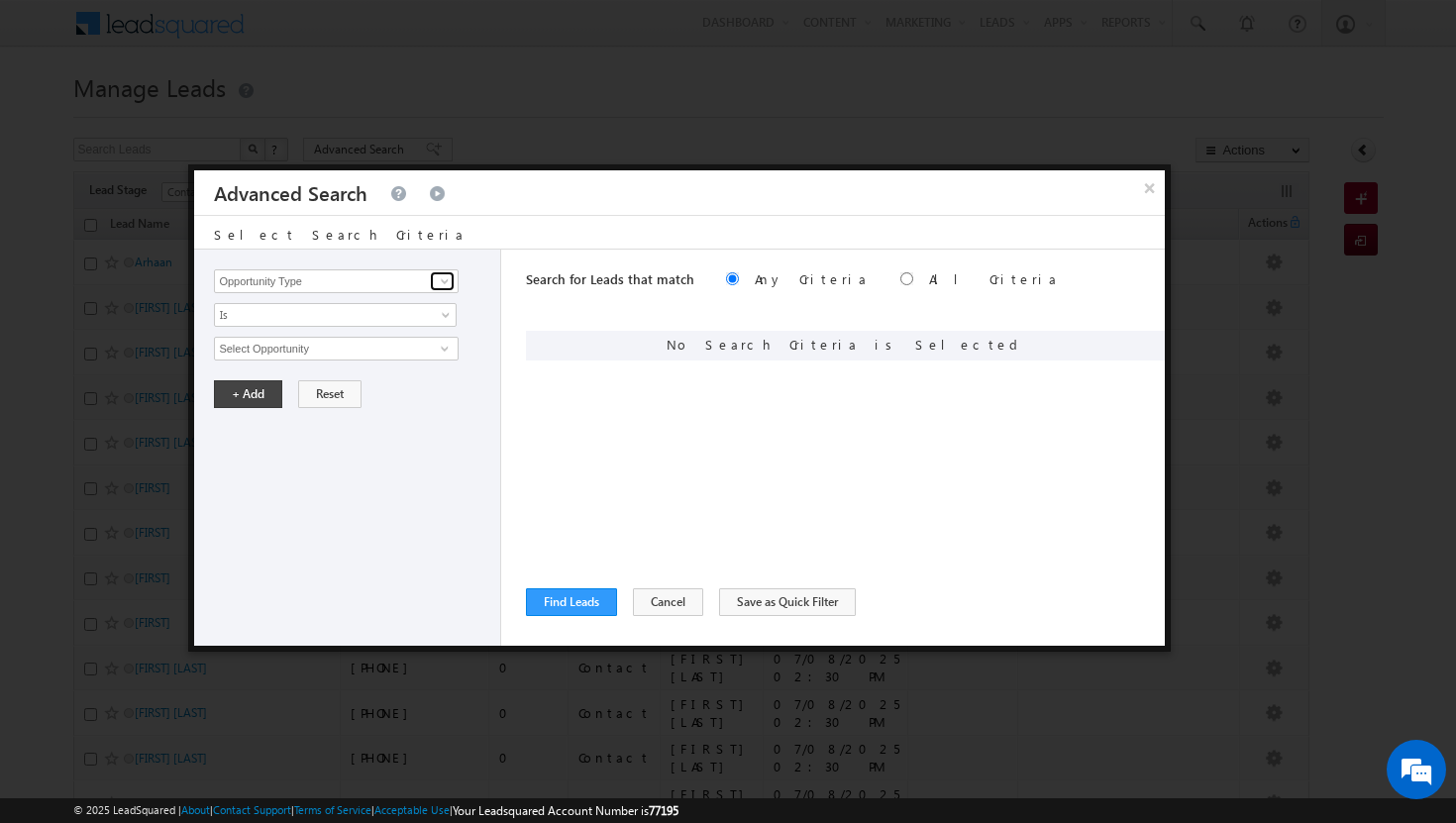 click at bounding box center [445, 281] 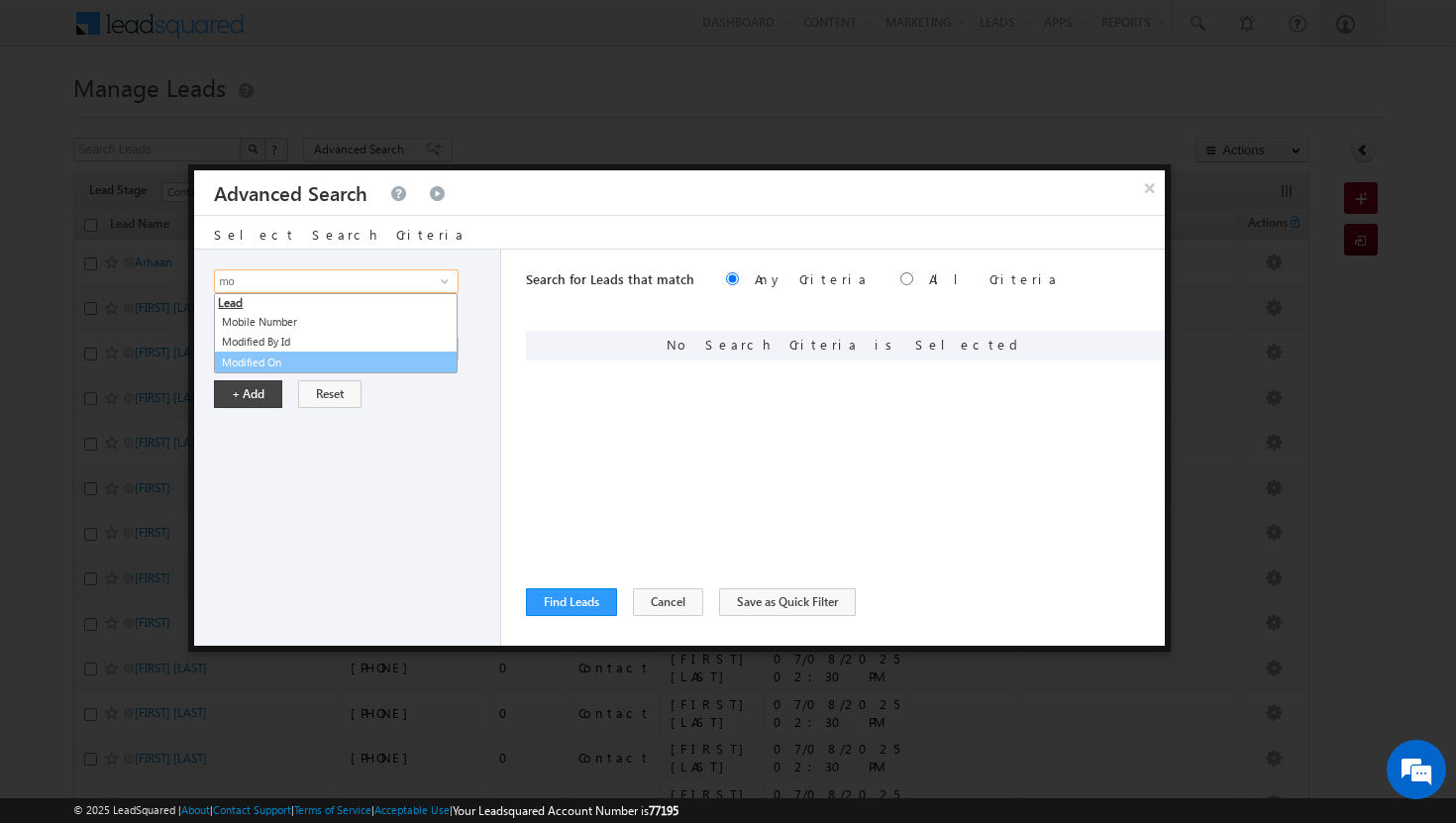 click on "Modified On" at bounding box center (336, 362) 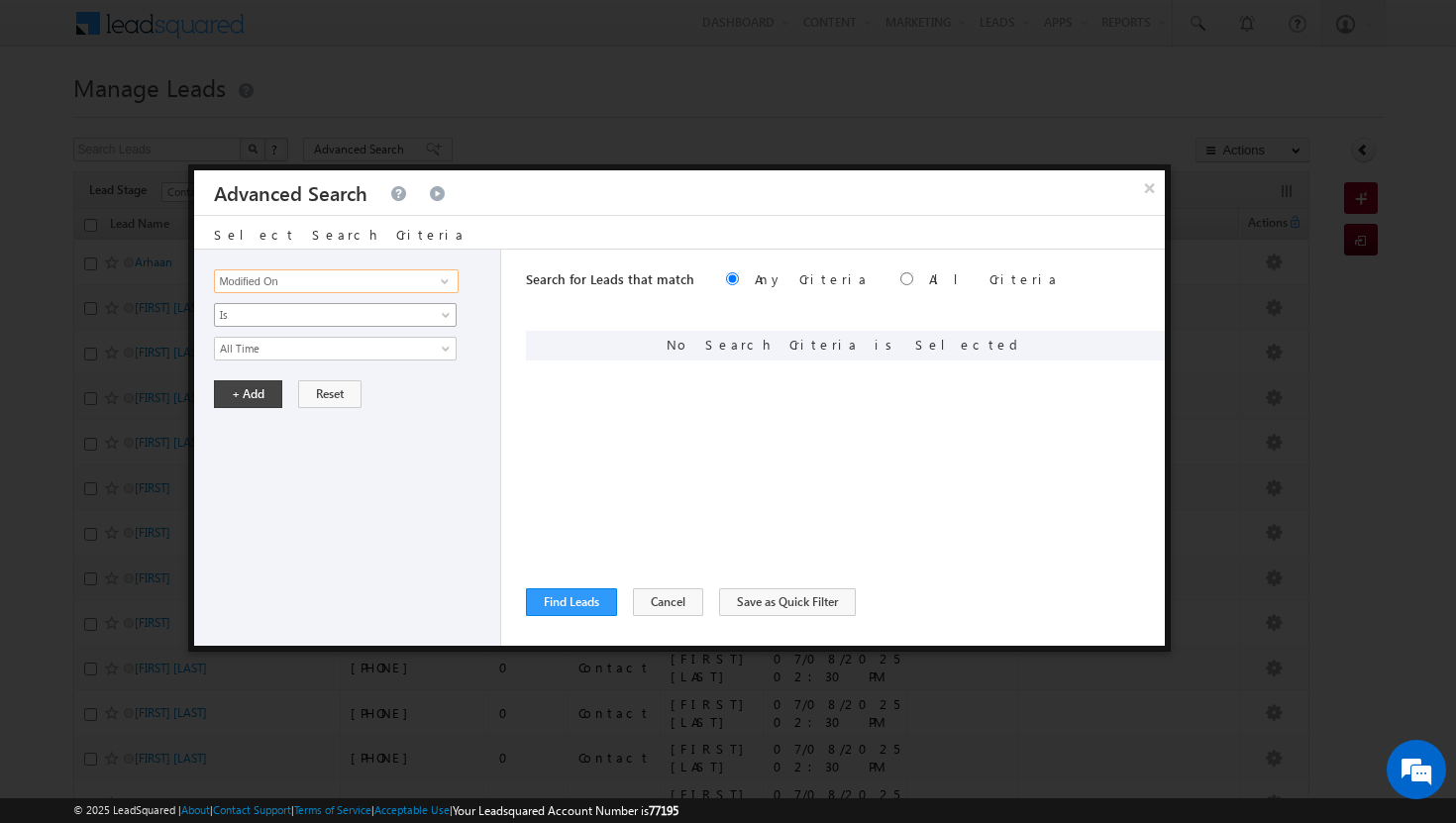 type on "Modified On" 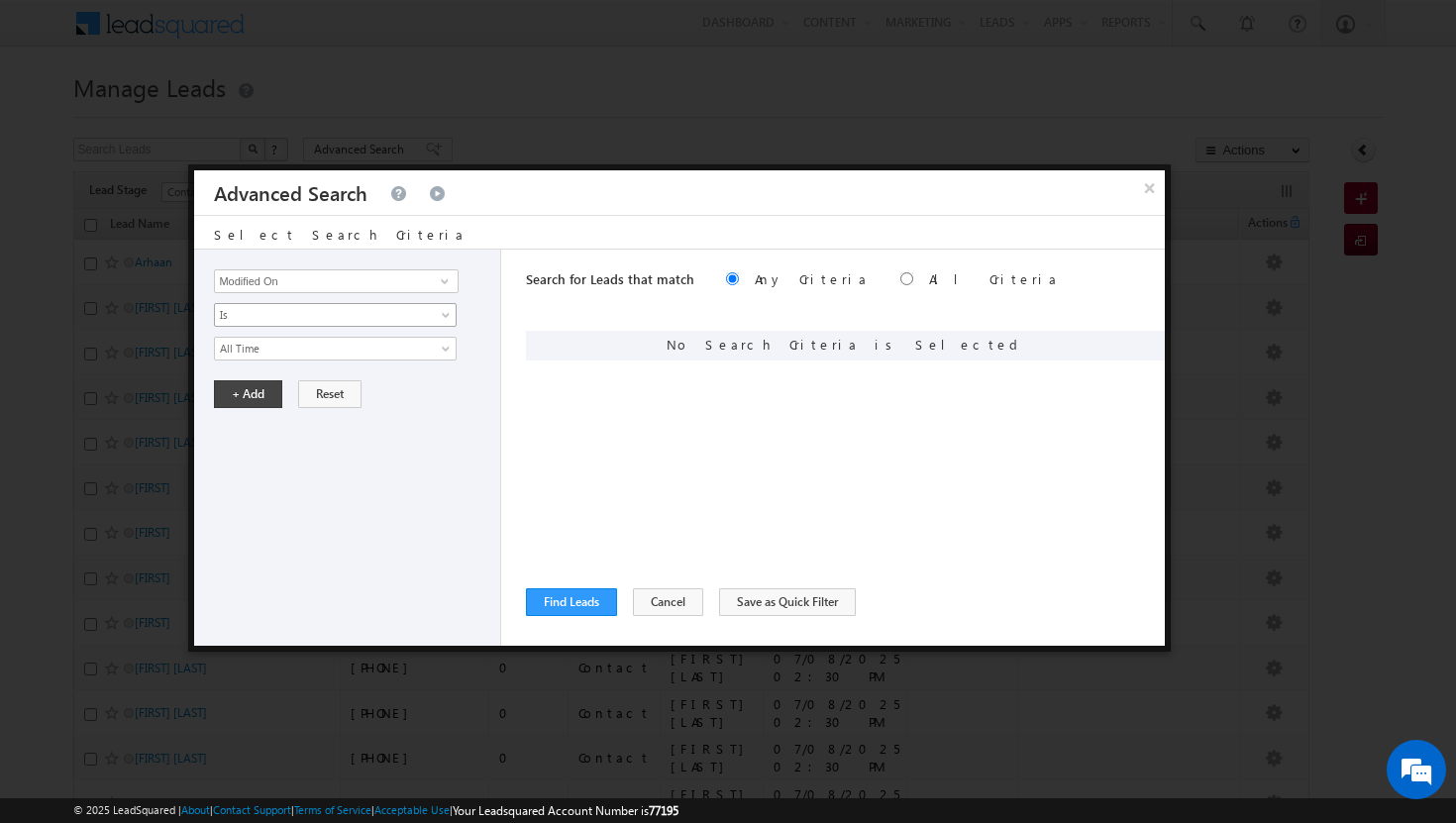 click at bounding box center [448, 319] 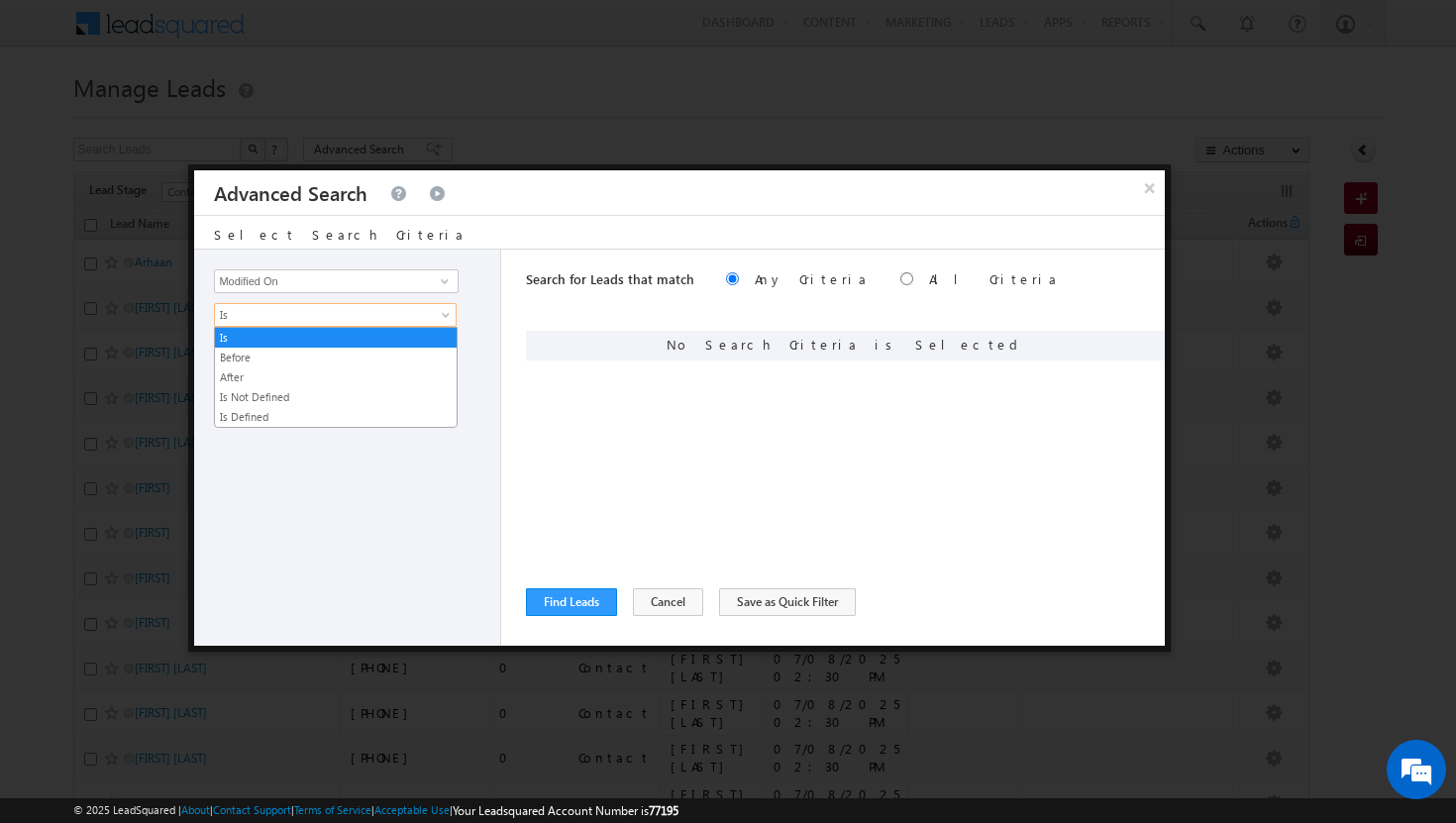 click at bounding box center [448, 319] 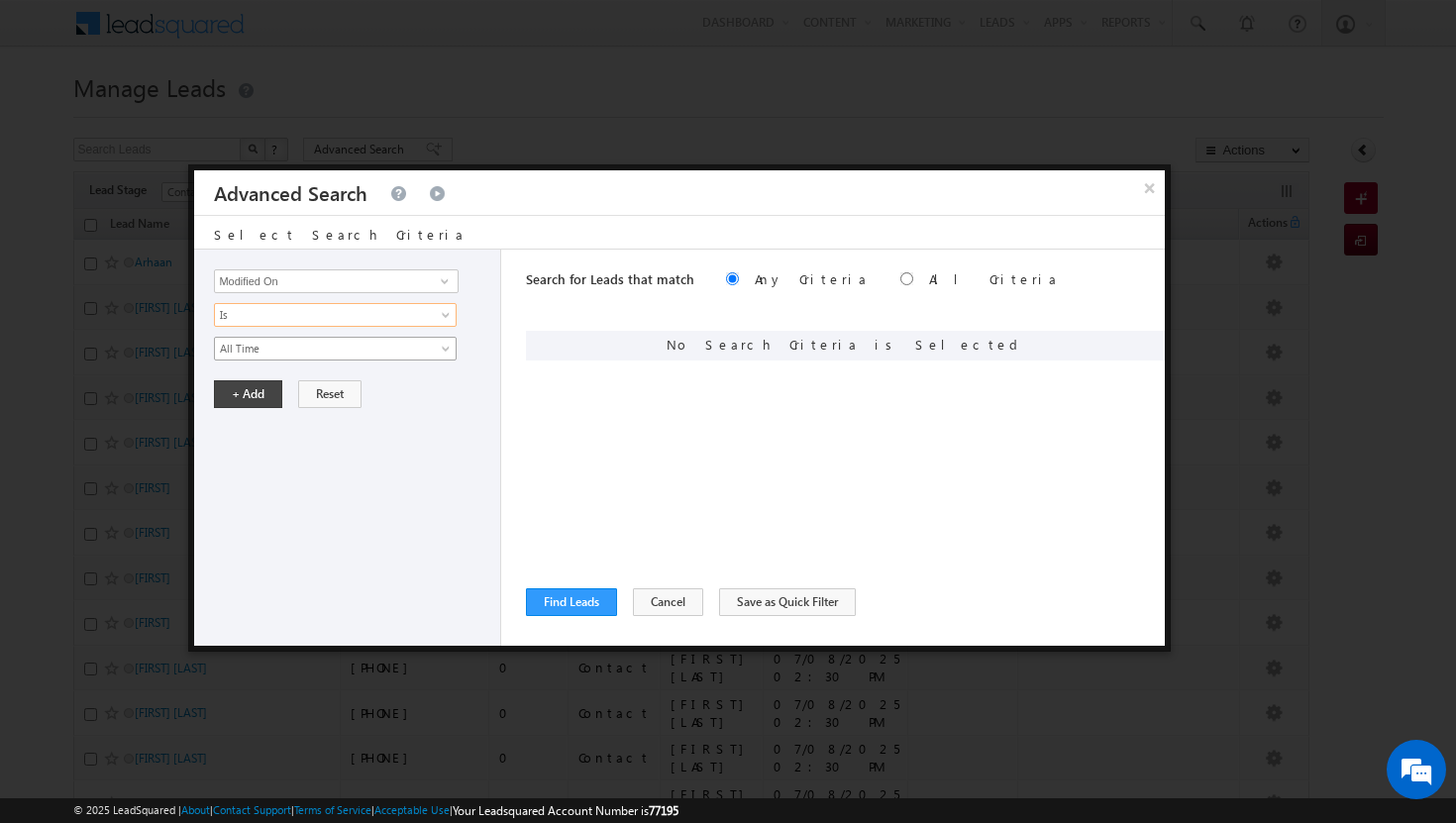 click at bounding box center [448, 353] 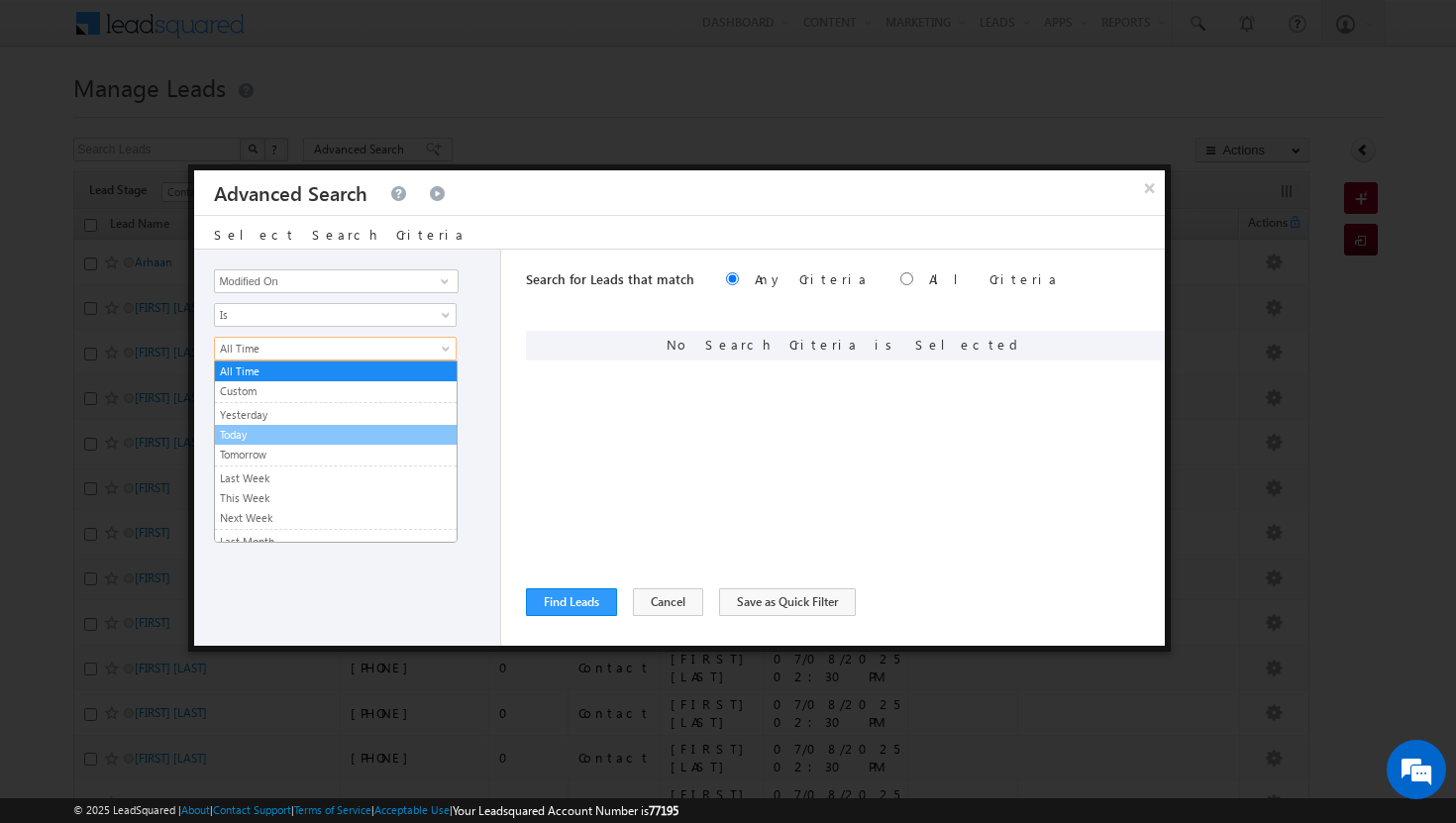 click on "Today" at bounding box center [336, 435] 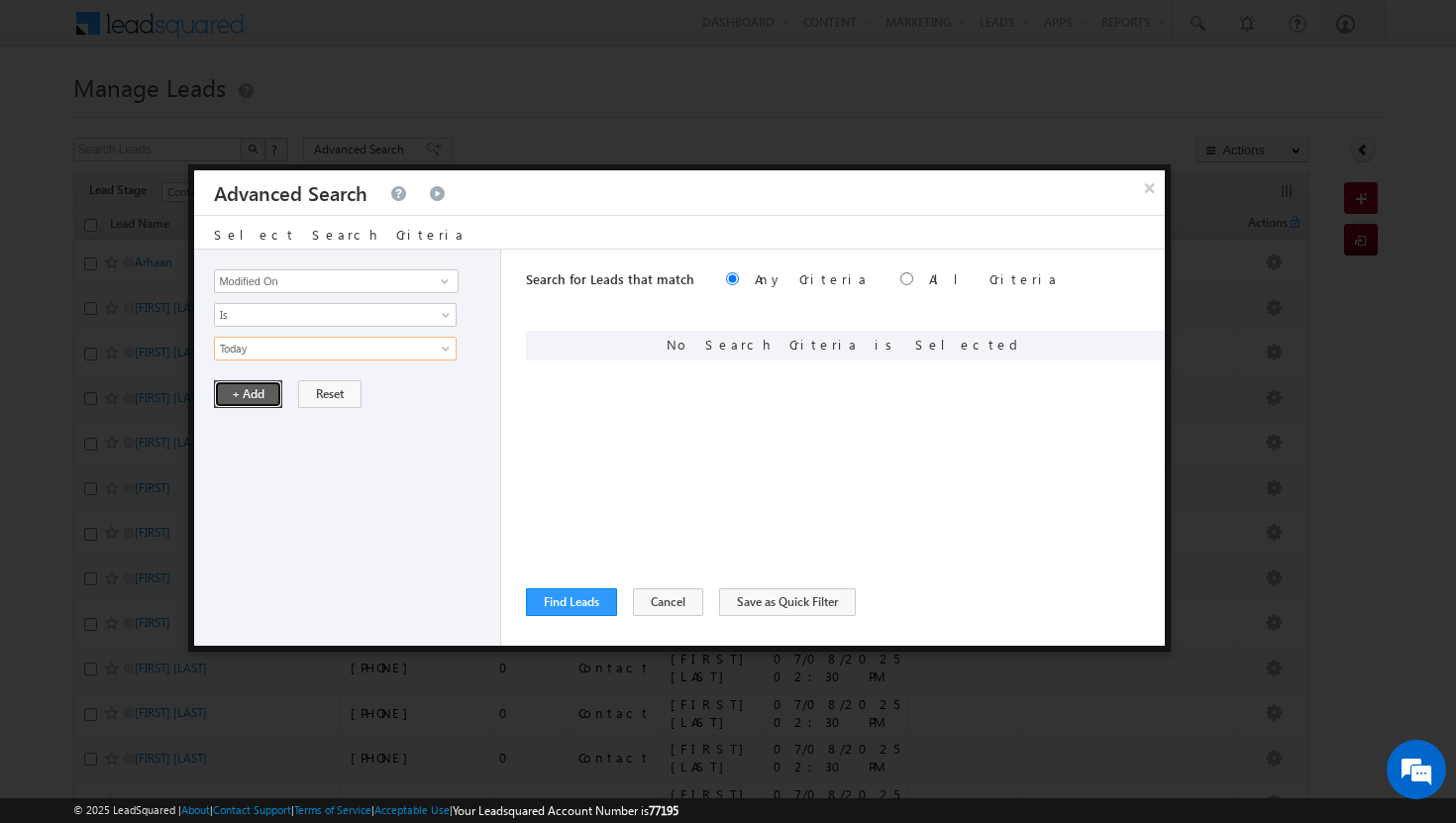 click on "+ Add" at bounding box center [248, 394] 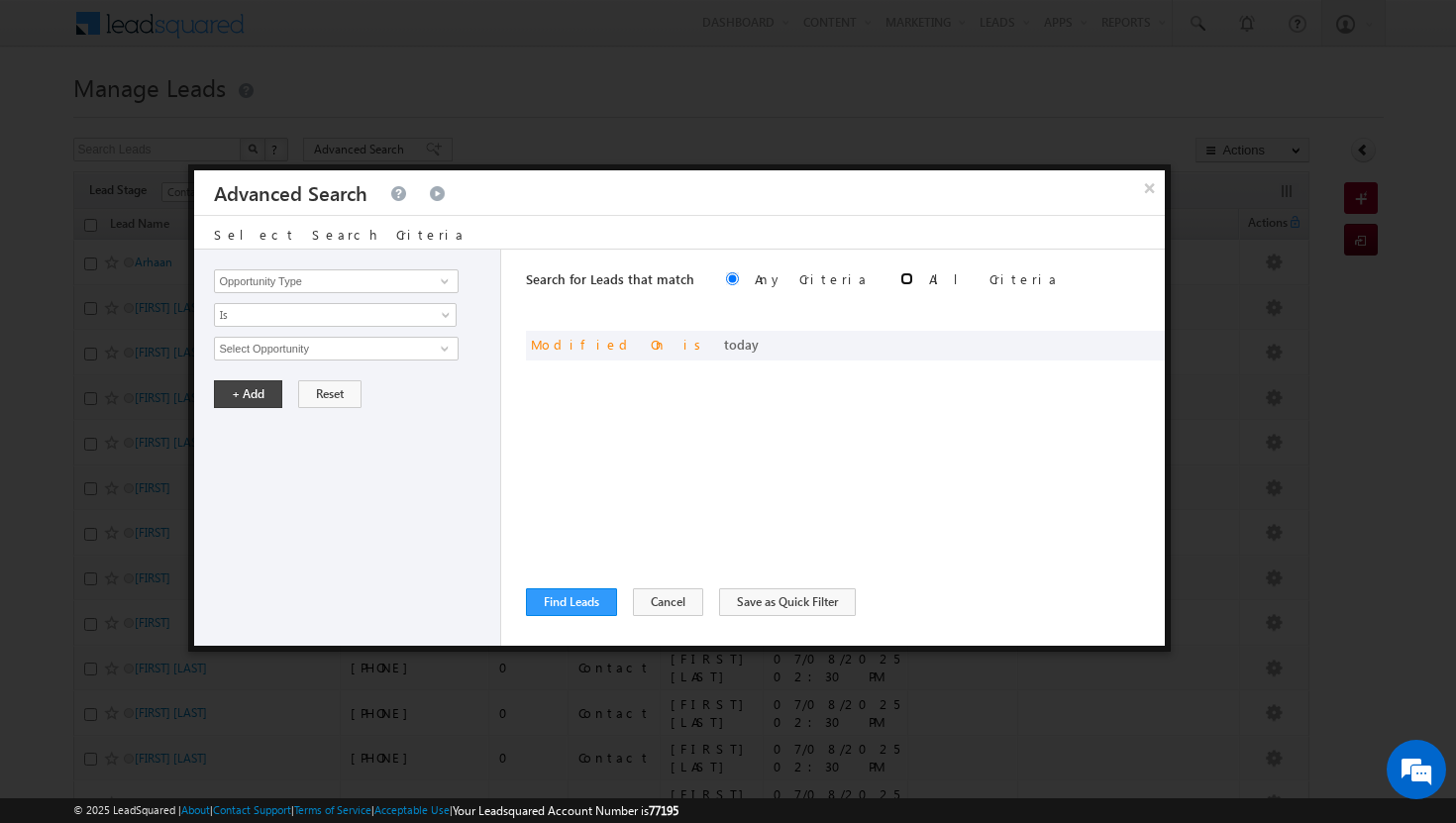 click at bounding box center [906, 278] 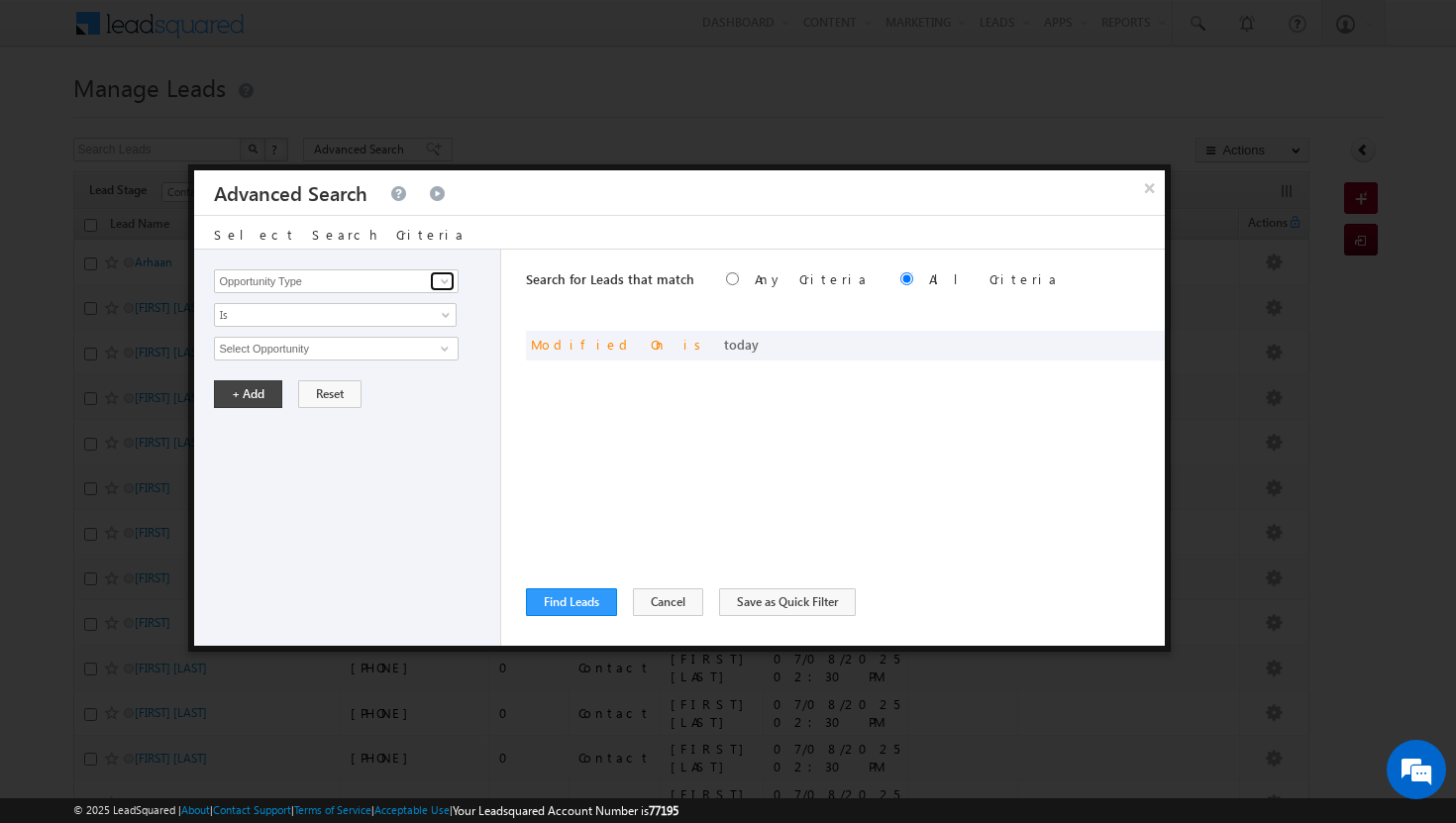 click at bounding box center [445, 281] 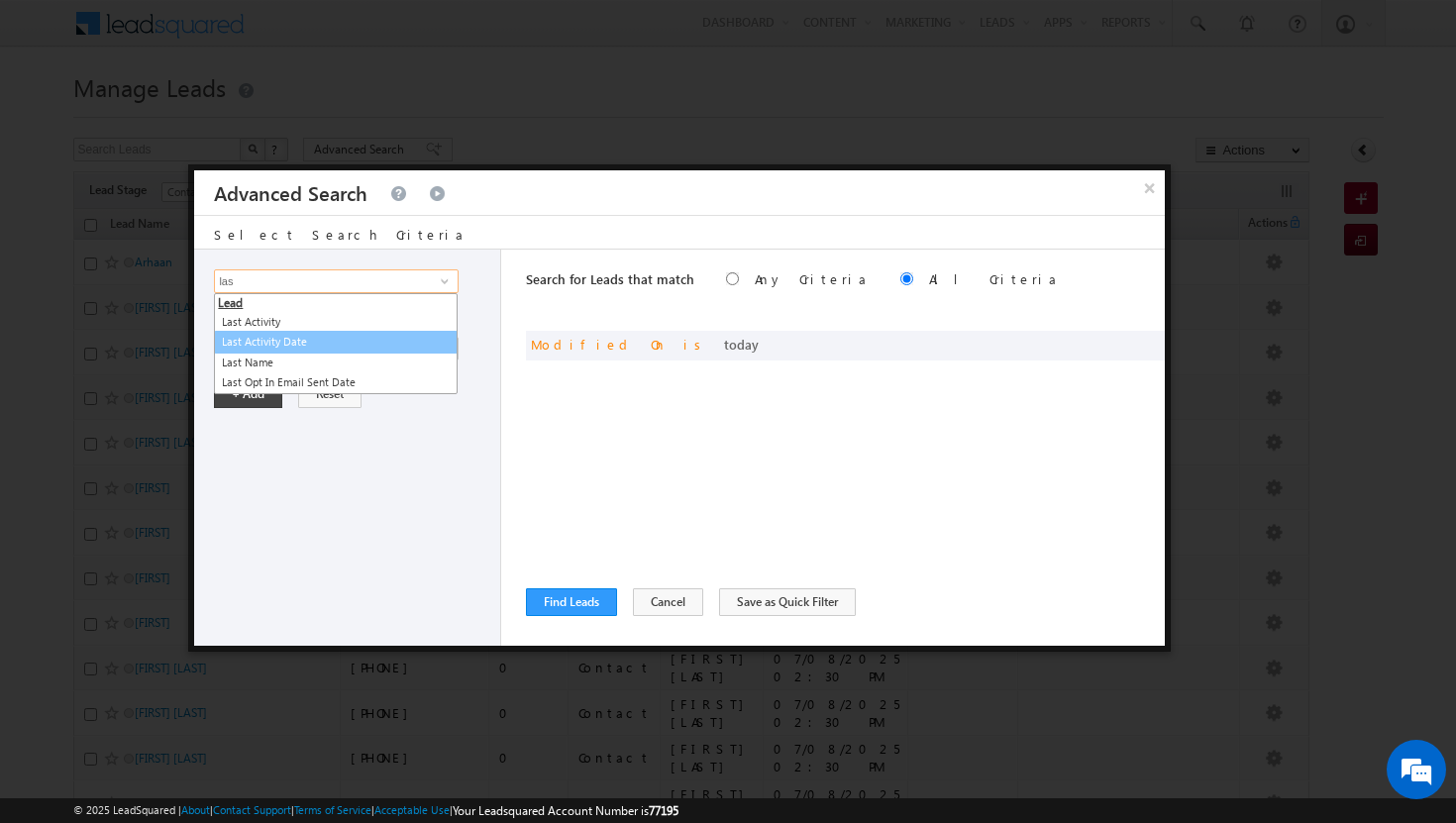 click on "Last Activity Date" at bounding box center [336, 342] 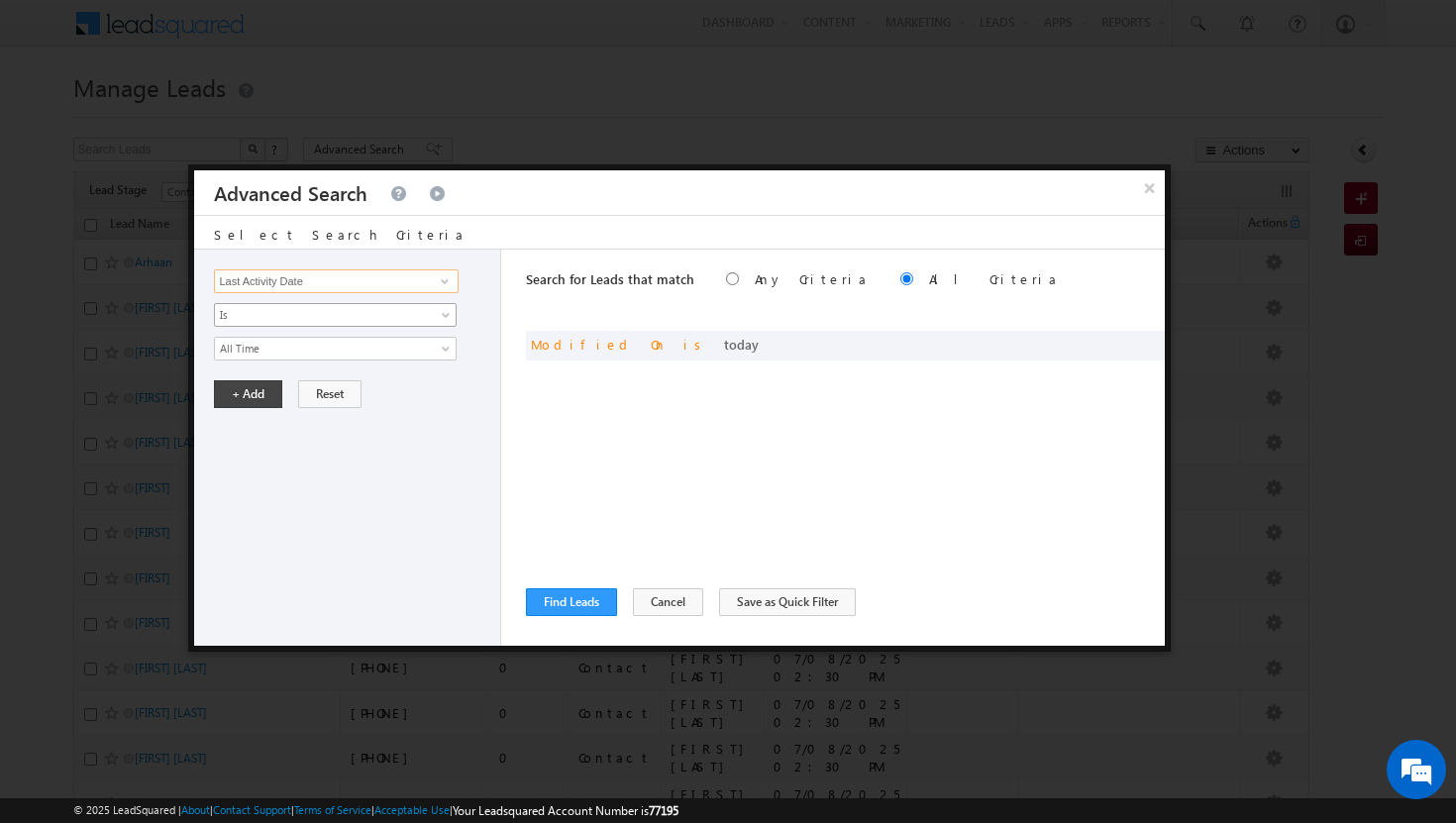 type on "Last Activity Date" 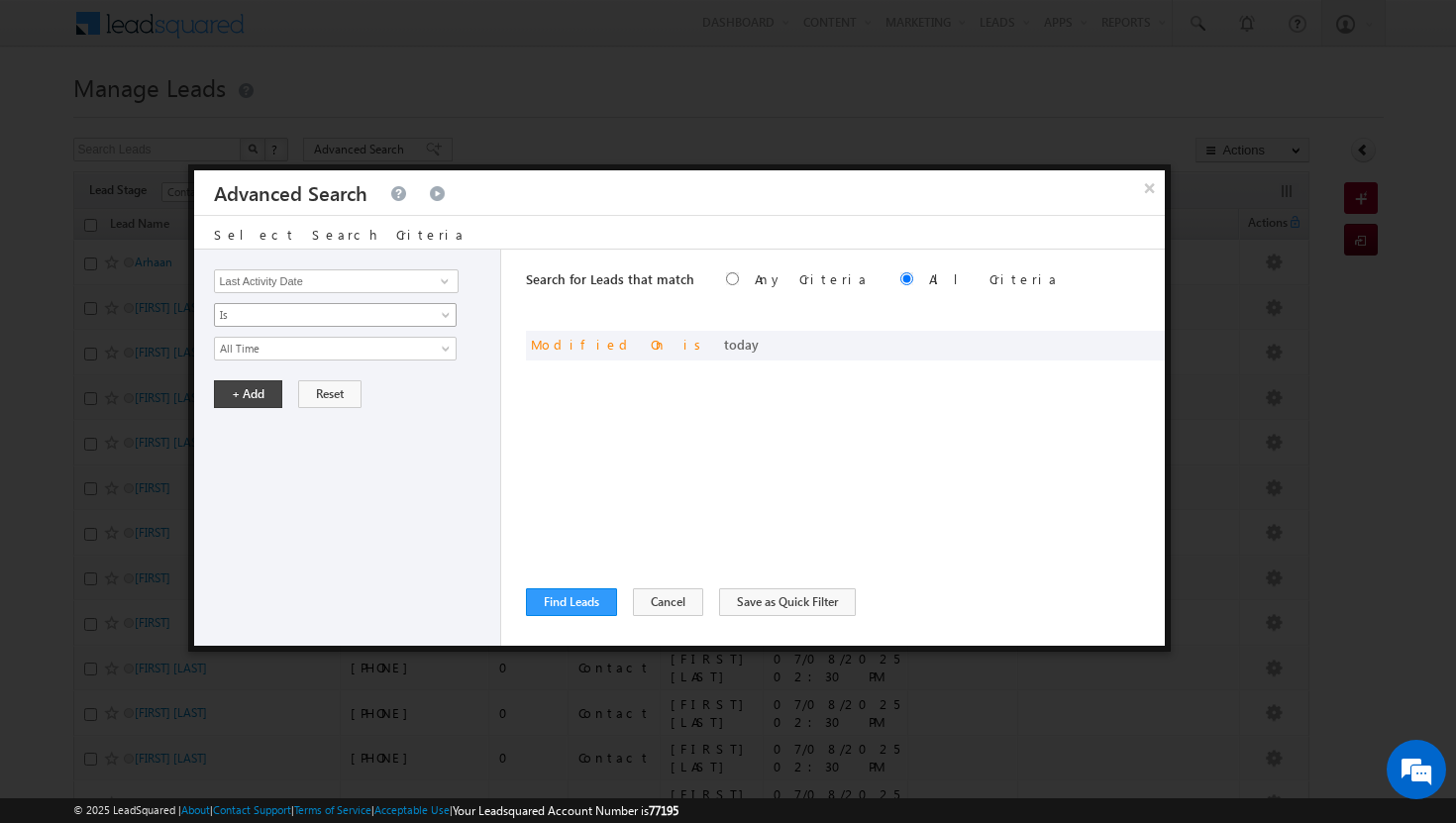 click at bounding box center (448, 319) 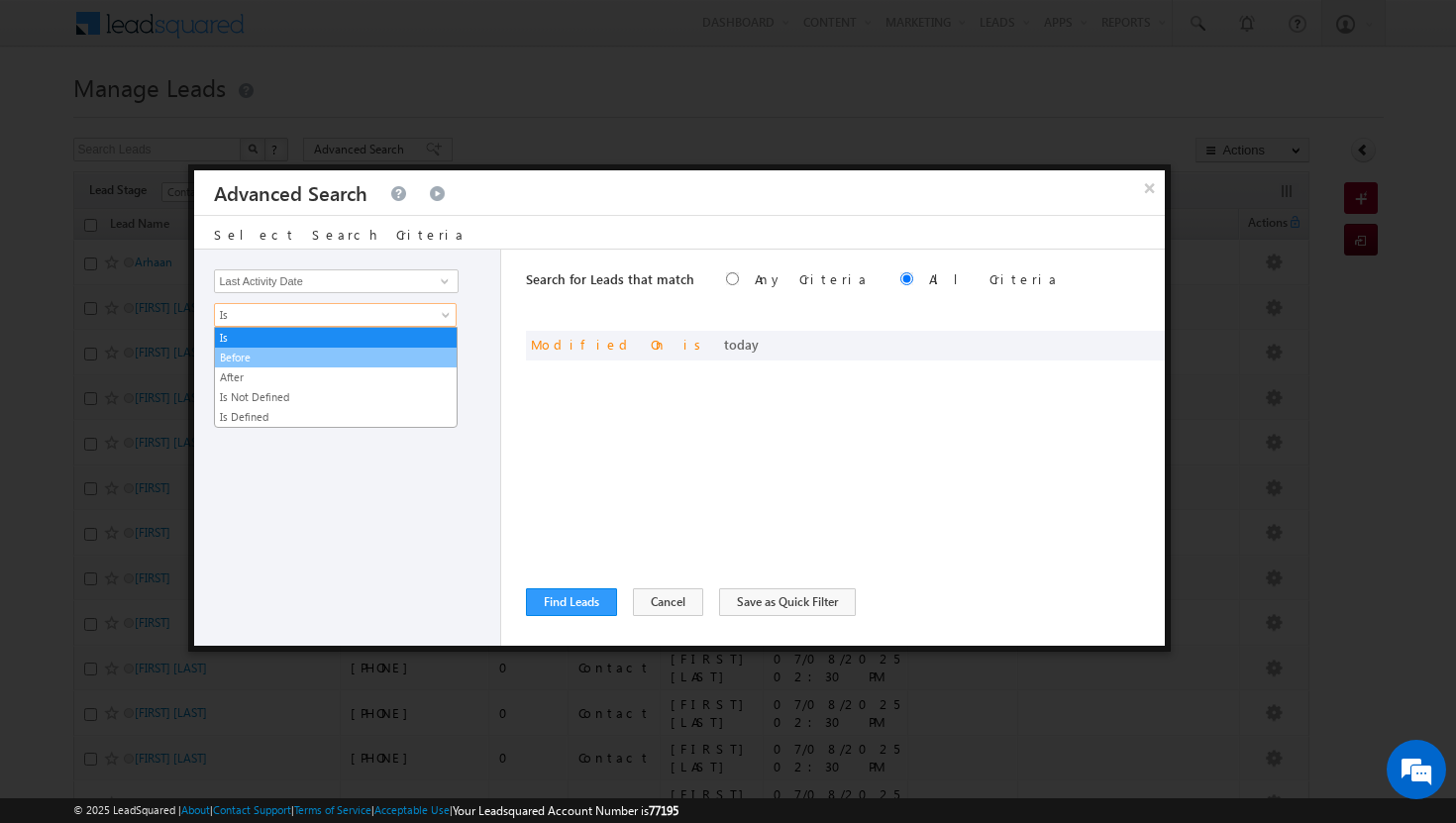 click on "Before" at bounding box center [336, 358] 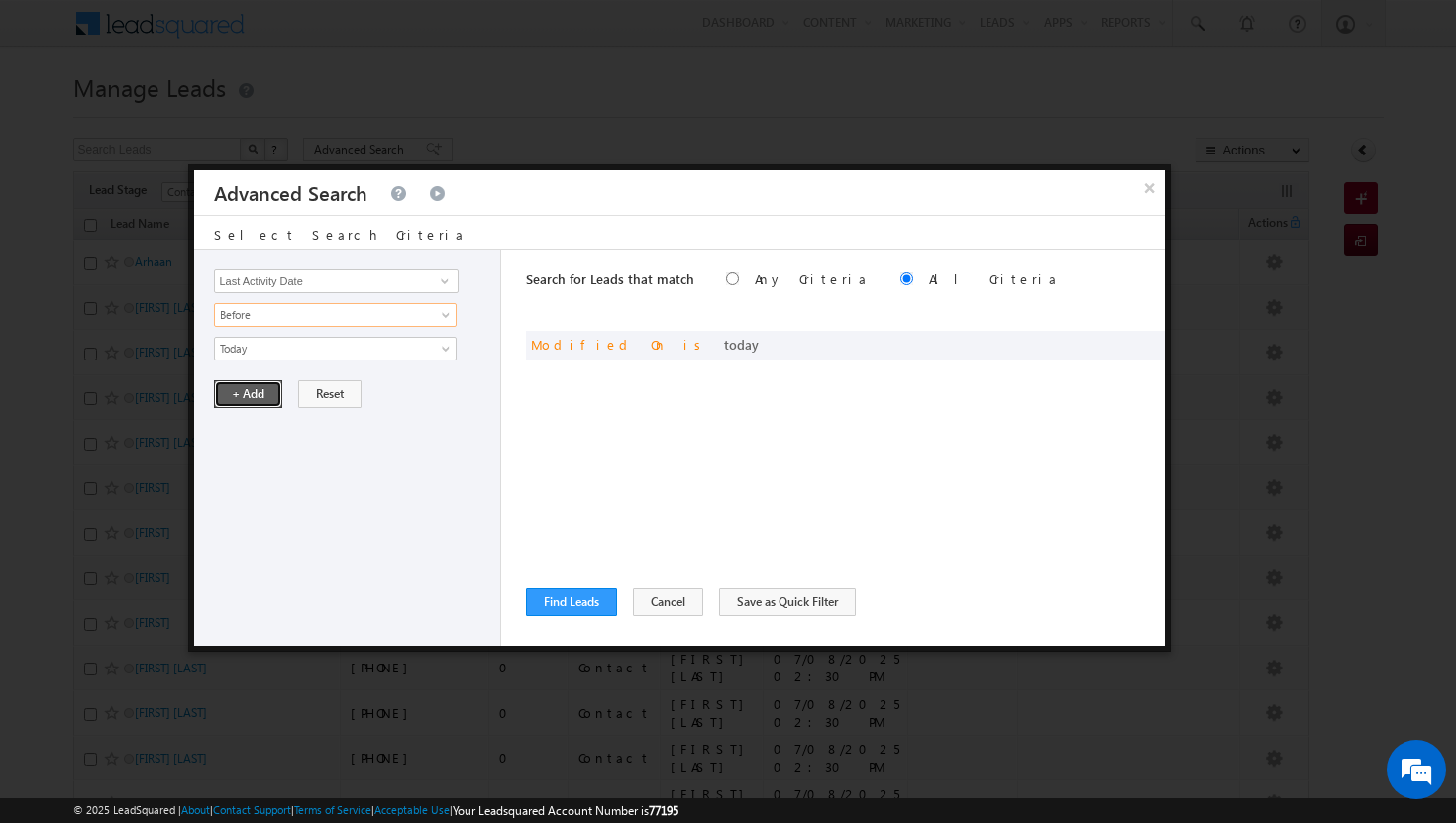 click on "+ Add" at bounding box center (248, 394) 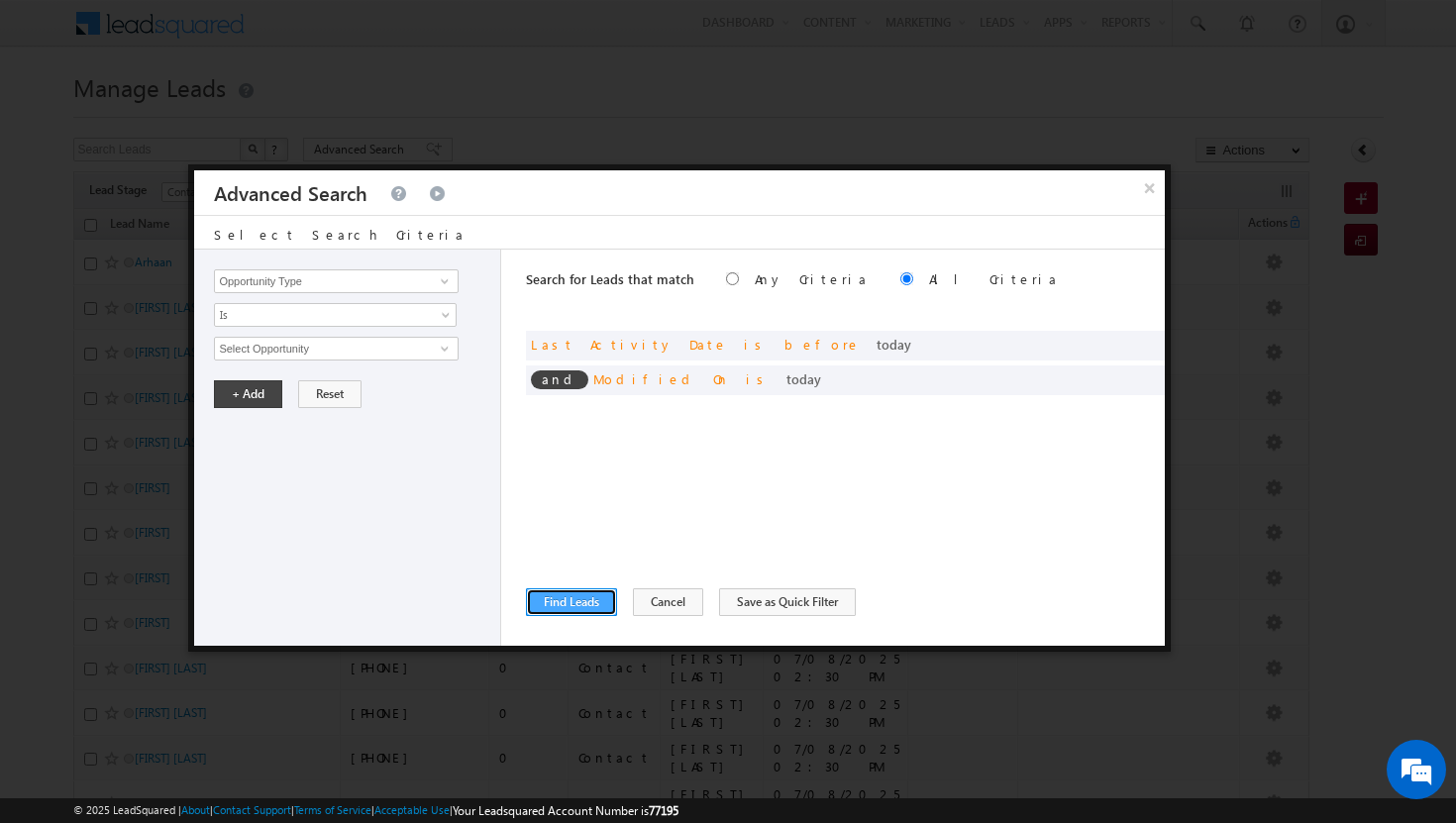click on "Find Leads" at bounding box center (572, 602) 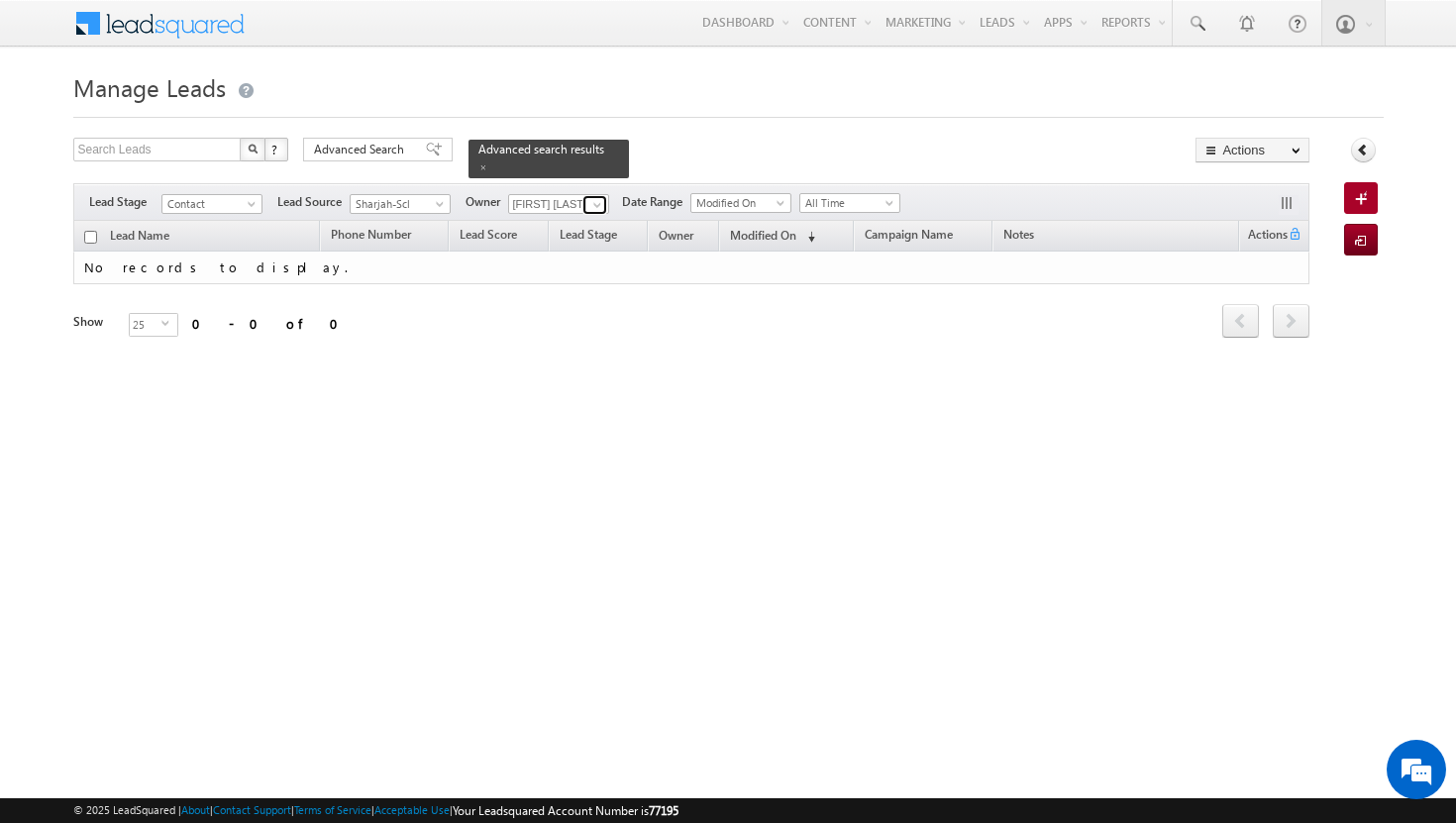 click at bounding box center [597, 205] 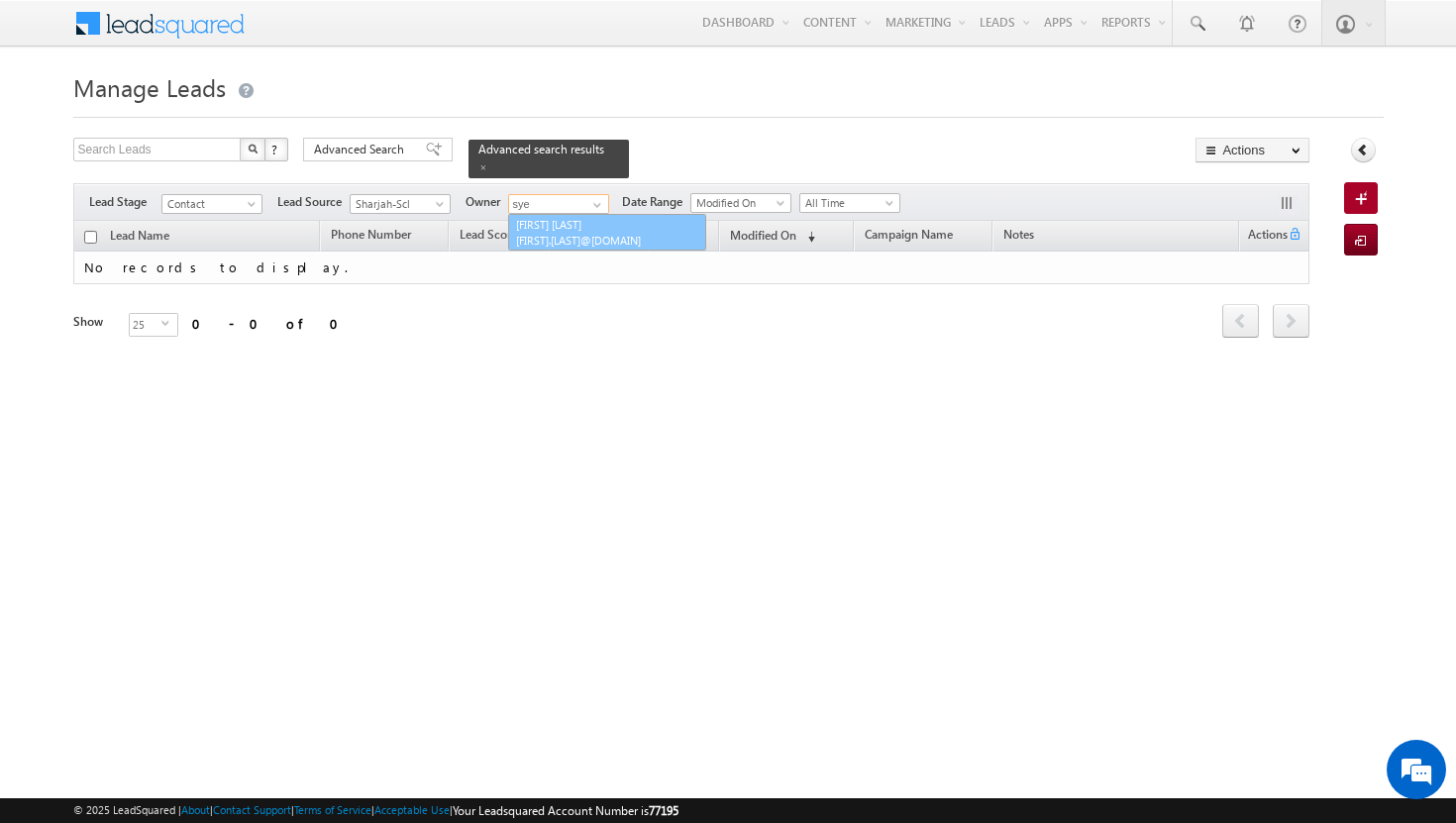 click on "[FIRST] [EMAIL]" at bounding box center (607, 233) 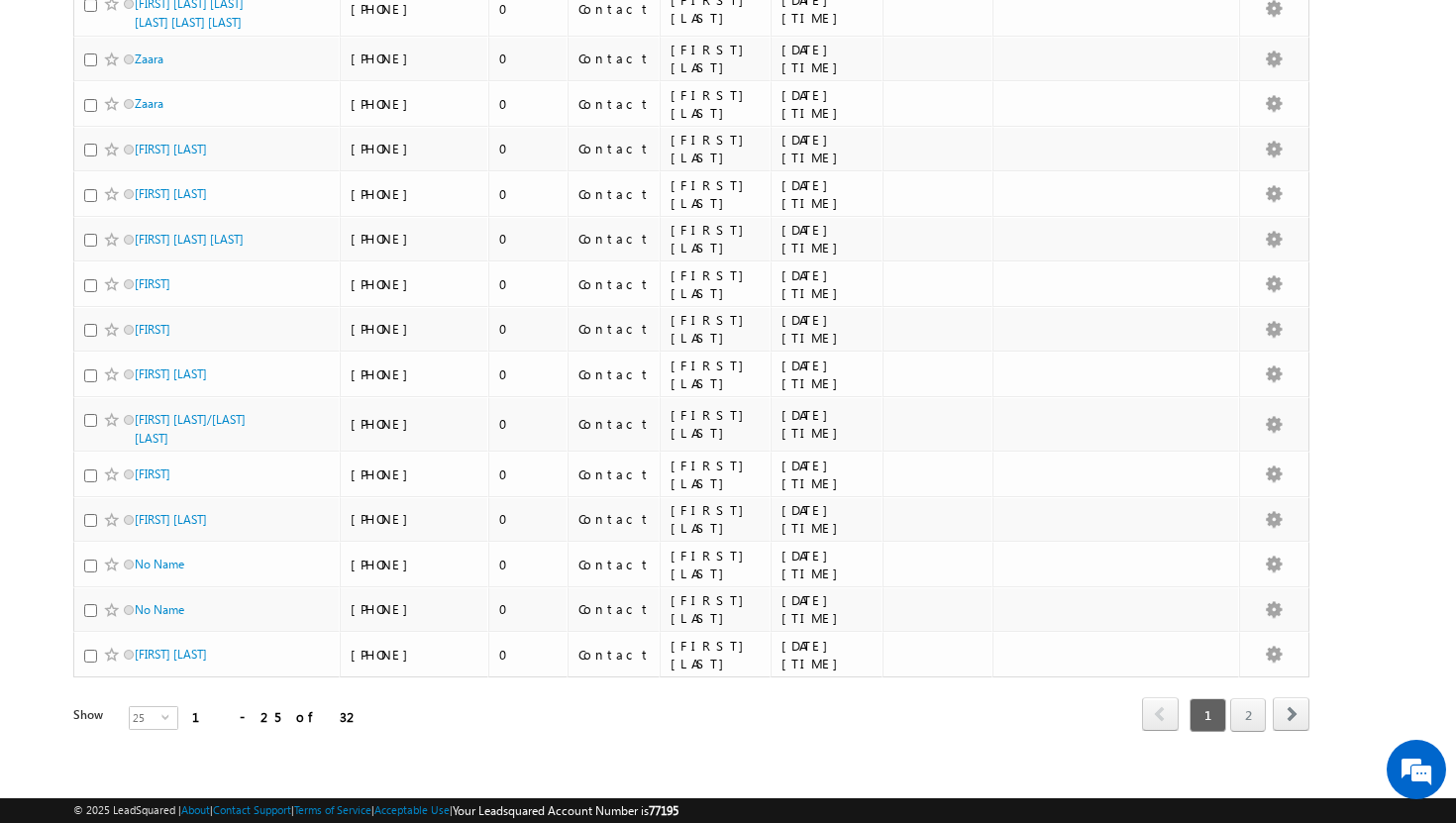 scroll, scrollTop: 742, scrollLeft: 0, axis: vertical 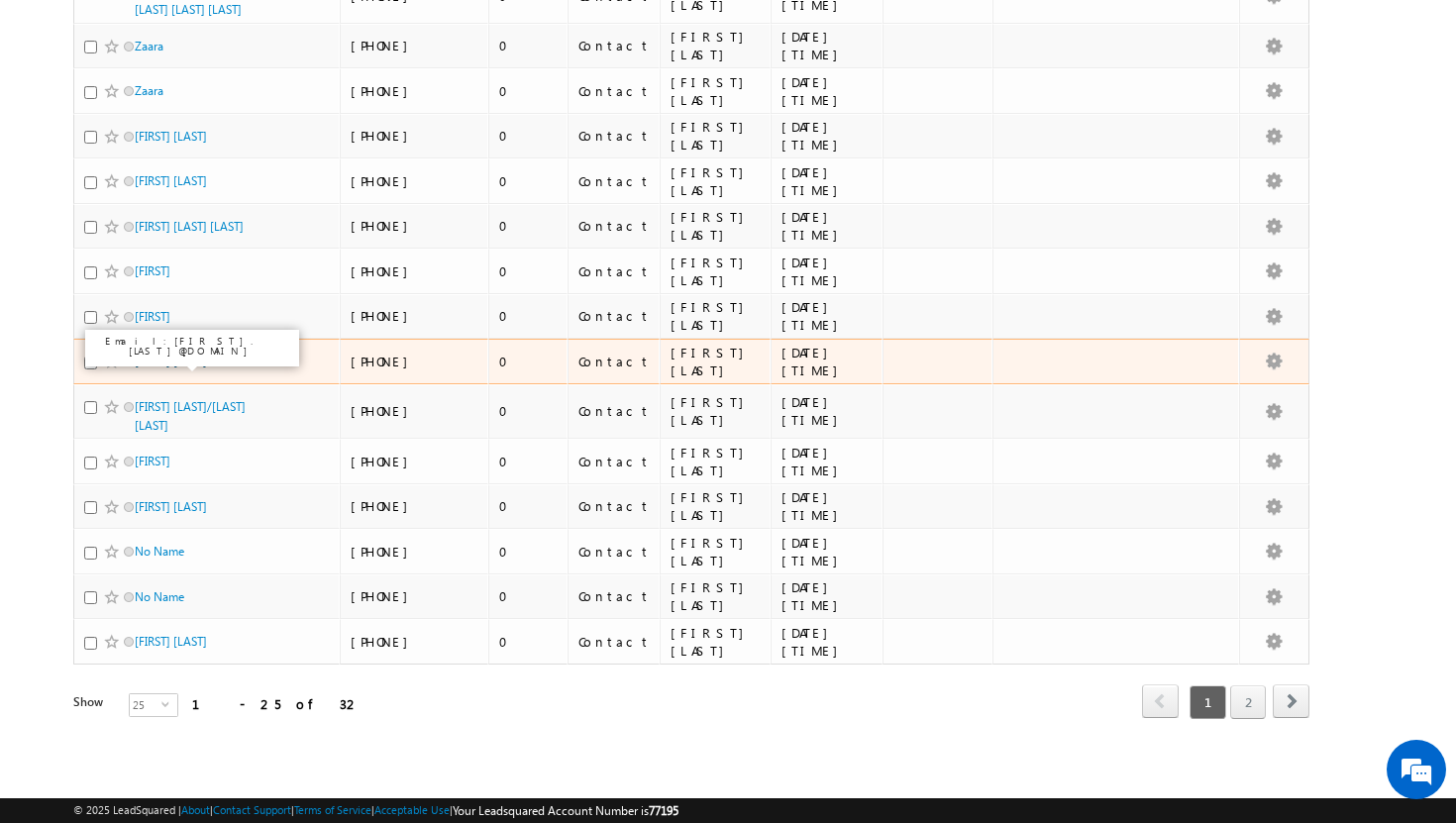 type on "[FIRST] [LAST]" 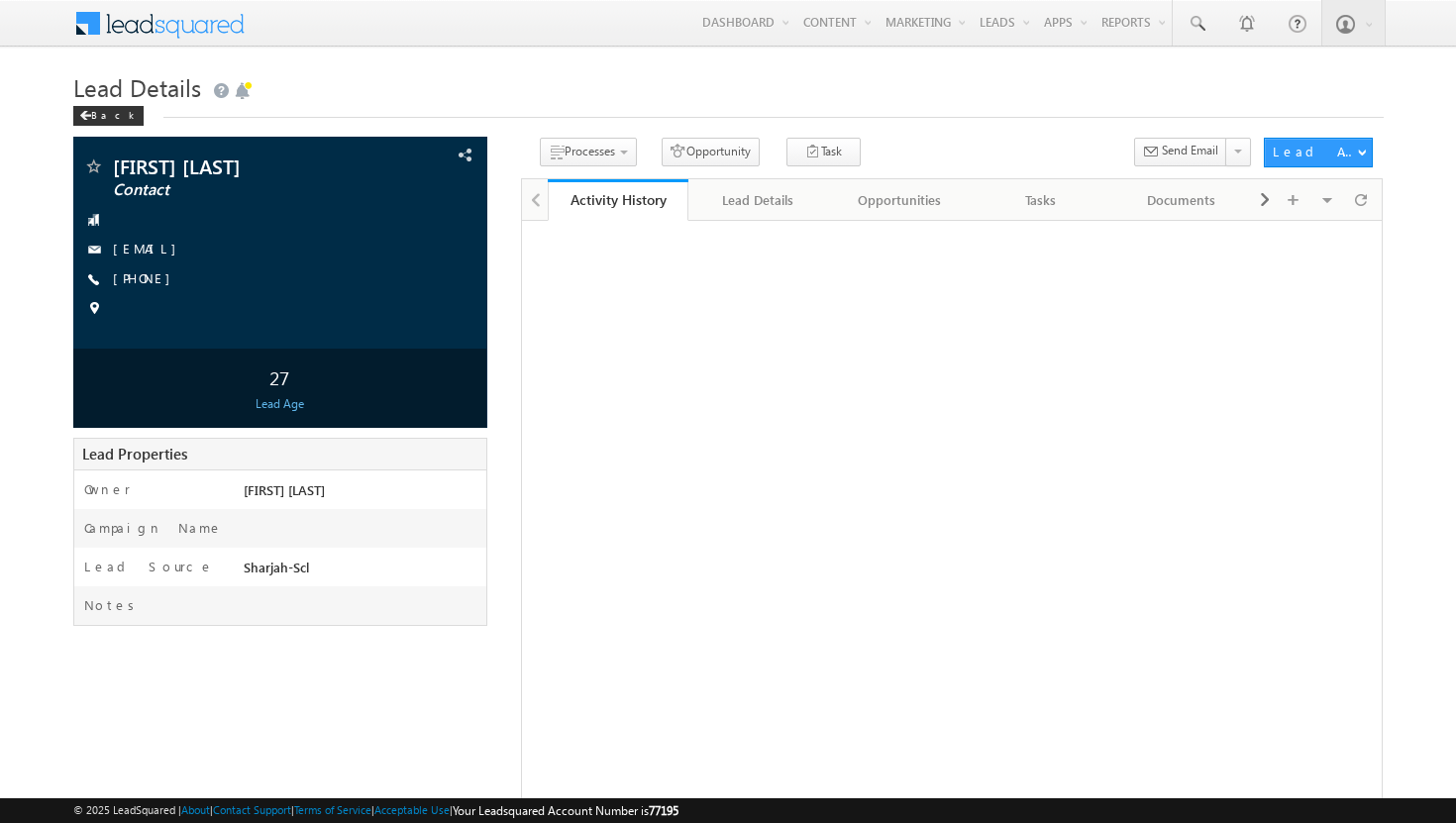 scroll, scrollTop: 0, scrollLeft: 0, axis: both 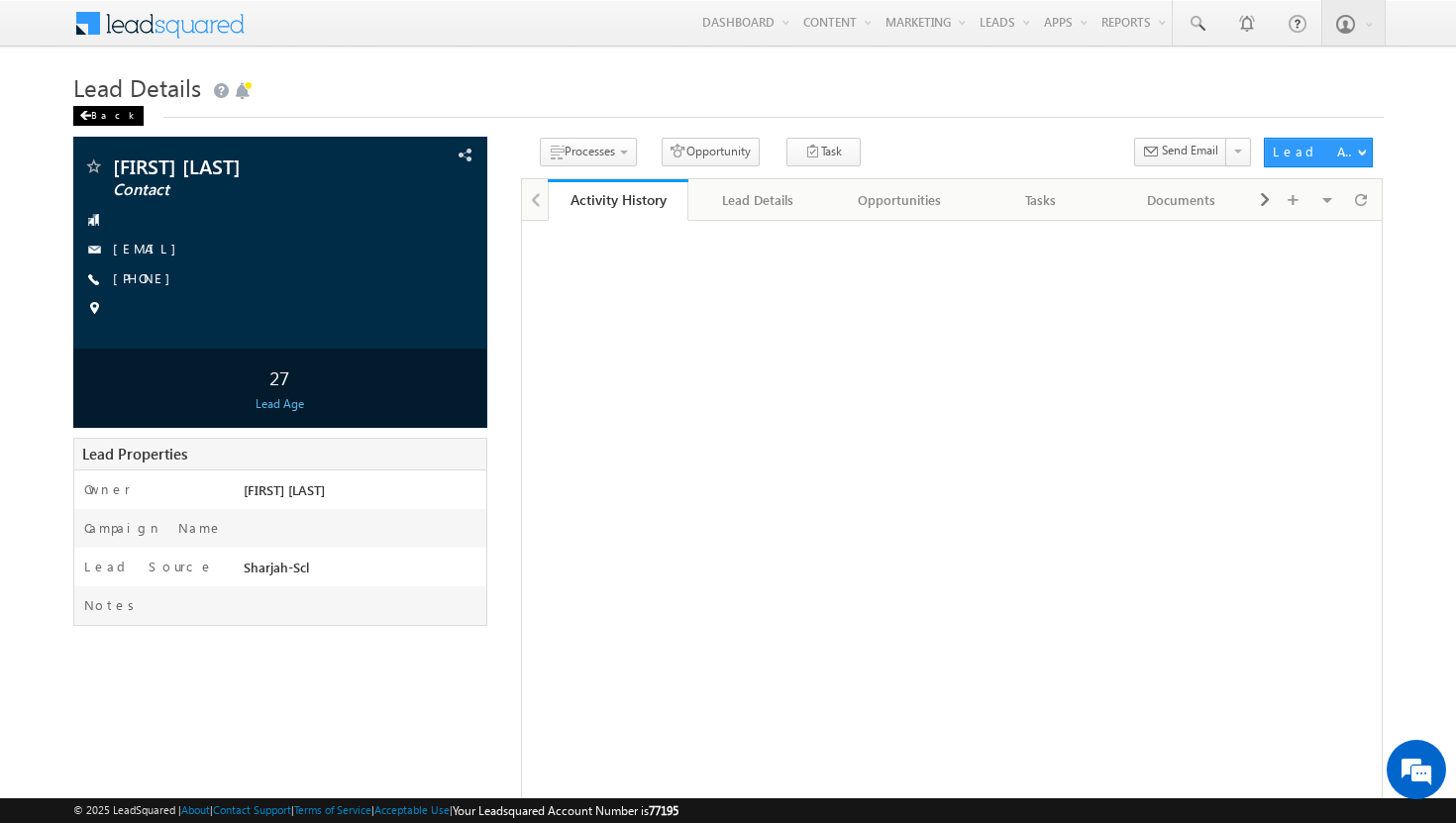 click on "Back" at bounding box center [108, 116] 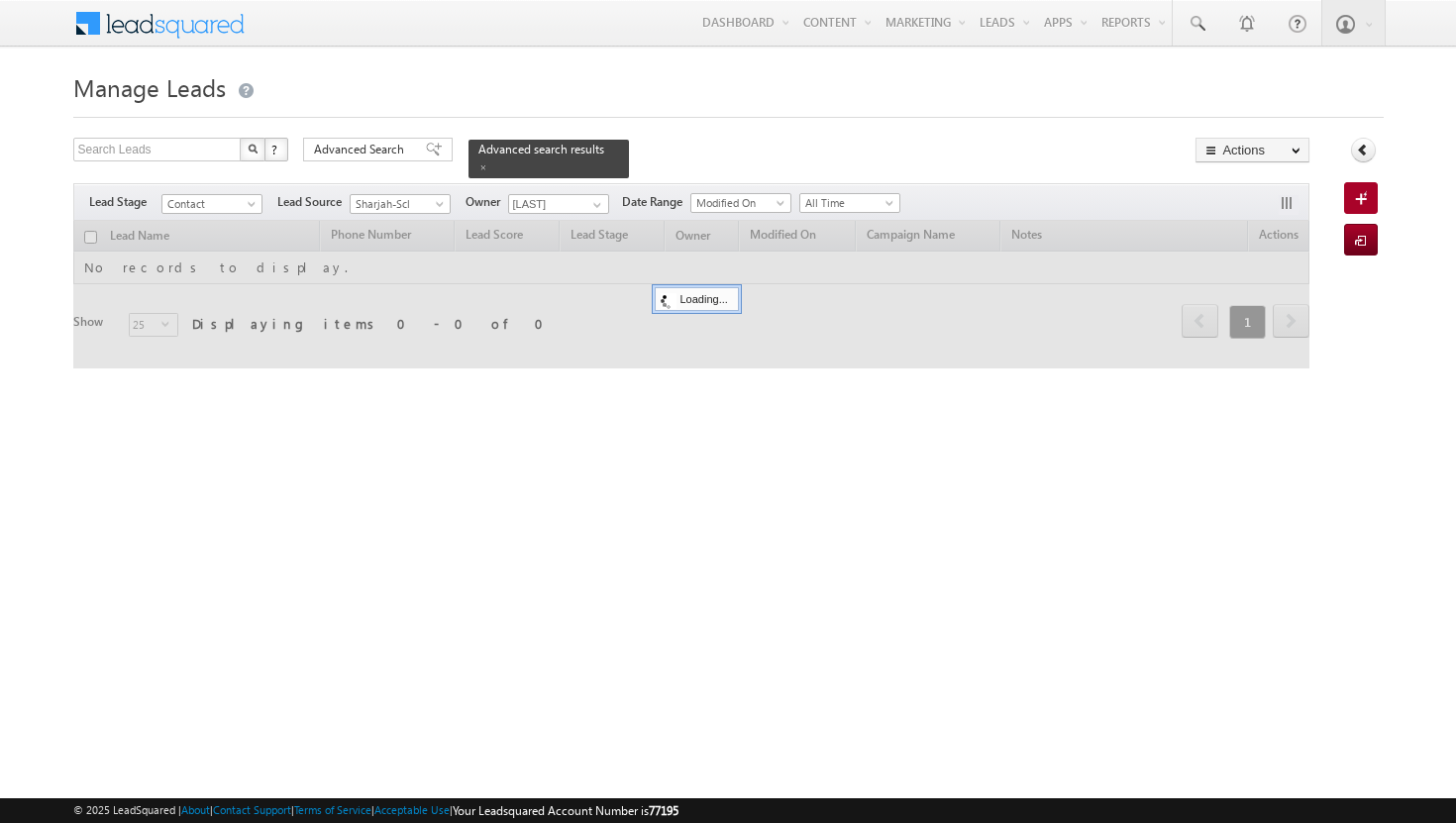 scroll, scrollTop: 0, scrollLeft: 0, axis: both 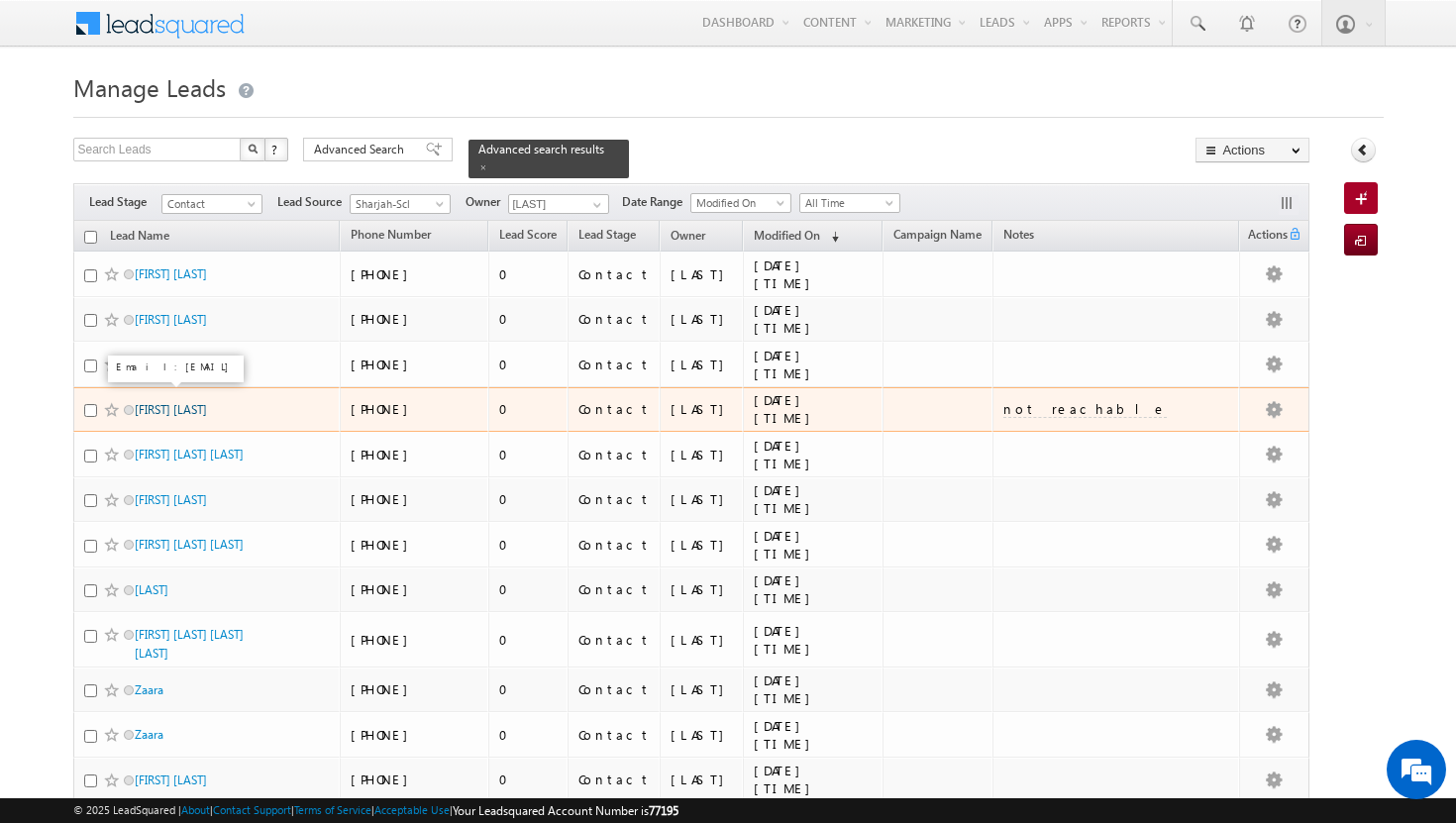 click on "Mohammed Abdul" at bounding box center [170, 409] 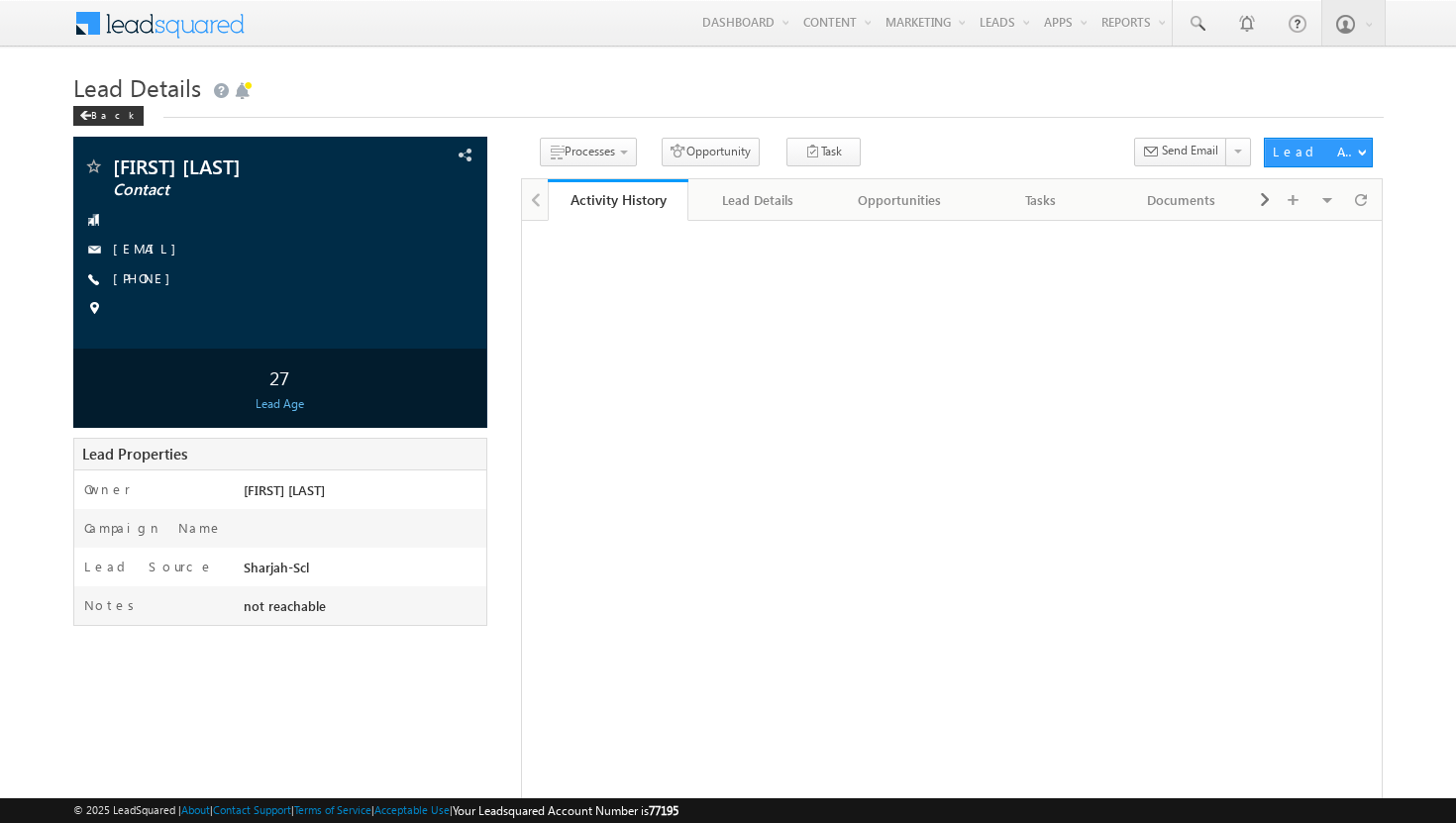scroll, scrollTop: 0, scrollLeft: 0, axis: both 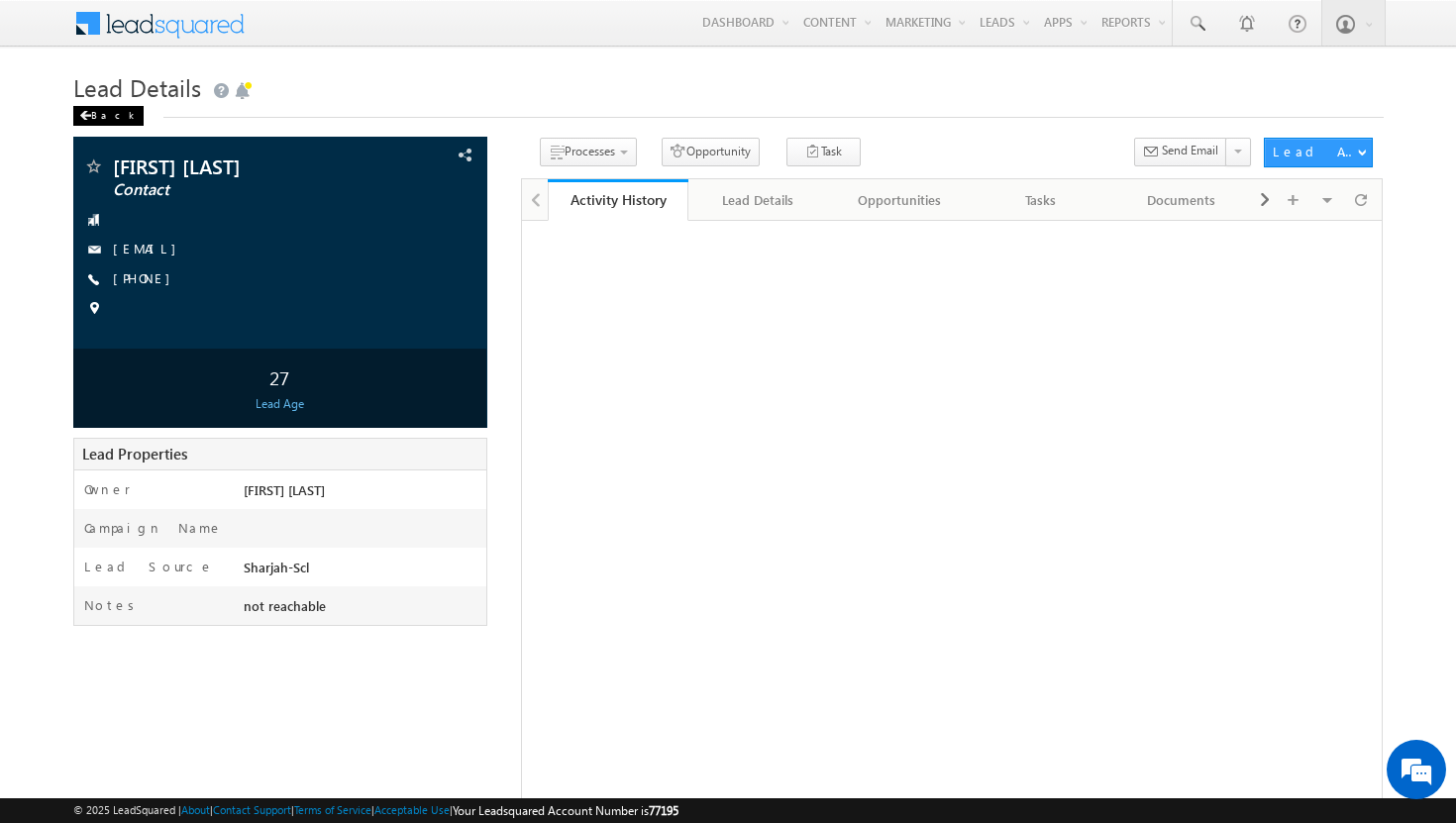 click on "Back" at bounding box center (108, 116) 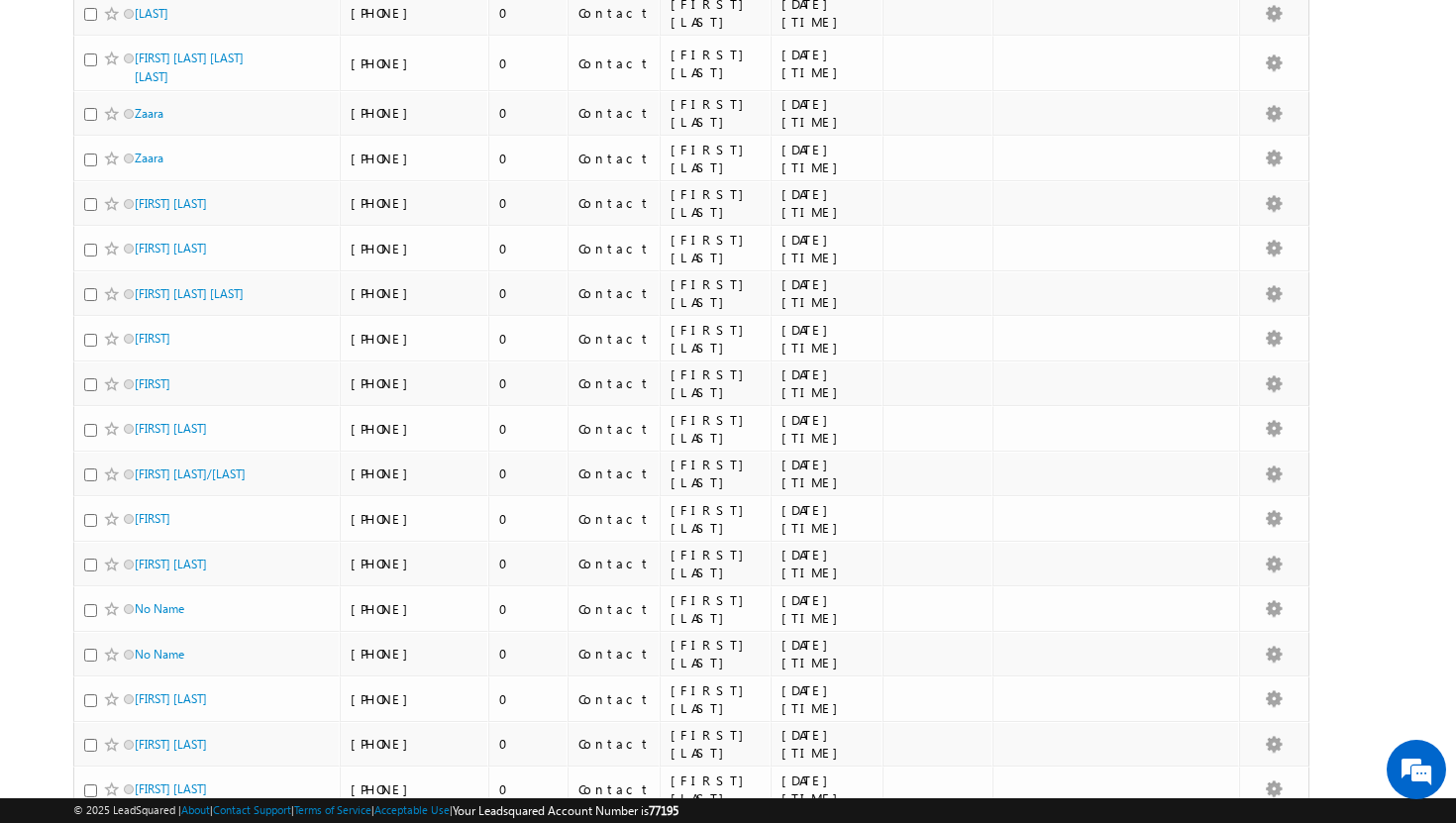 scroll, scrollTop: 742, scrollLeft: 0, axis: vertical 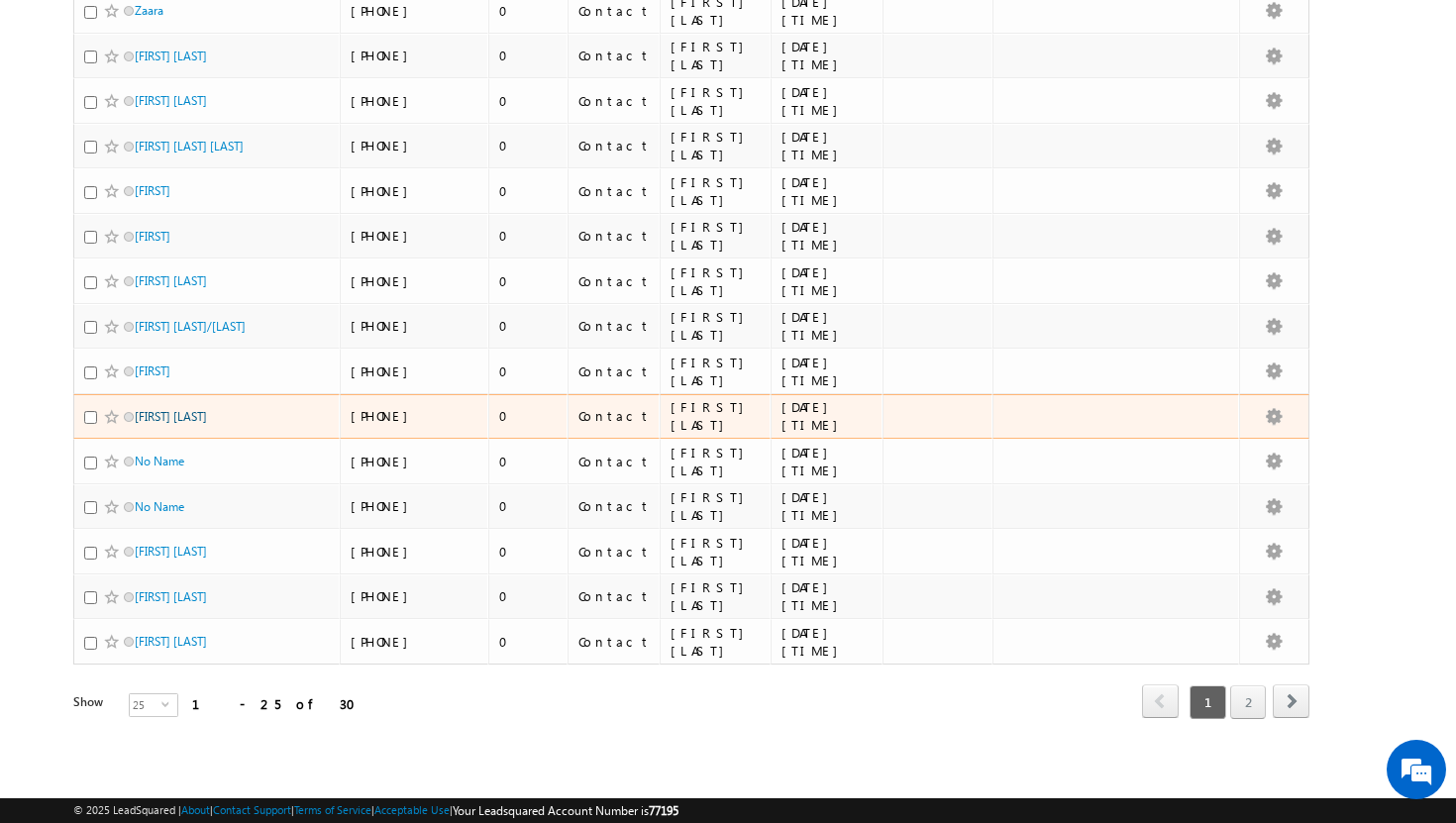 click on "Zahrah Sameer" at bounding box center [170, 416] 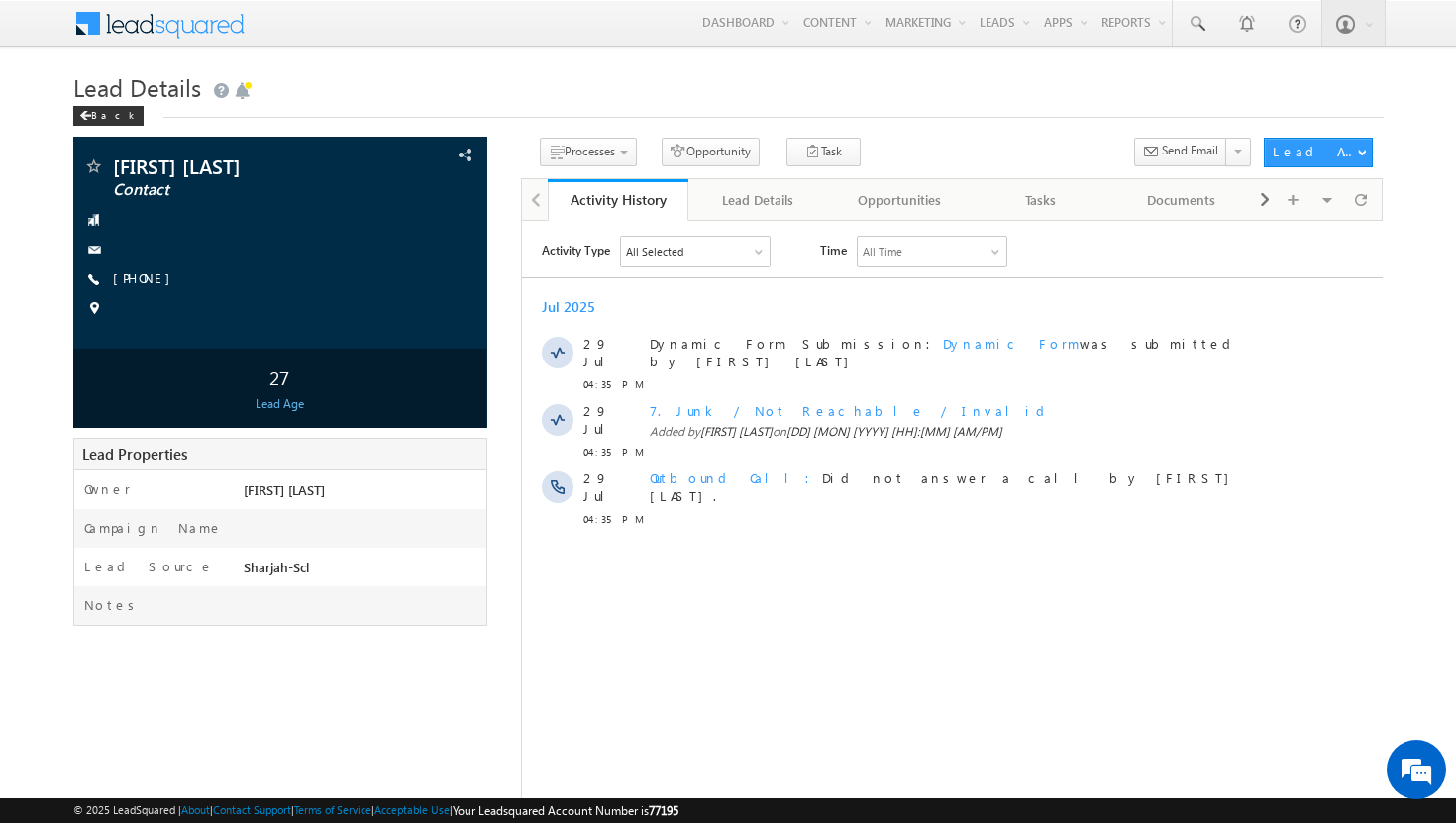 scroll, scrollTop: 0, scrollLeft: 0, axis: both 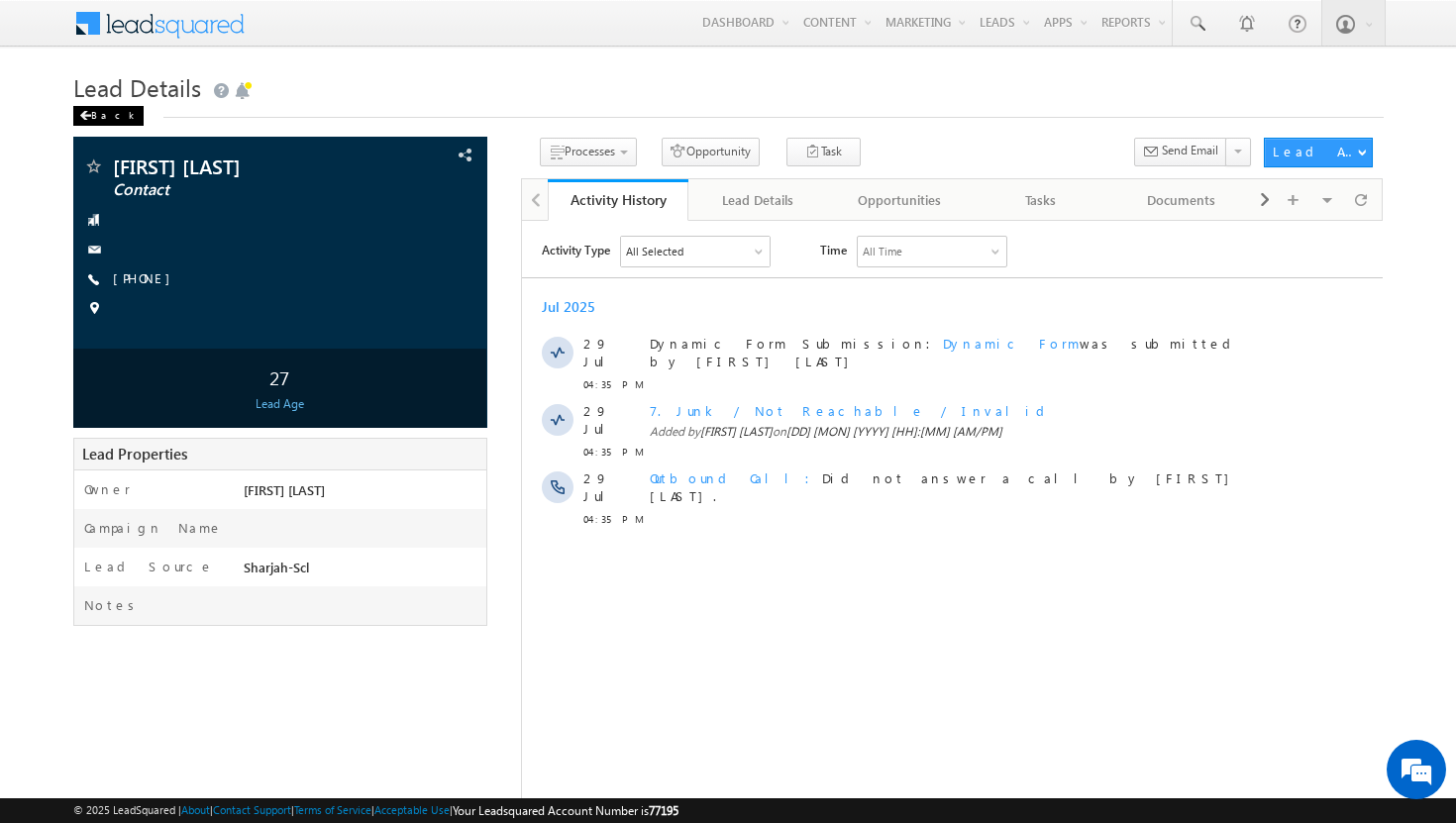 click on "Back" at bounding box center (108, 116) 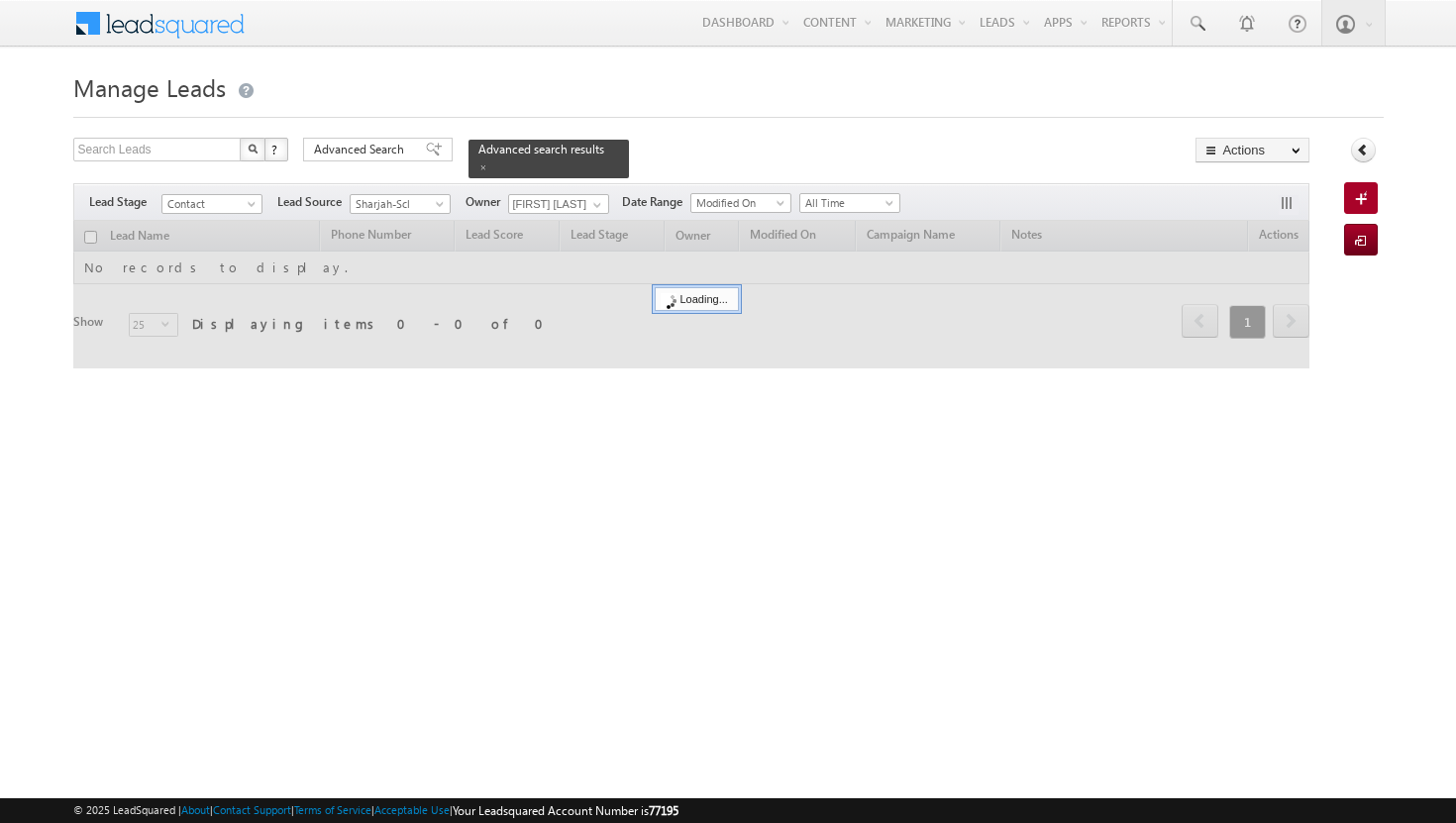 scroll, scrollTop: 0, scrollLeft: 0, axis: both 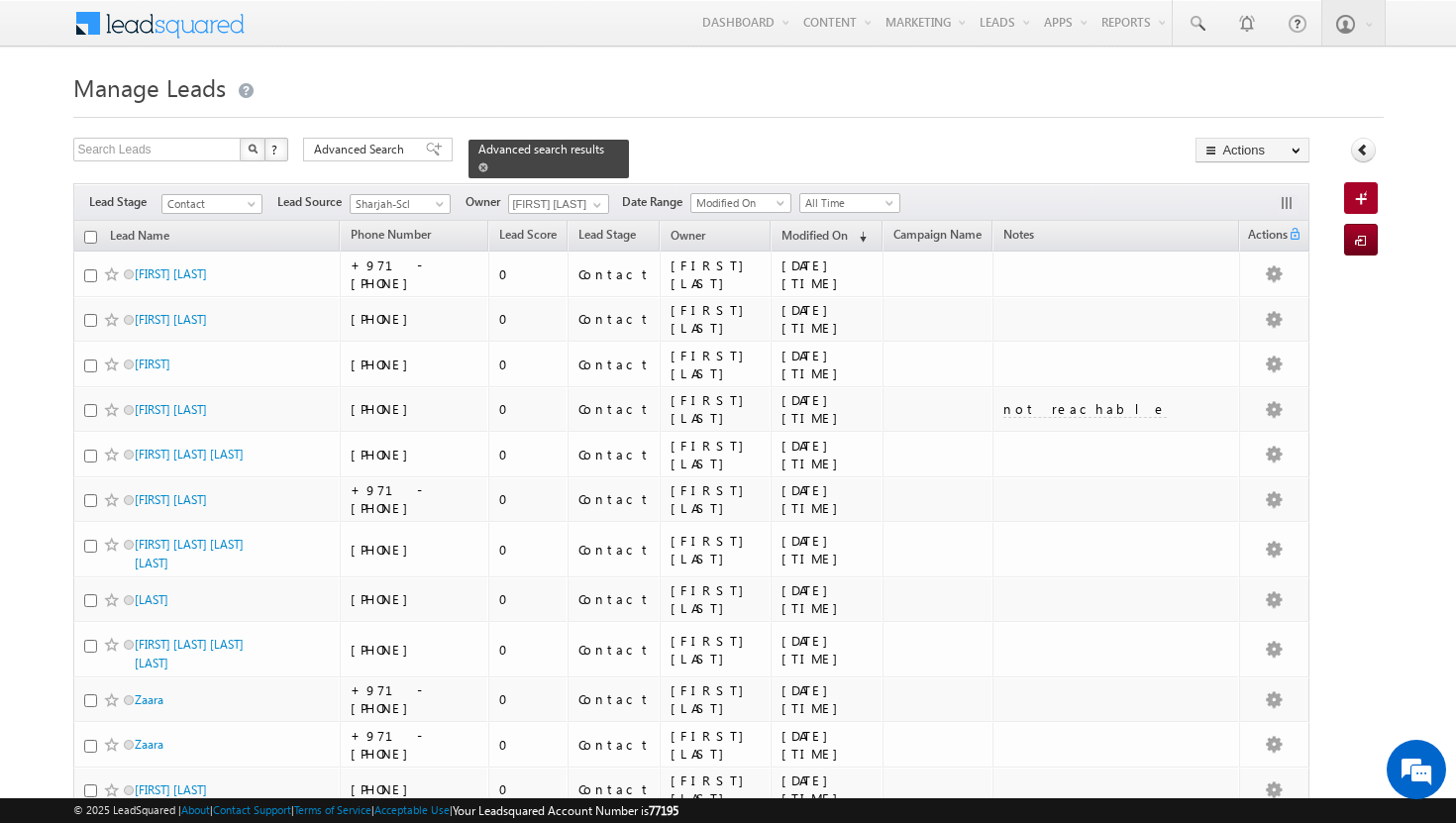 click at bounding box center (483, 167) 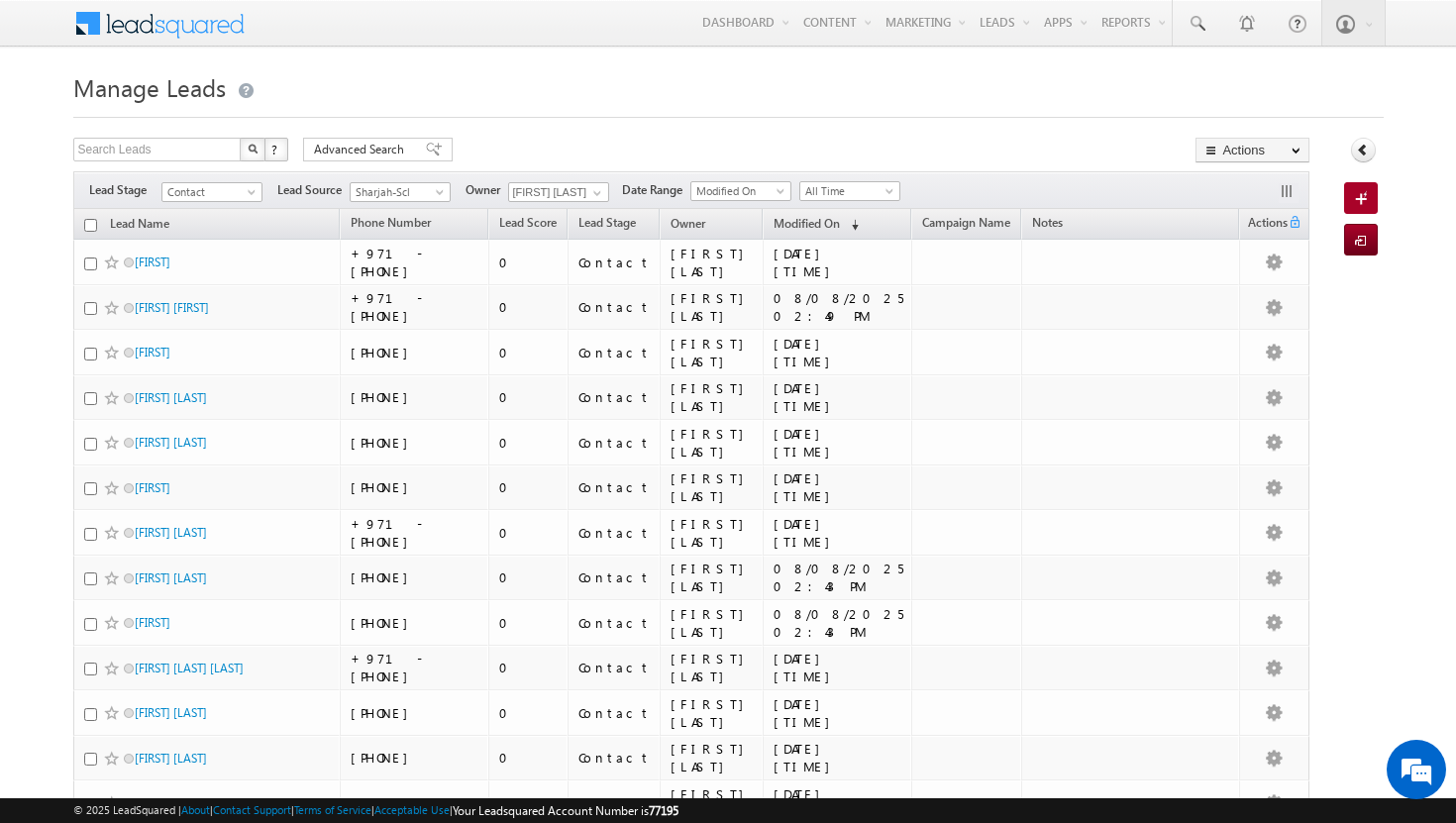 scroll, scrollTop: 0, scrollLeft: 0, axis: both 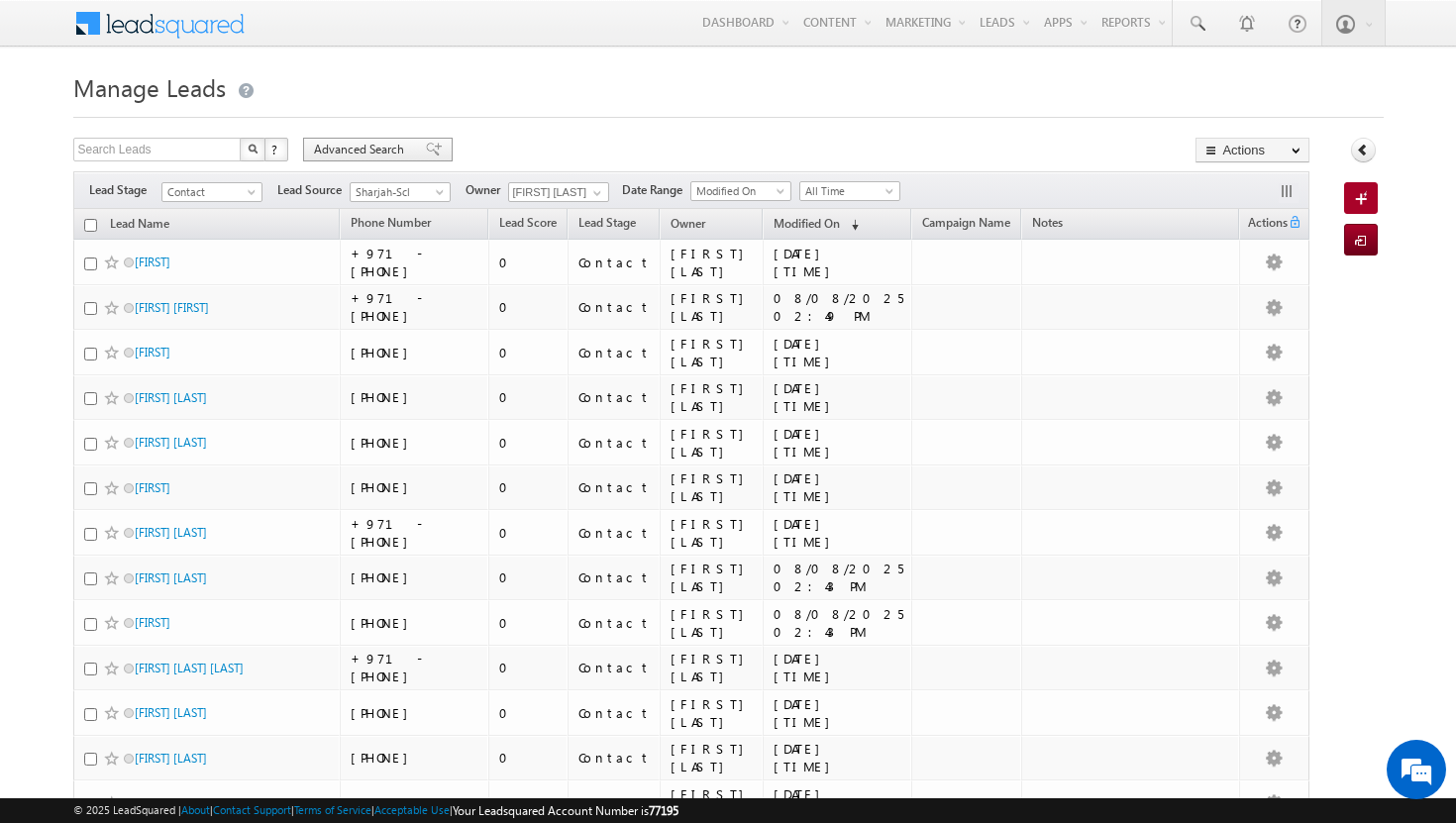 click on "Advanced Search" at bounding box center (362, 150) 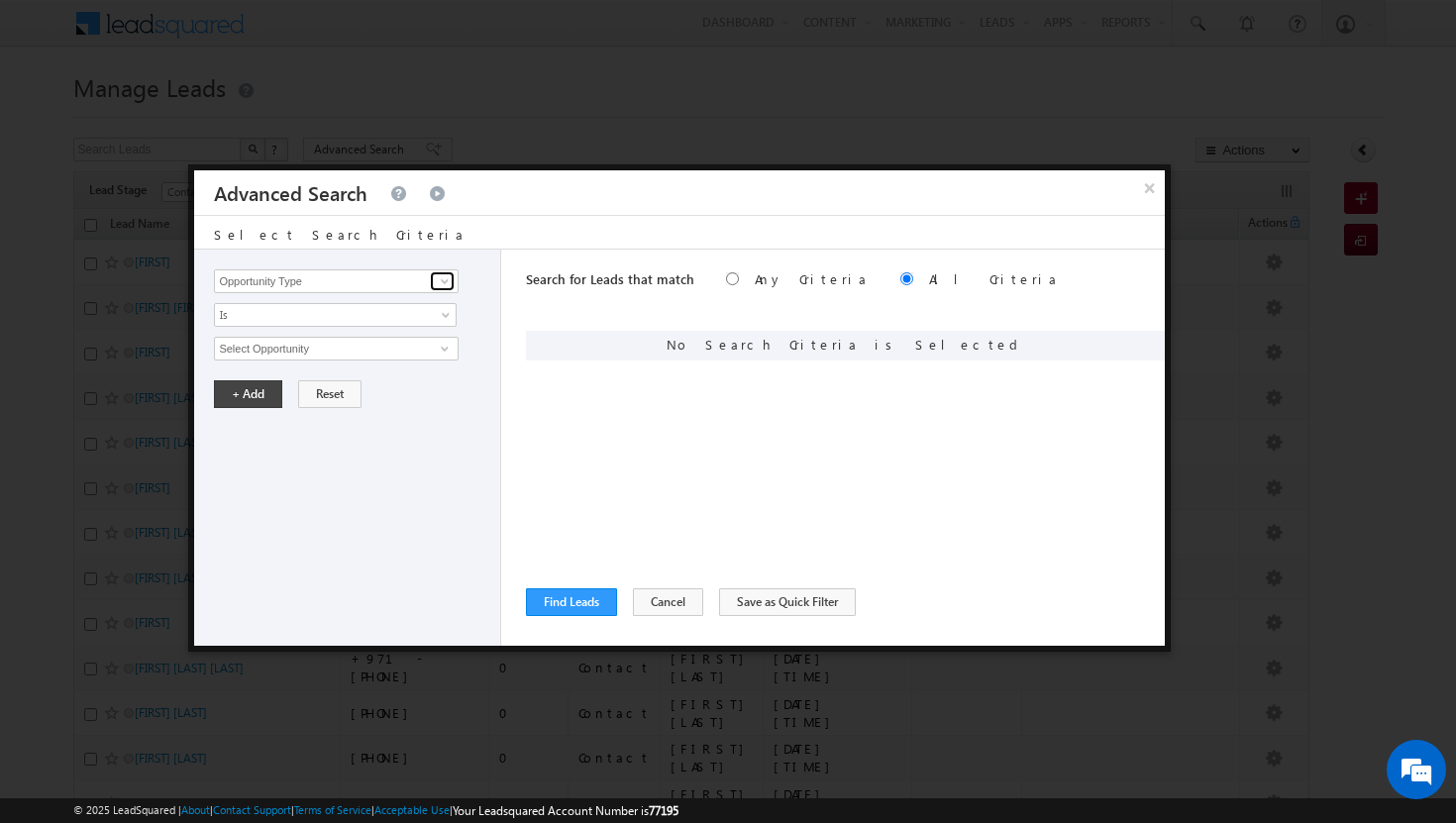 click at bounding box center (445, 281) 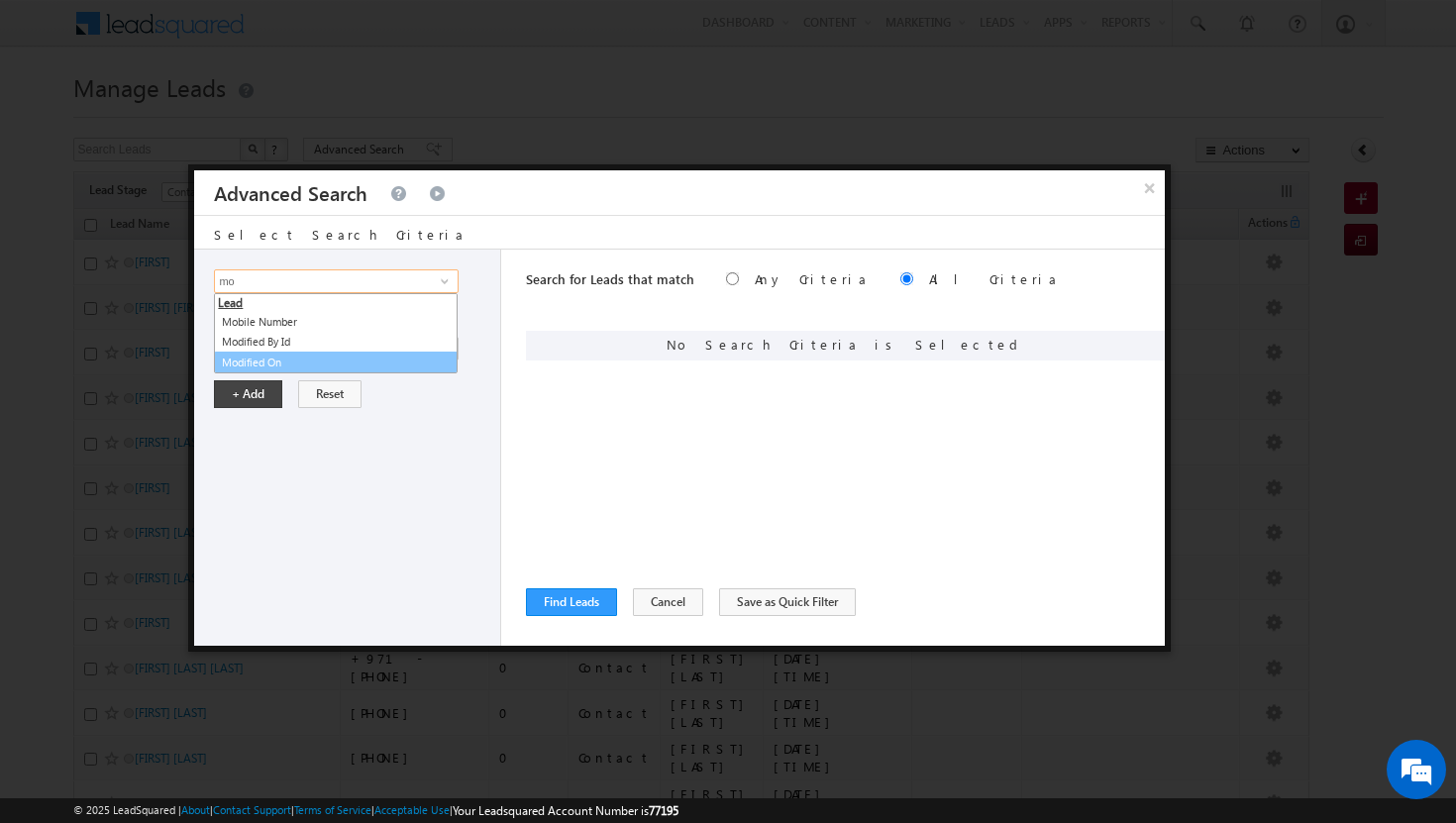click on "Modified On" at bounding box center (336, 362) 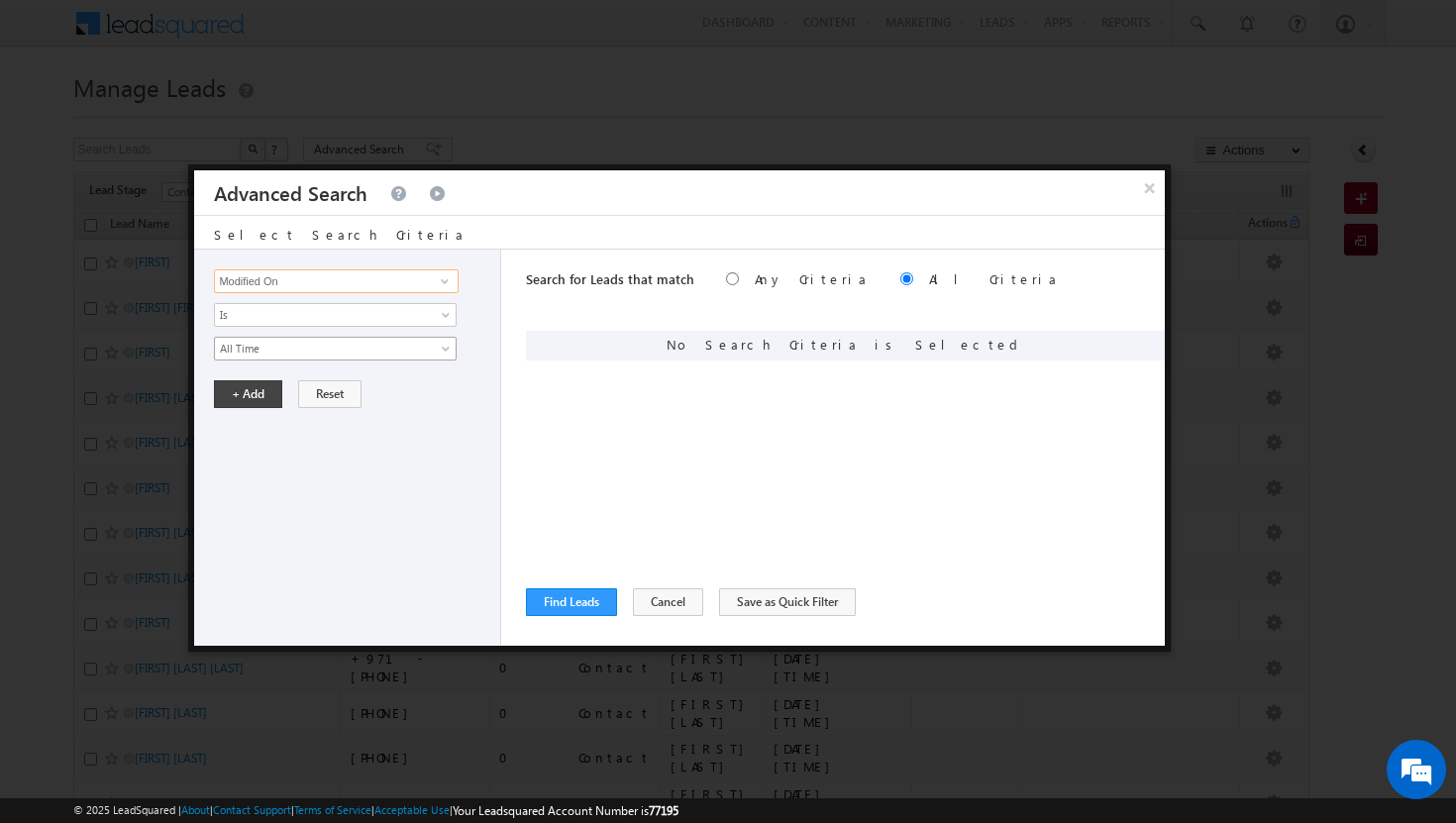 type on "Modified On" 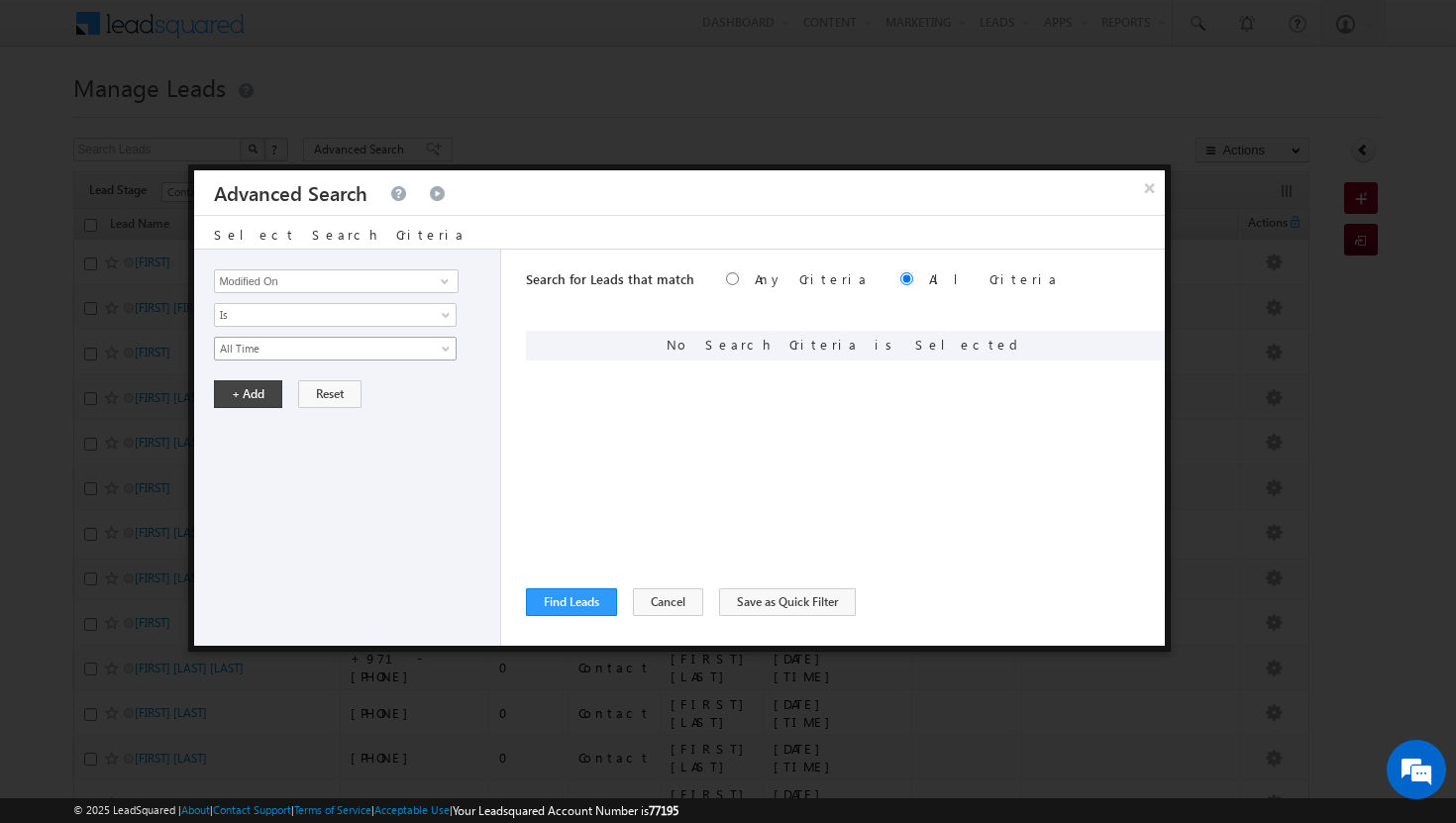 click at bounding box center (448, 353) 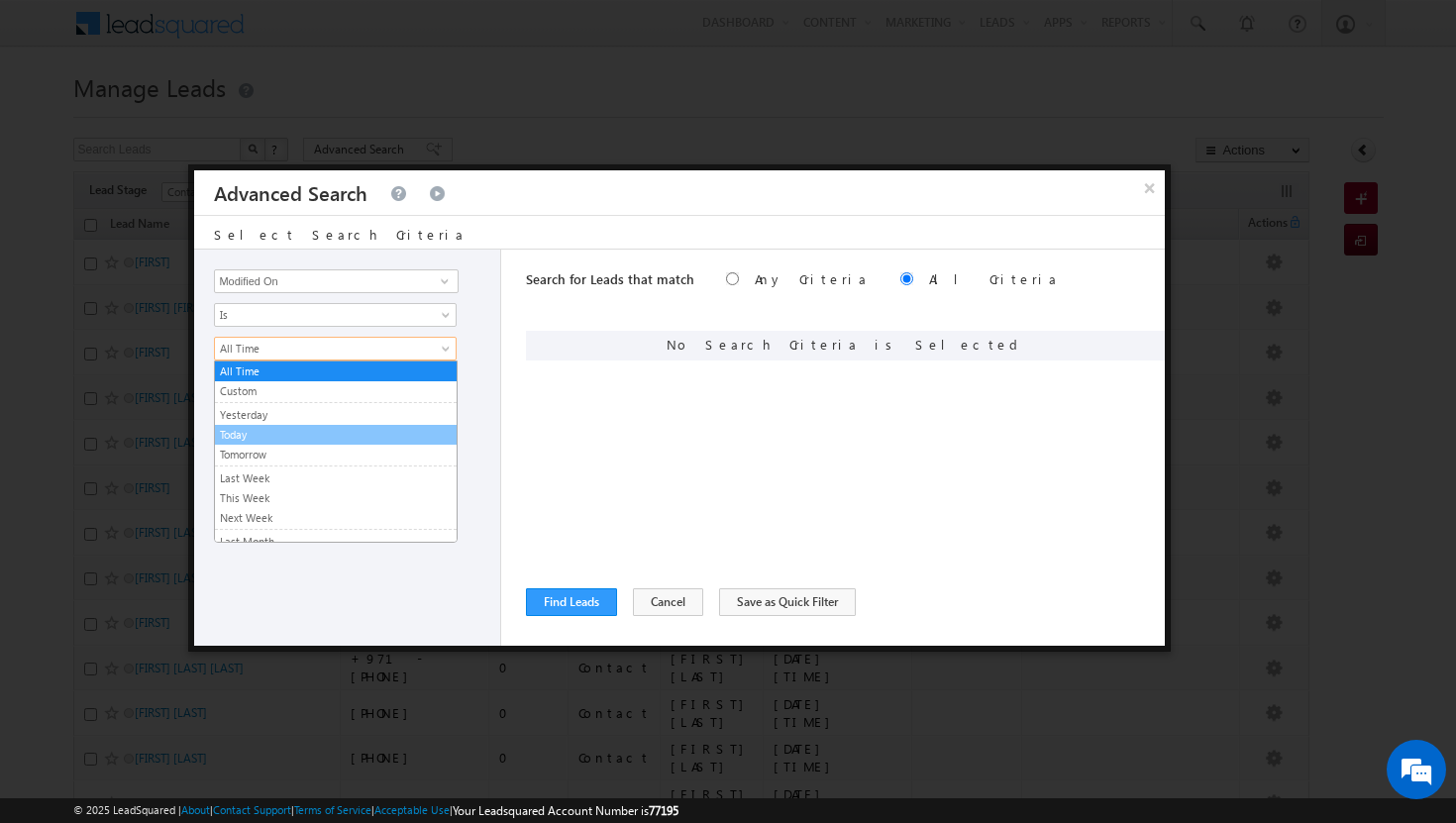 click on "Today" at bounding box center (336, 435) 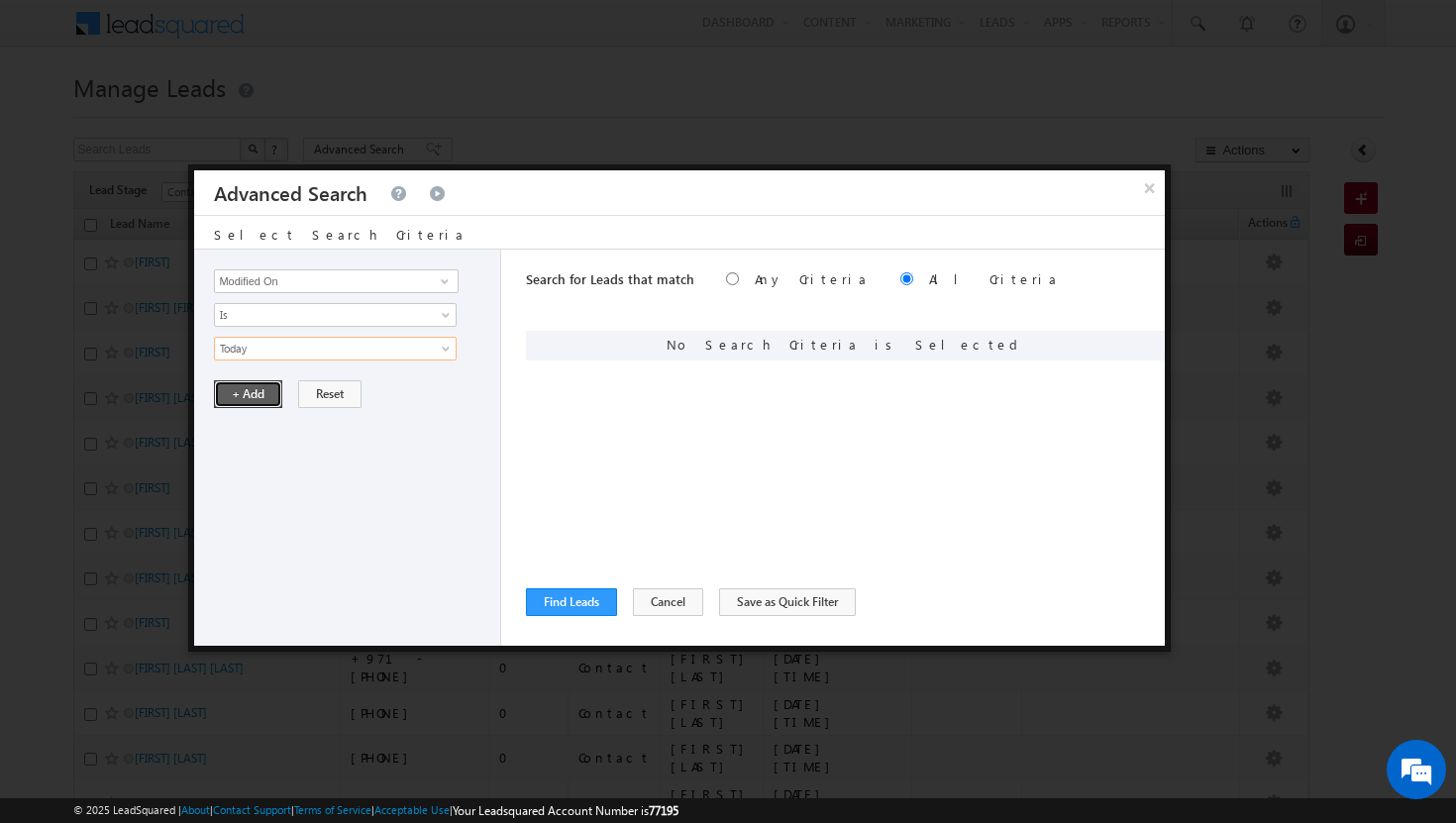 click on "+ Add" at bounding box center (248, 394) 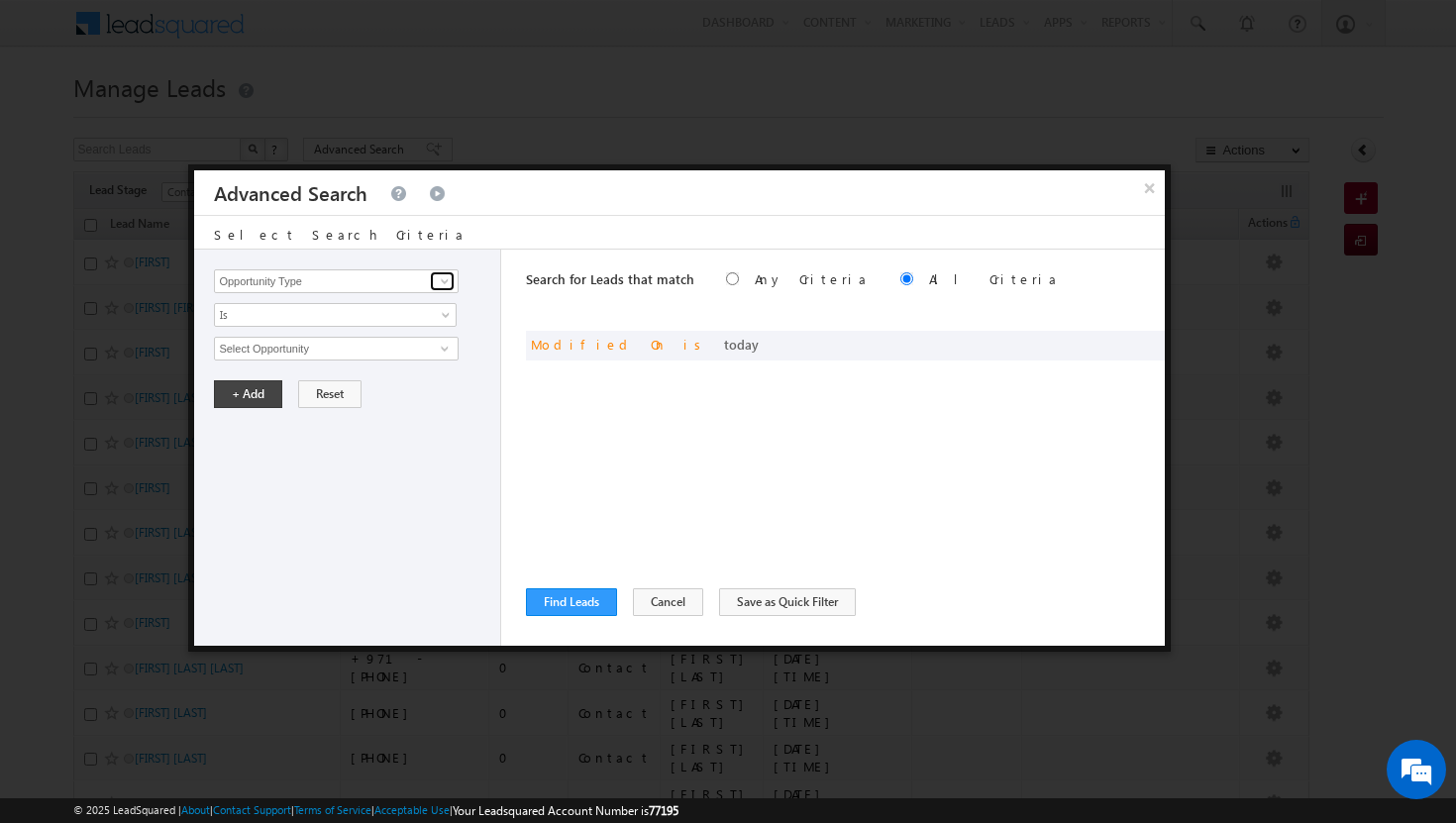 click at bounding box center [445, 281] 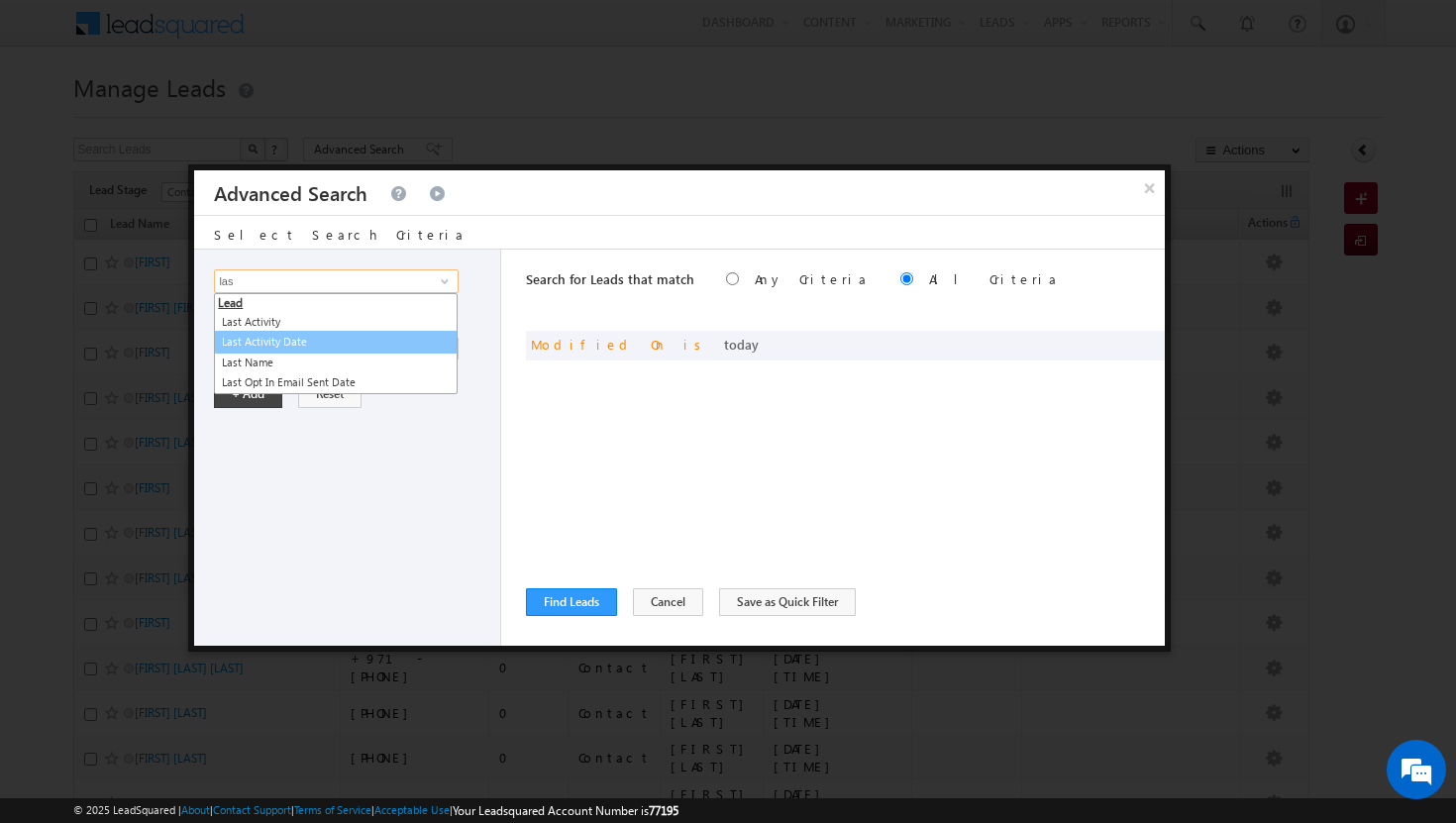 click on "Last Activity Date" at bounding box center [336, 342] 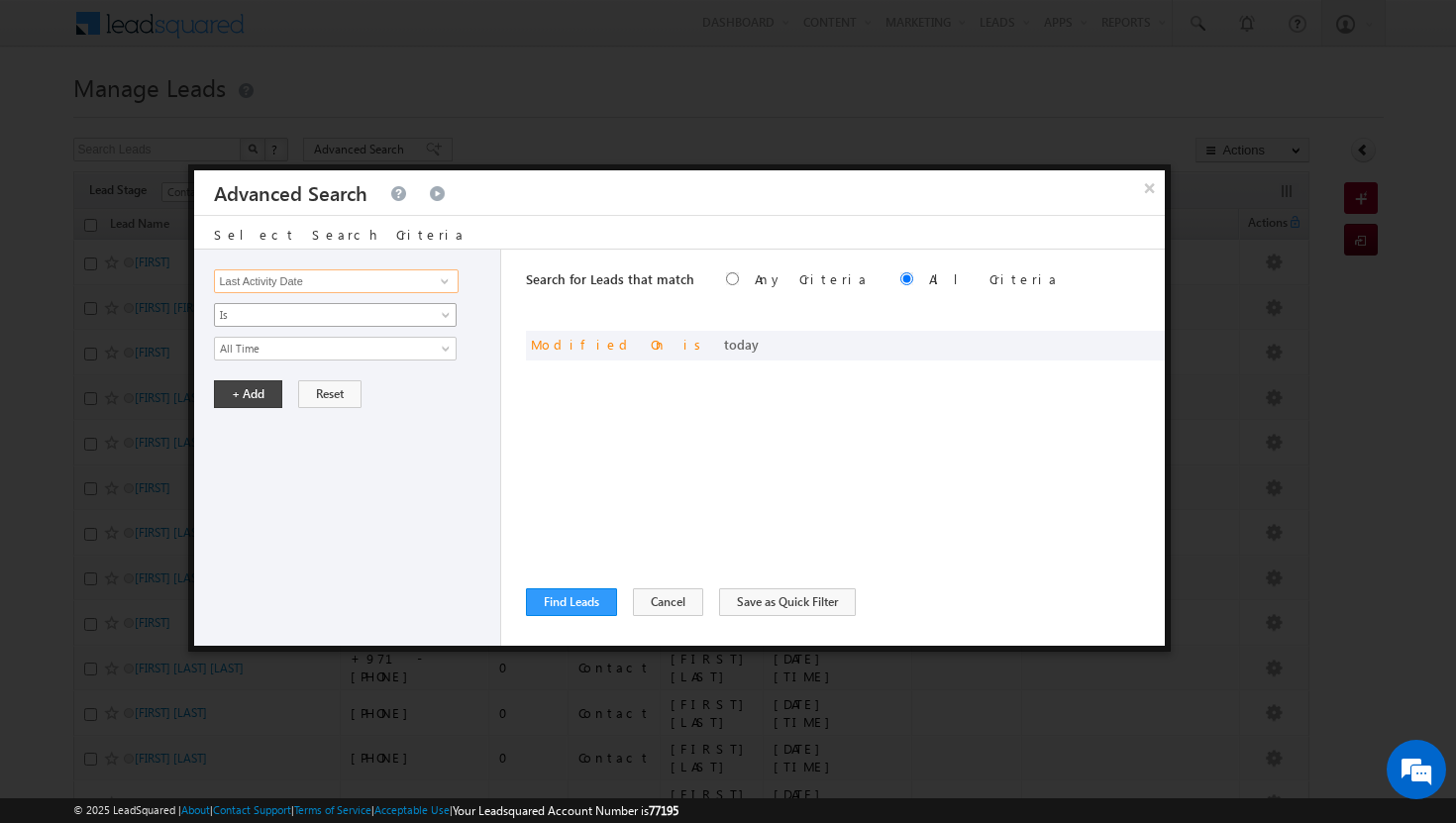 type on "Last Activity Date" 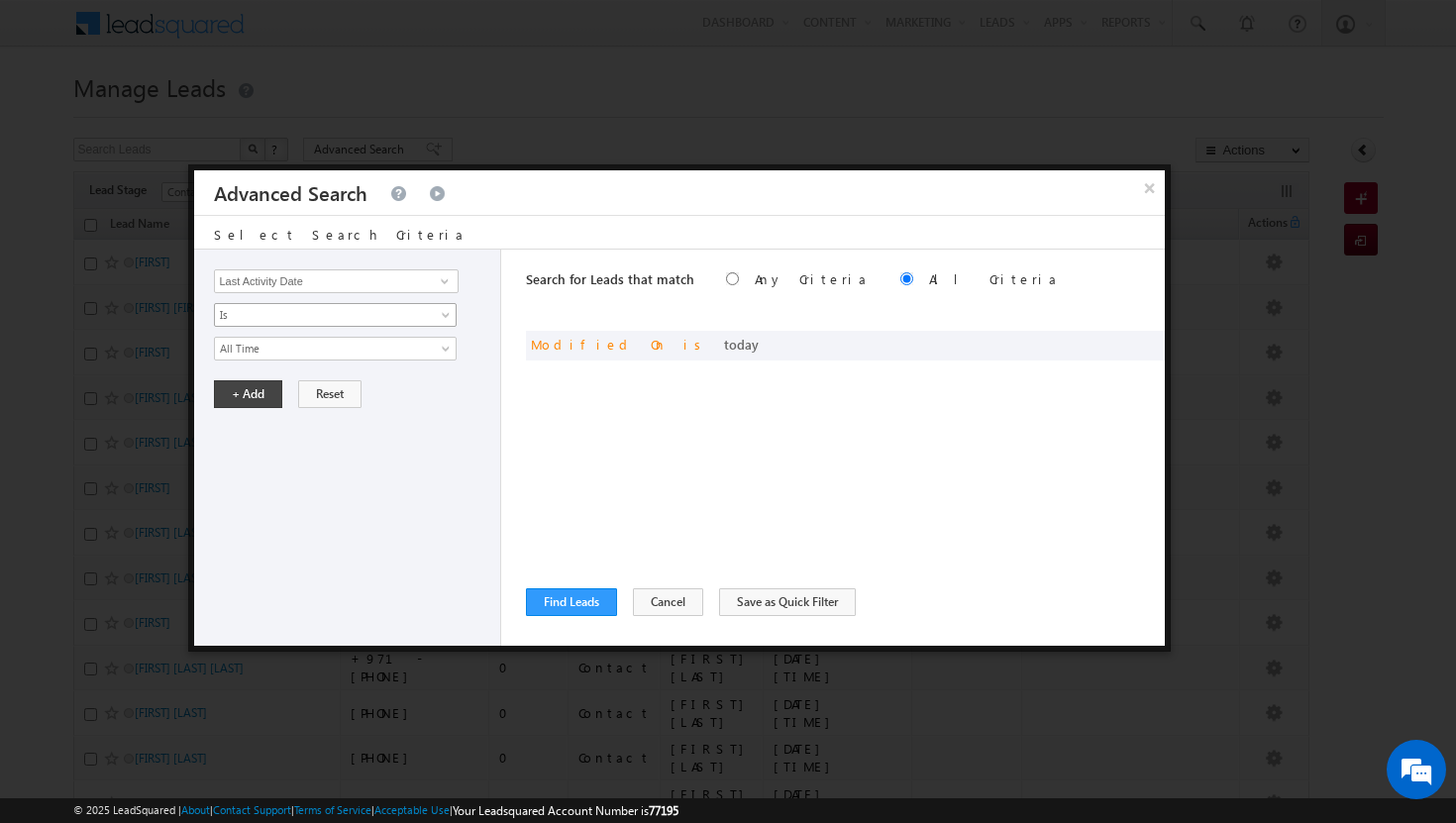 click on "Is" at bounding box center [335, 315] 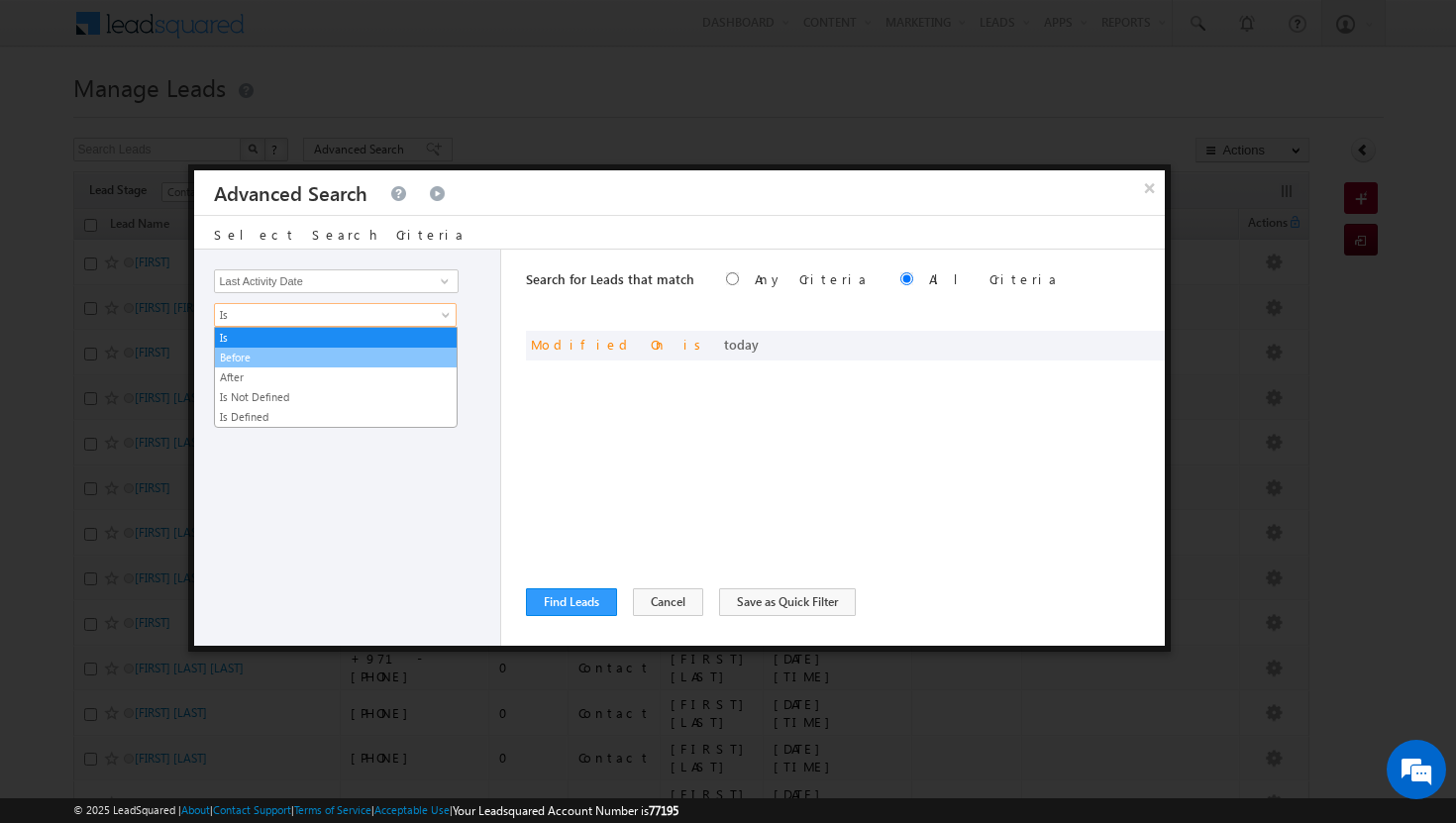 click on "Before" at bounding box center (336, 358) 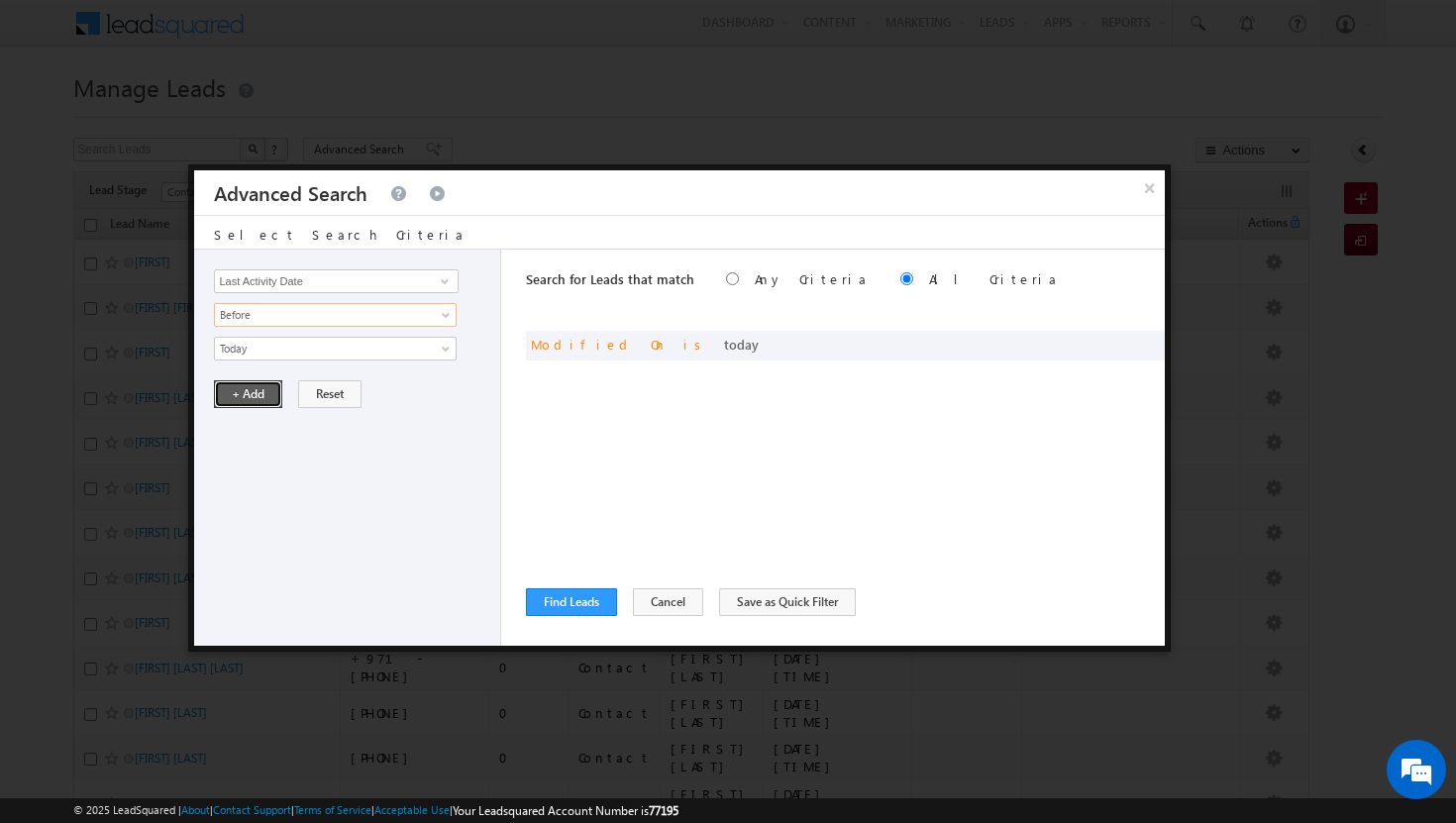 click on "+ Add" at bounding box center [248, 394] 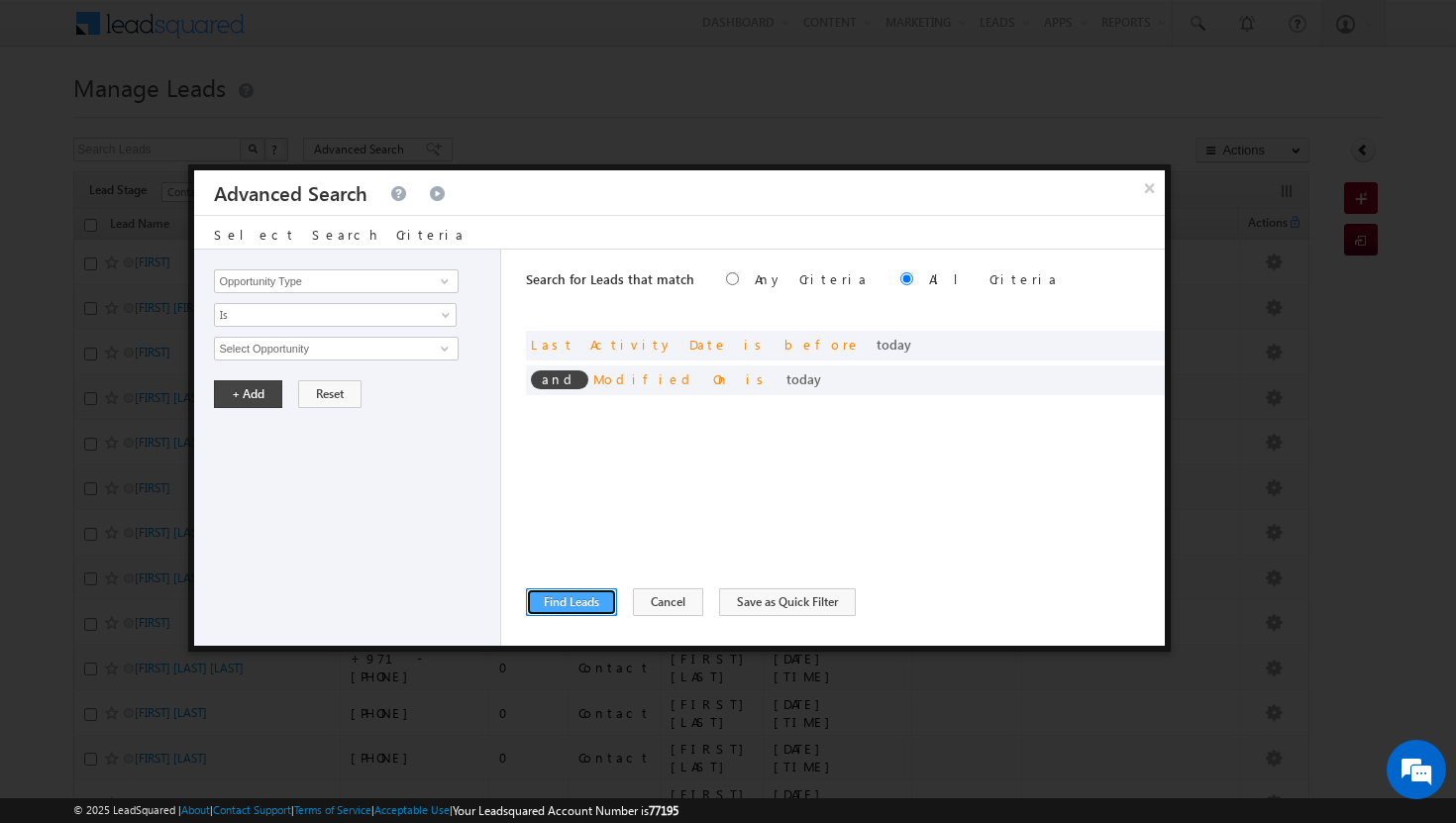 click on "Find Leads" at bounding box center [572, 602] 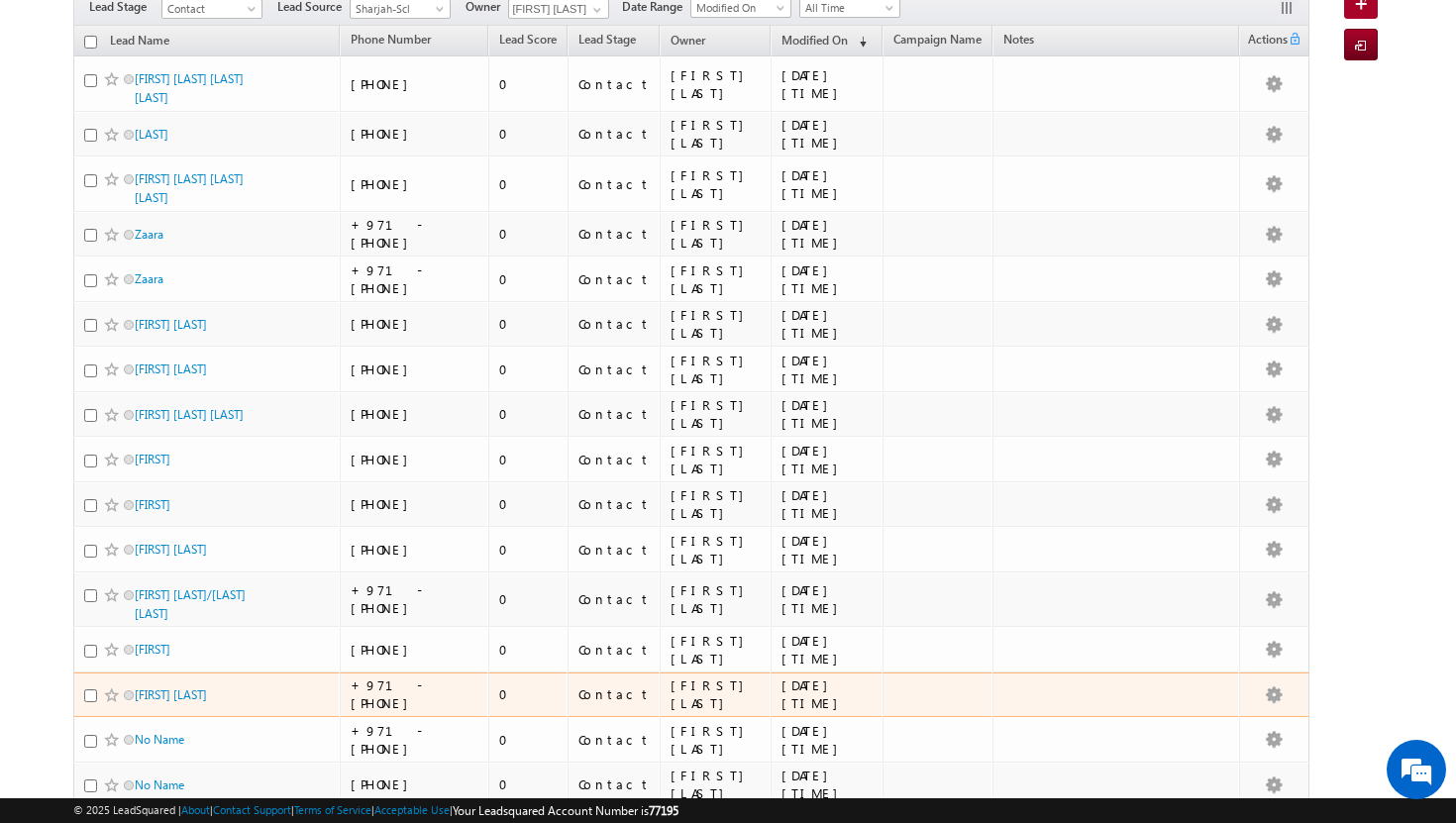 scroll, scrollTop: 0, scrollLeft: 0, axis: both 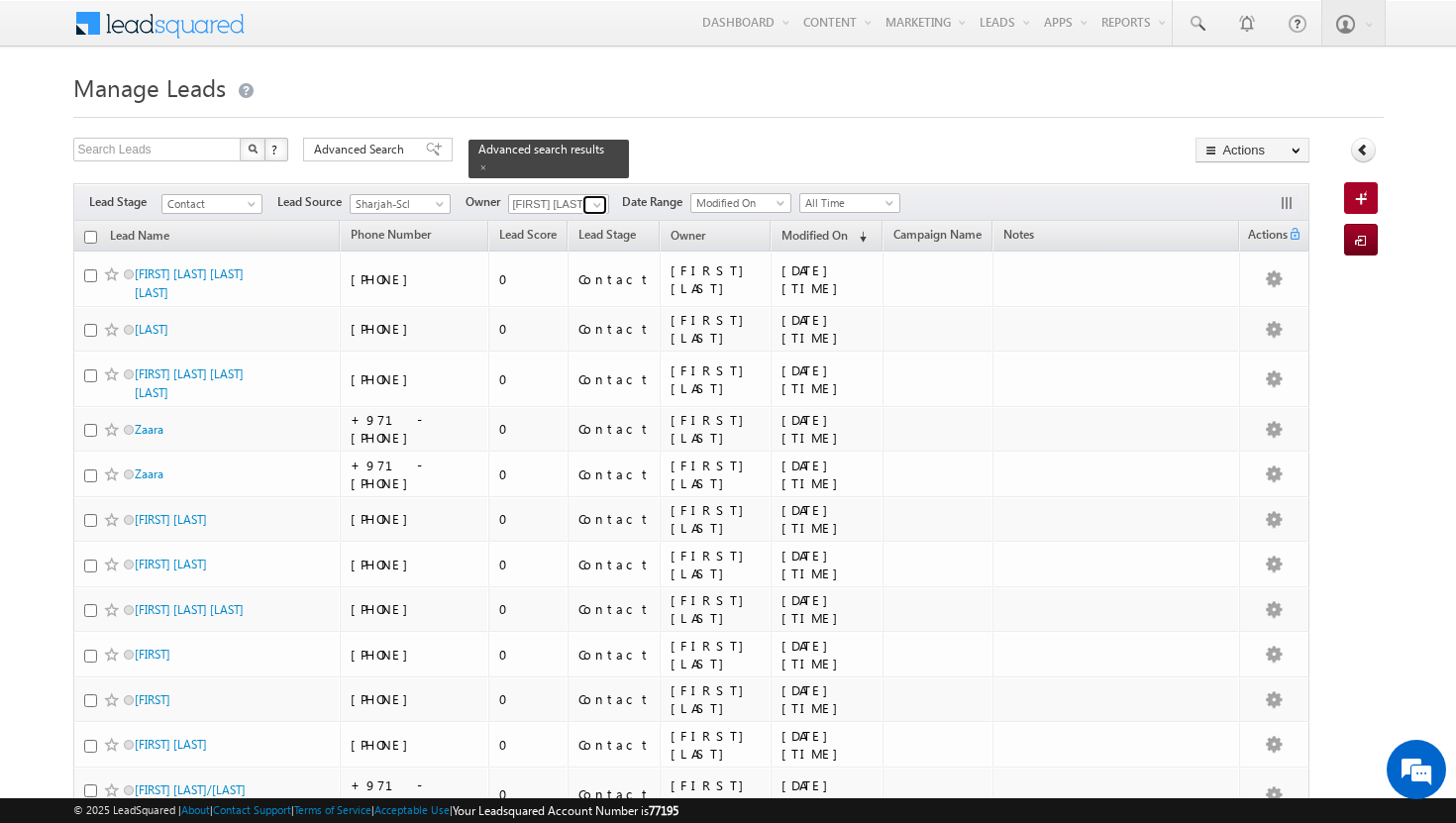 click at bounding box center [597, 205] 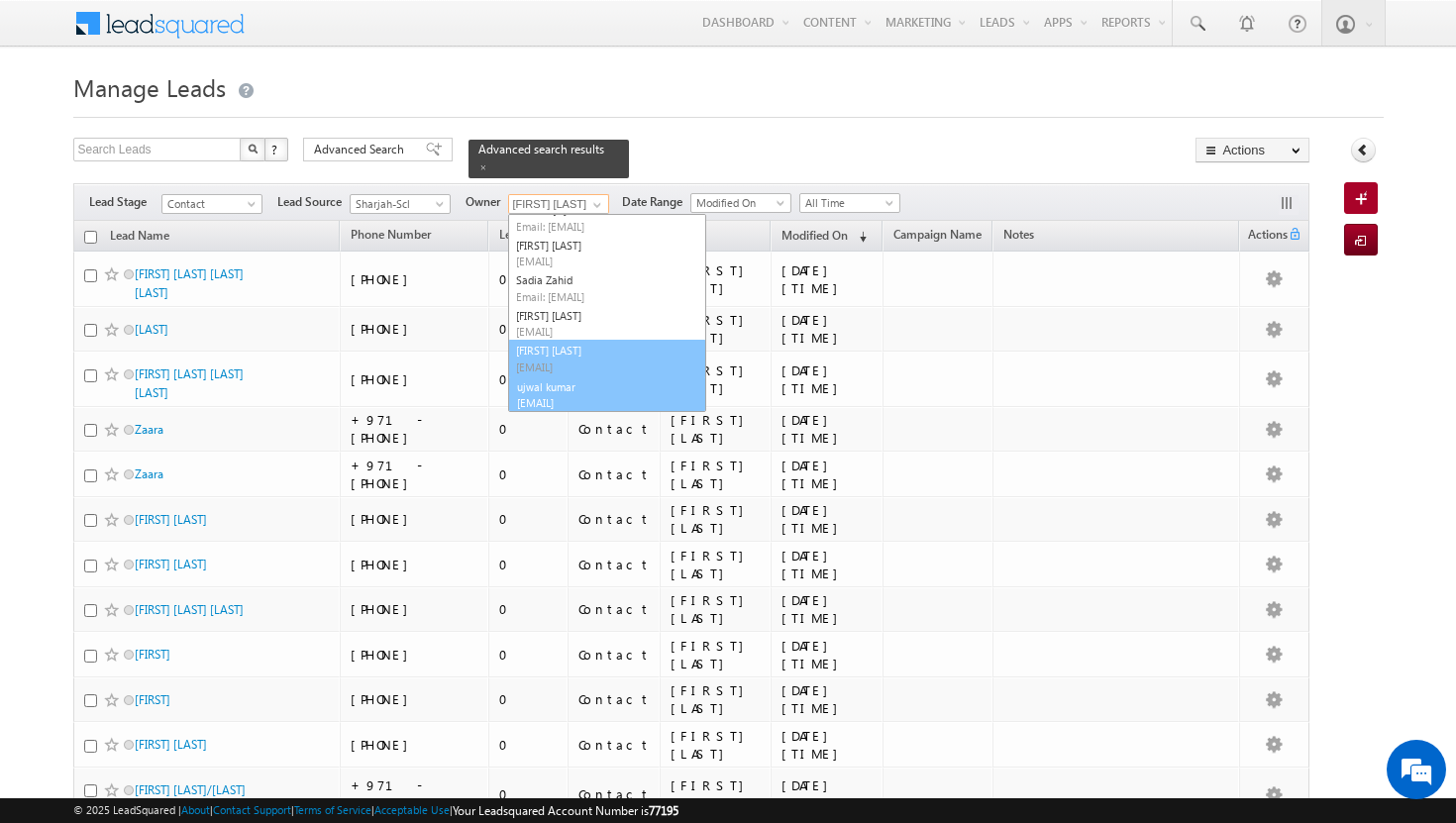 scroll, scrollTop: 91, scrollLeft: 0, axis: vertical 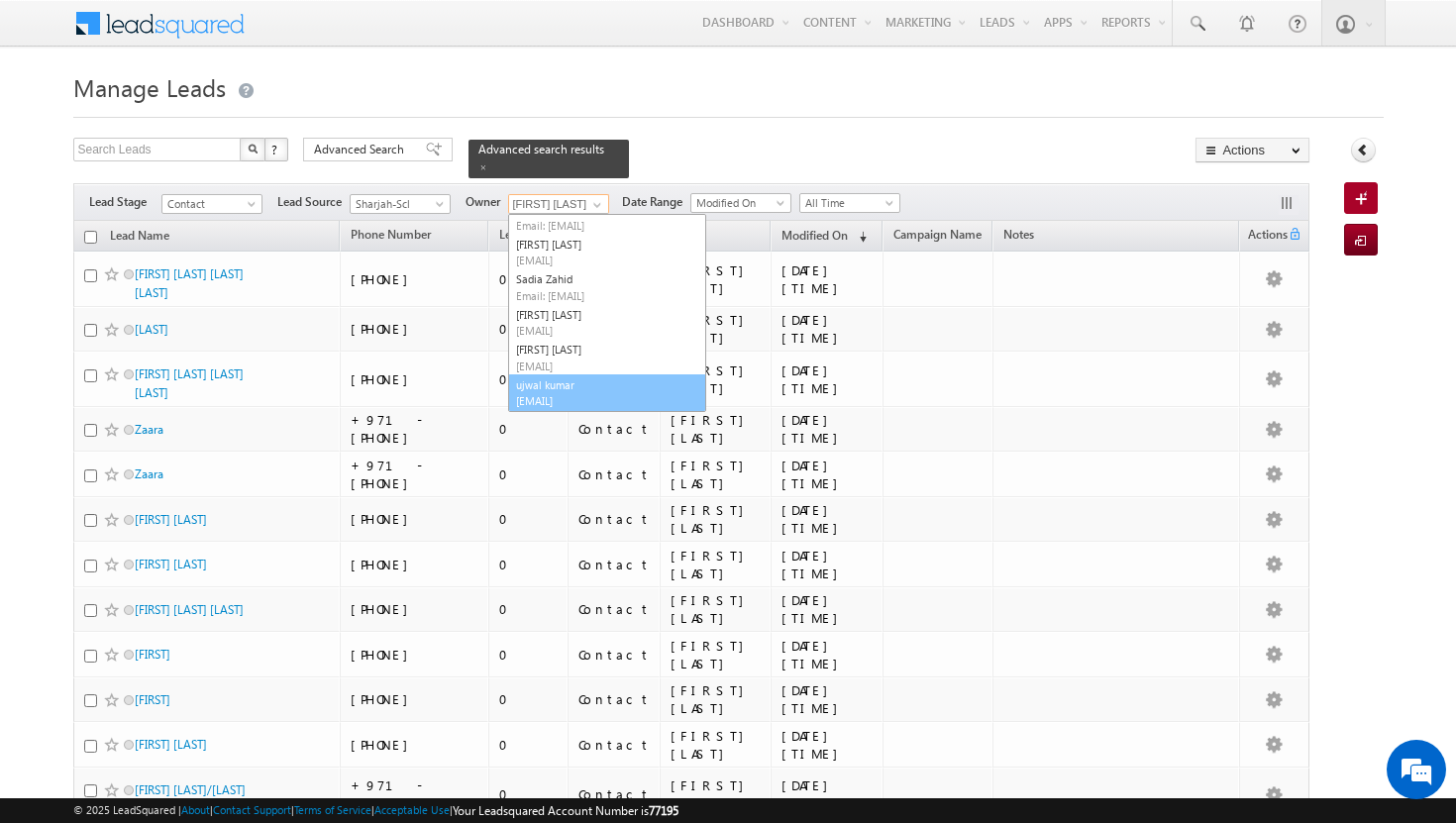 click on "[EMAIL]" at bounding box center [605, 400] 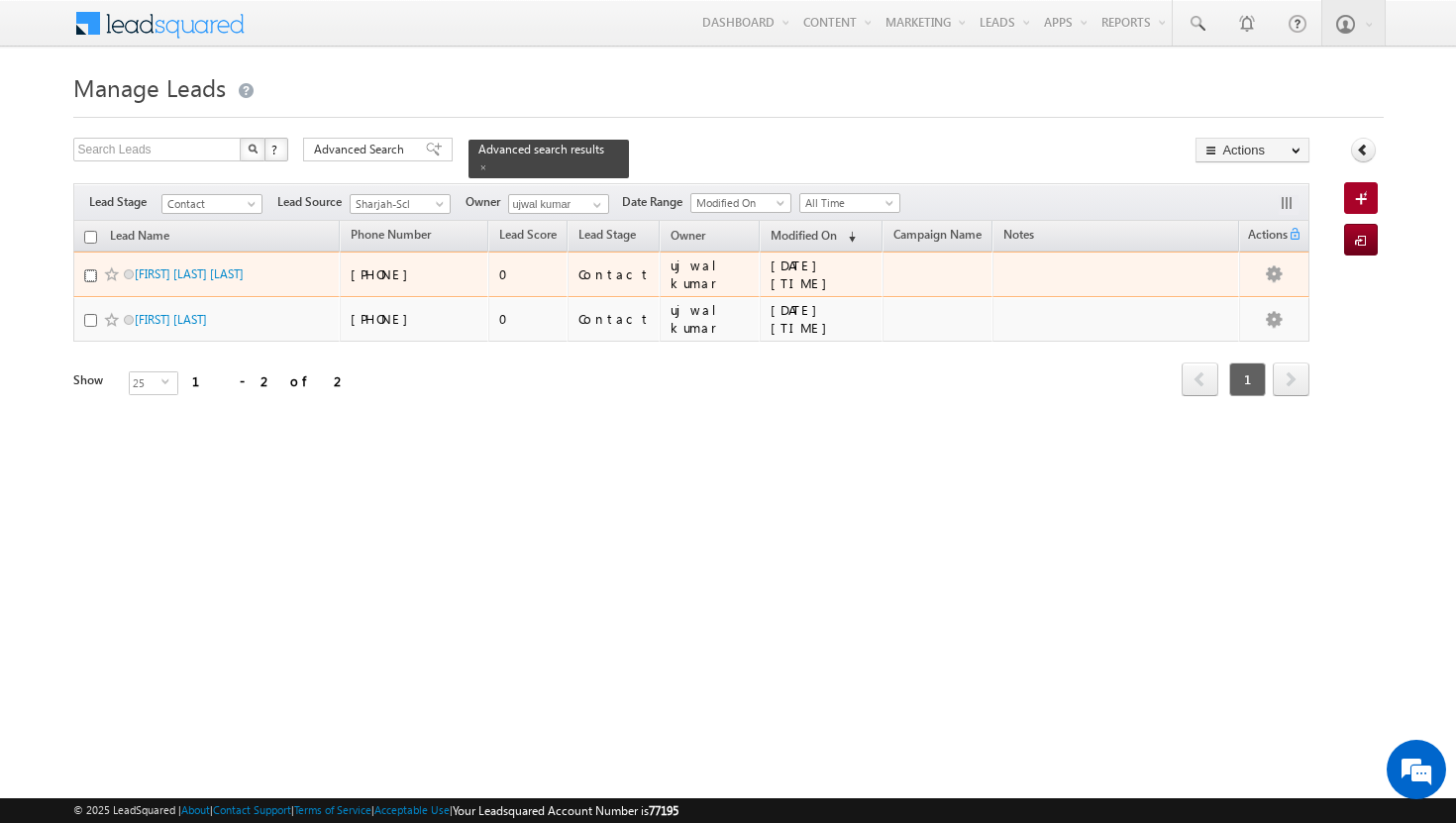 click at bounding box center [90, 275] 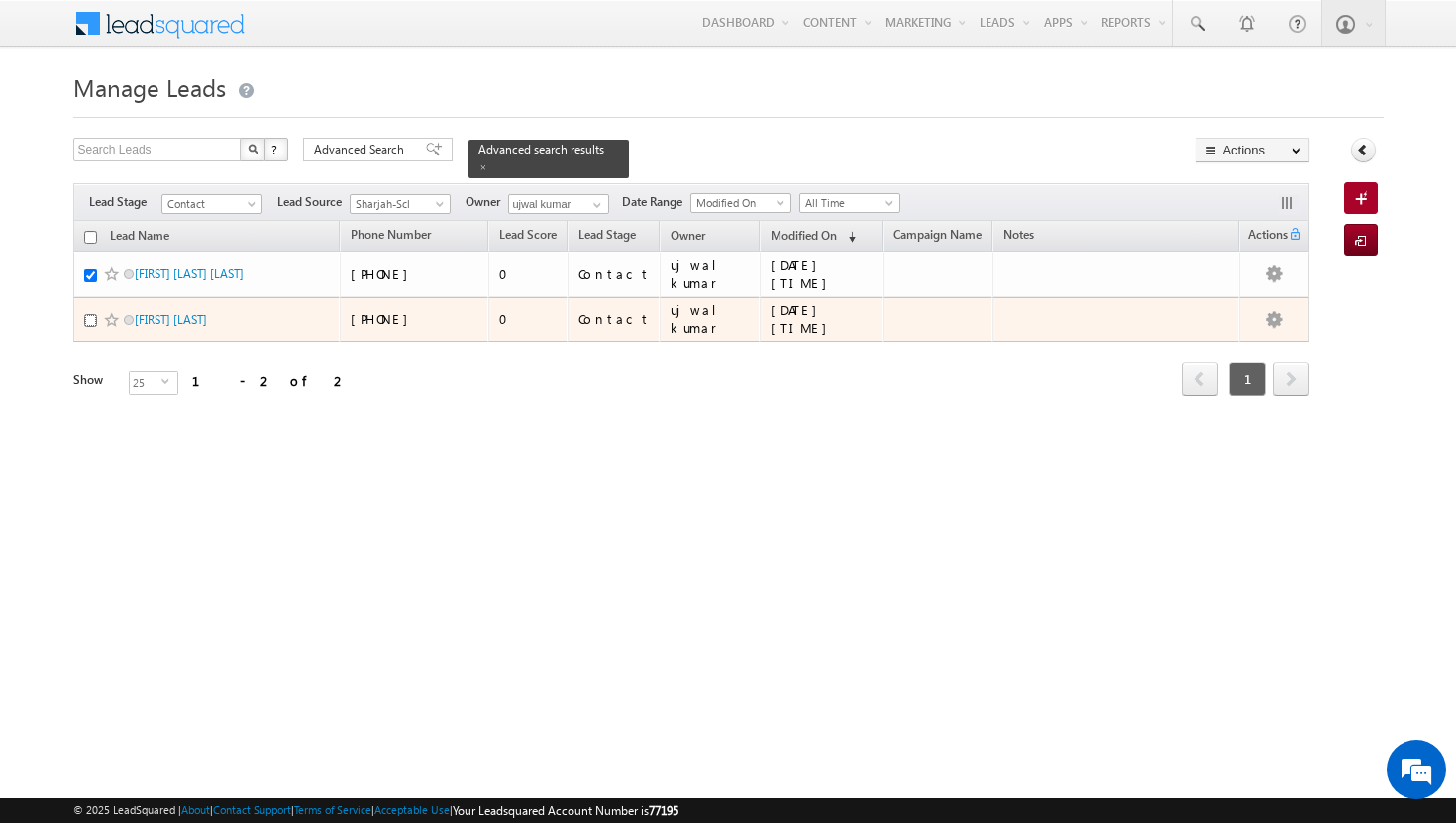 click at bounding box center (90, 320) 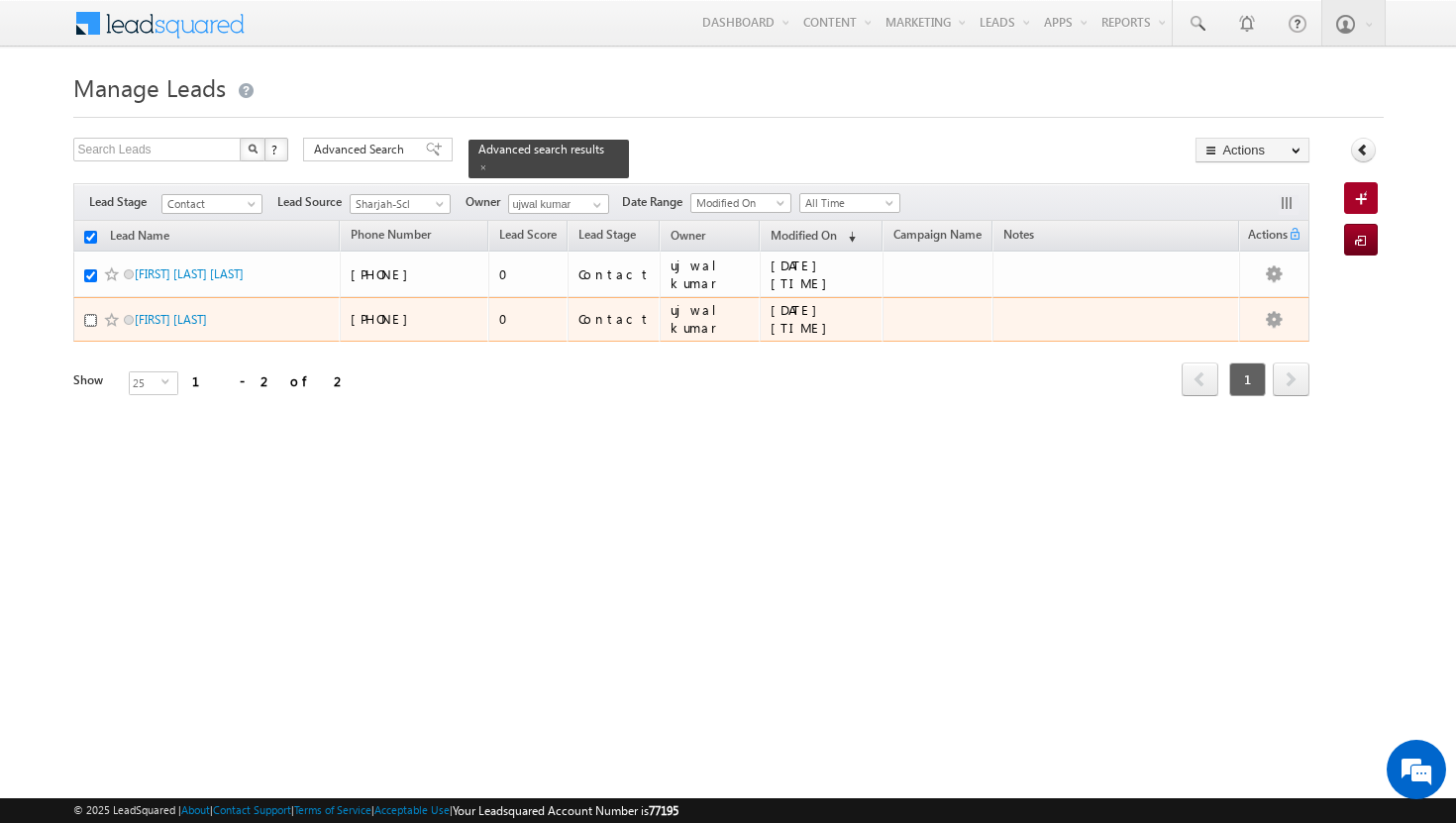 checkbox on "true" 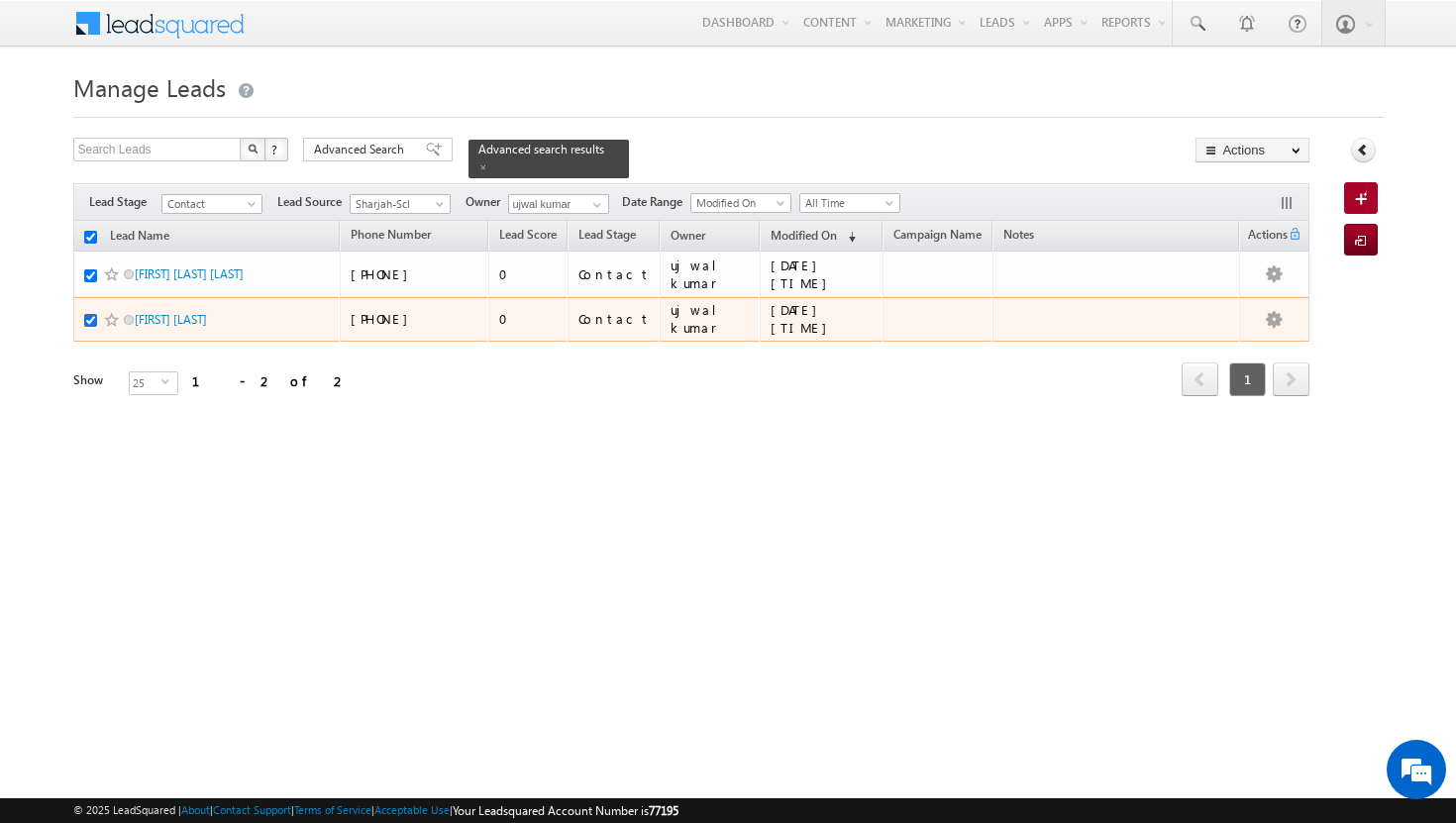 checkbox on "true" 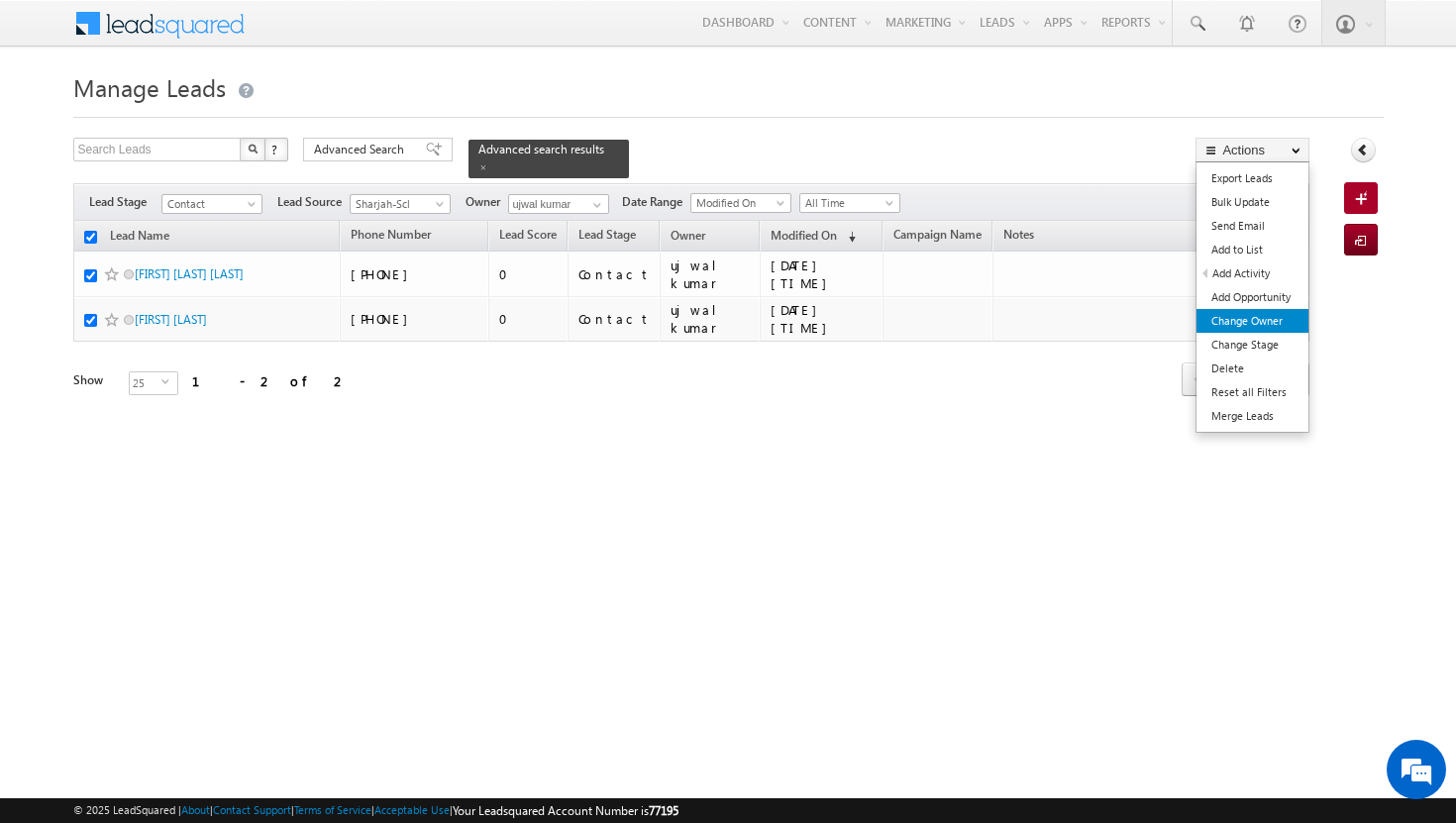 click on "Change Owner" at bounding box center (1252, 321) 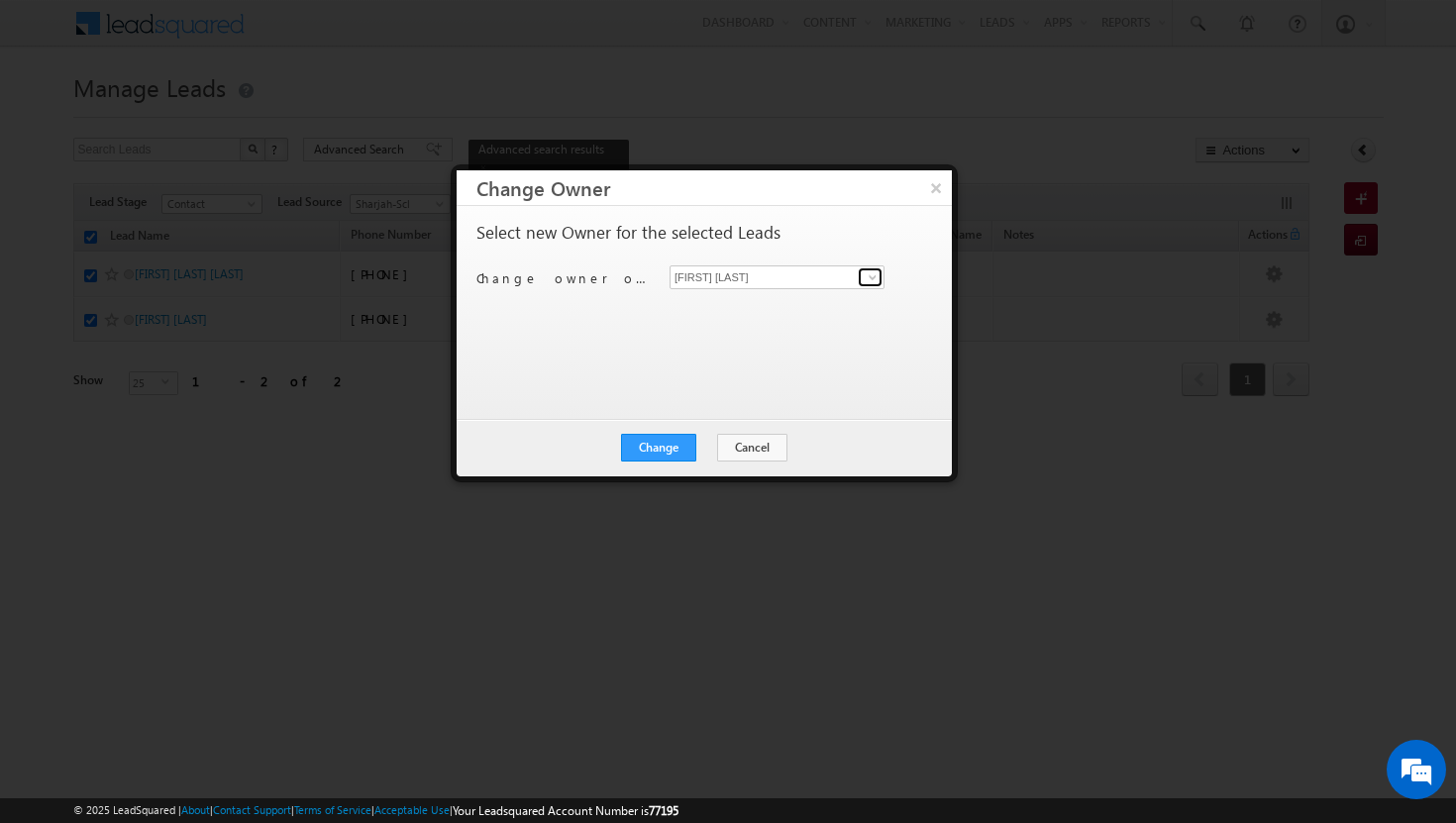 click at bounding box center (873, 277) 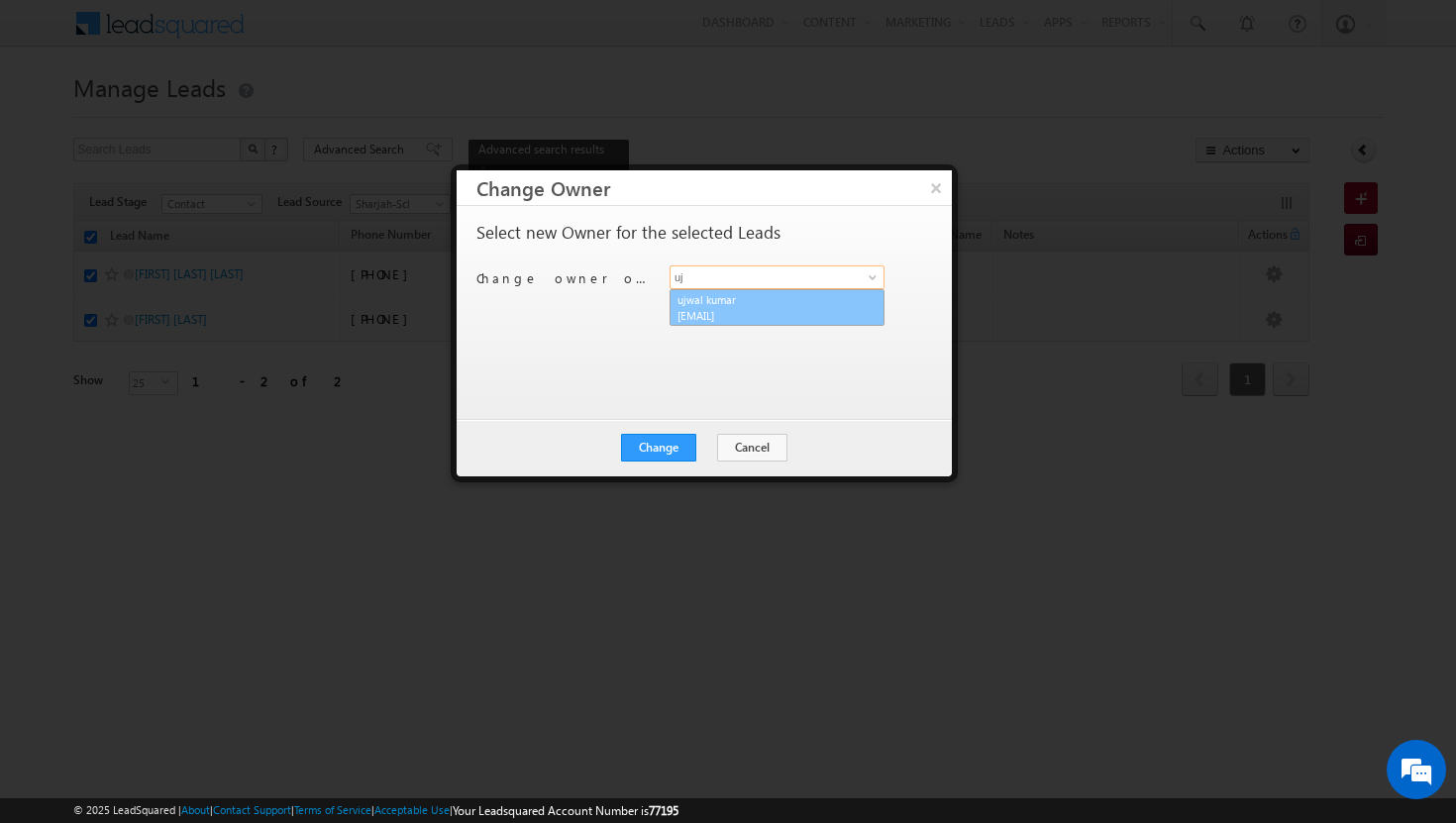 click on "[EMAIL]" at bounding box center (767, 315) 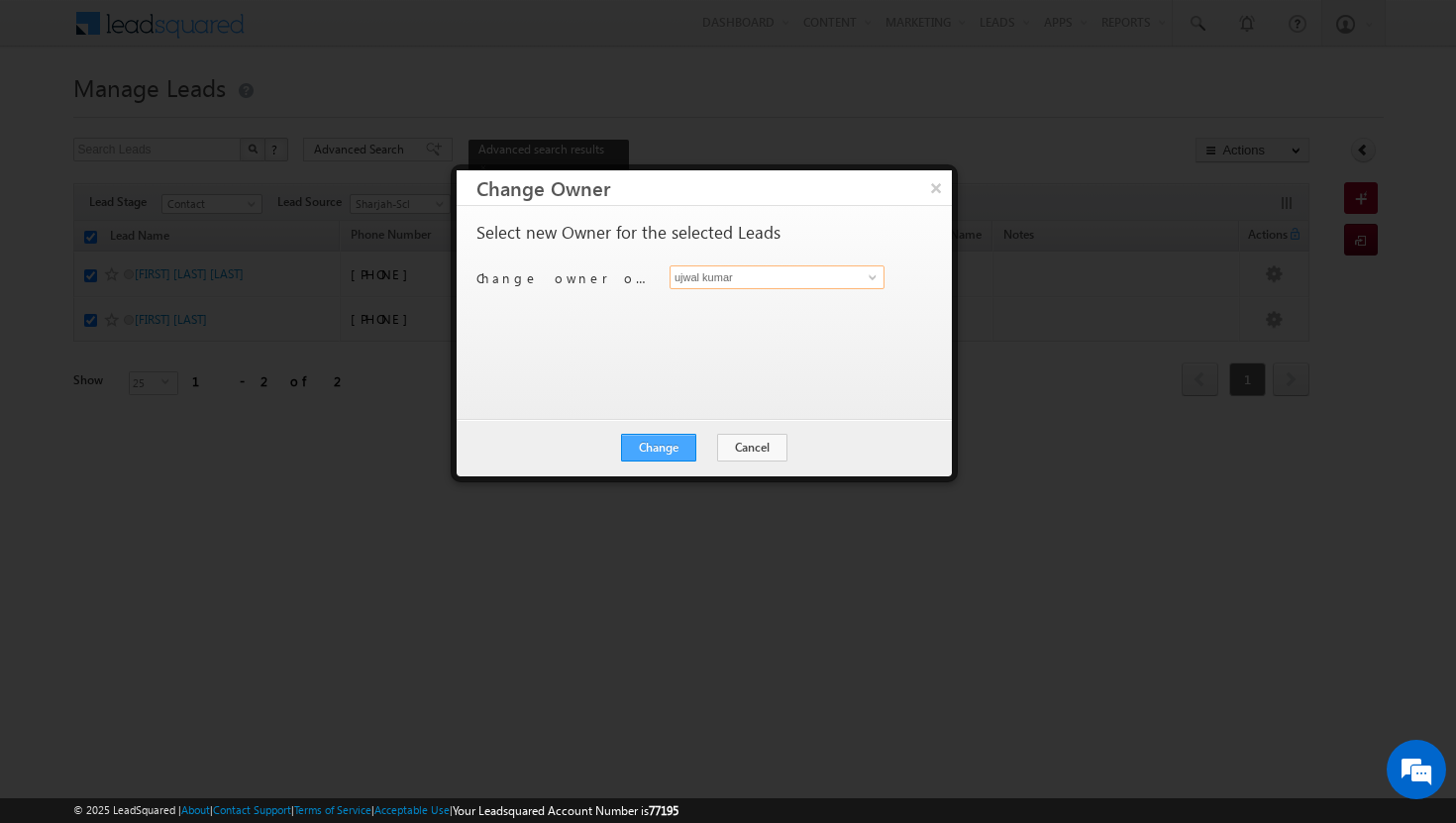 type on "ujwal kumar" 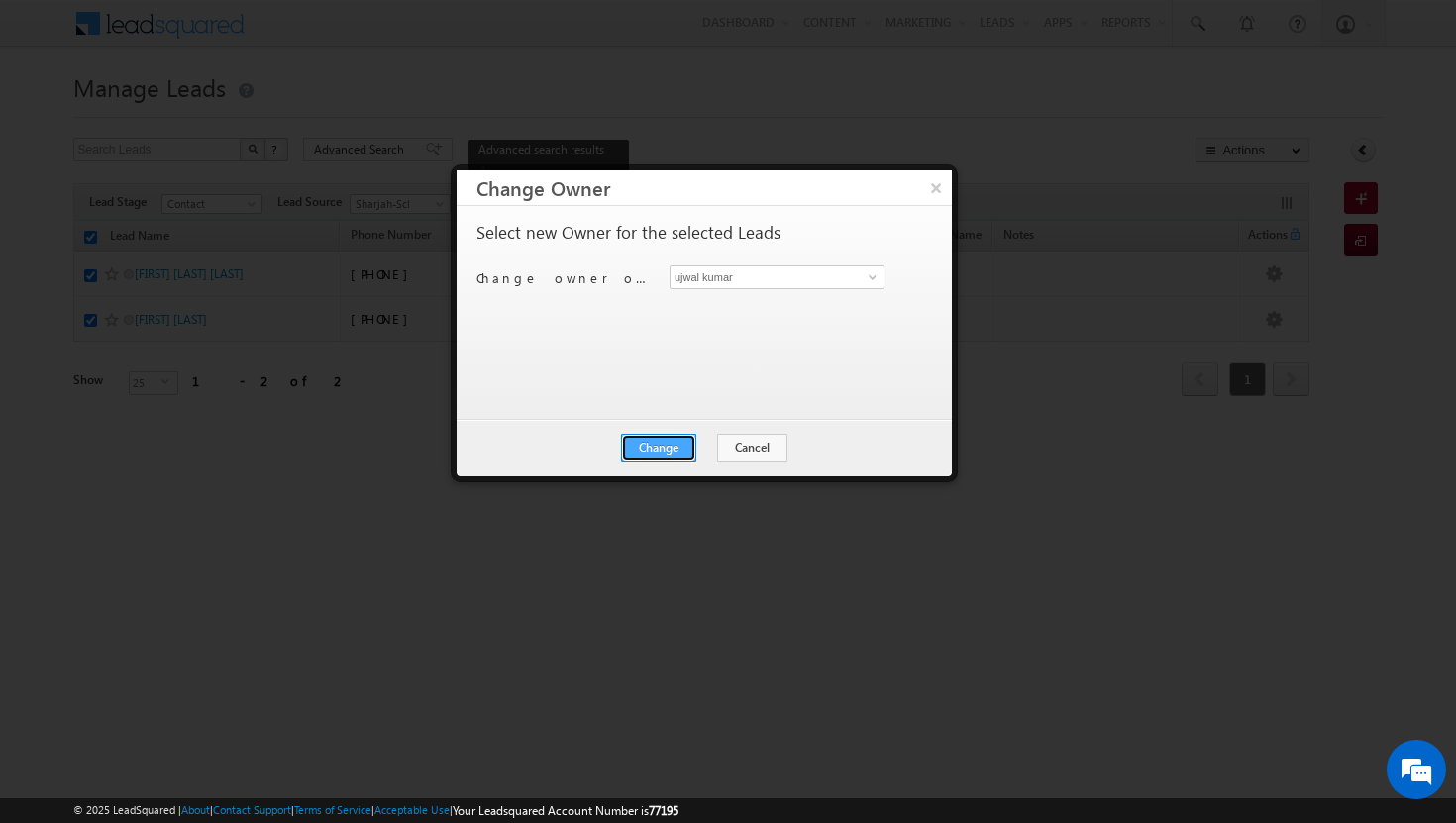 click on "Change" at bounding box center [659, 448] 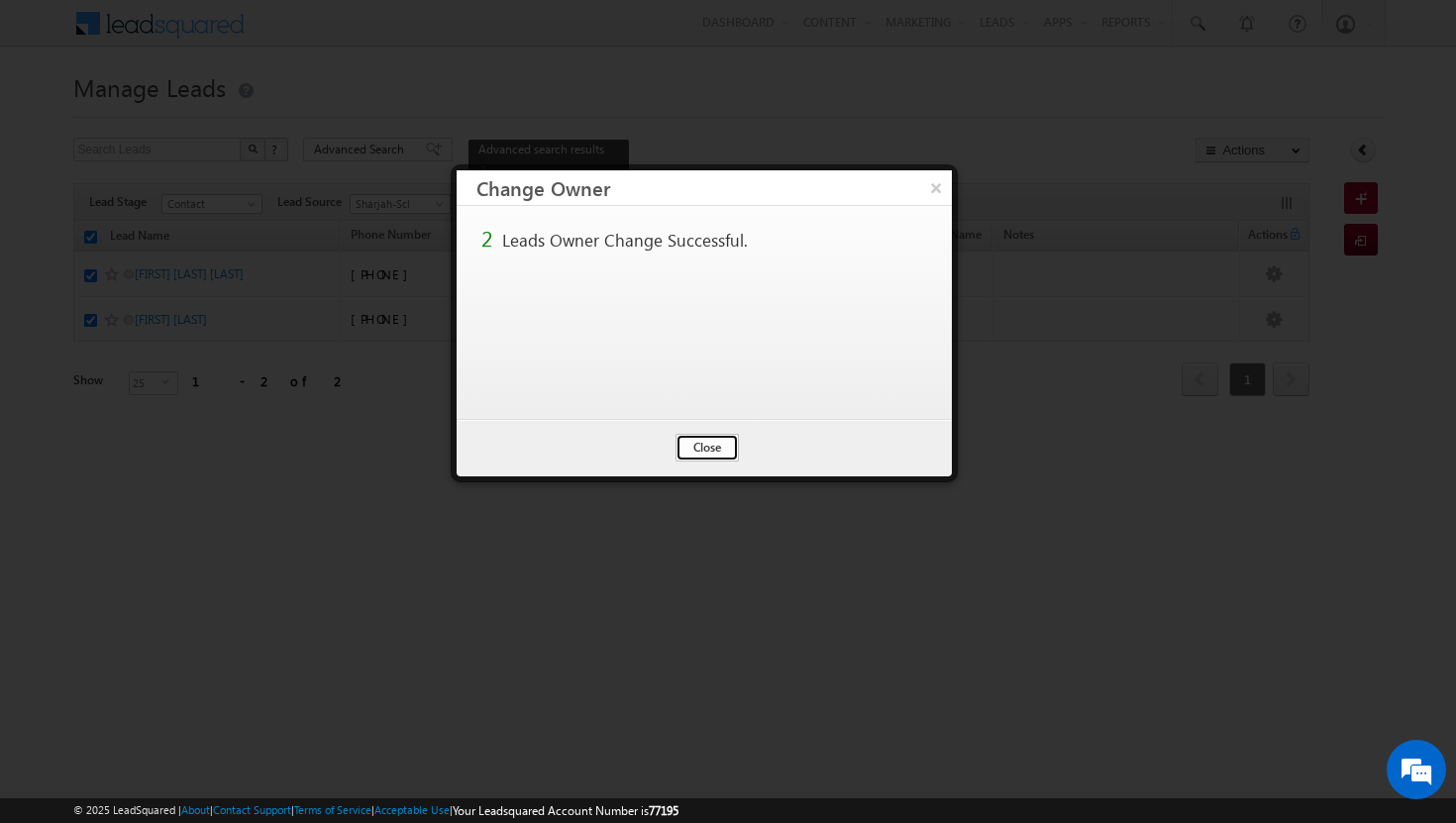 click on "Close" at bounding box center [707, 448] 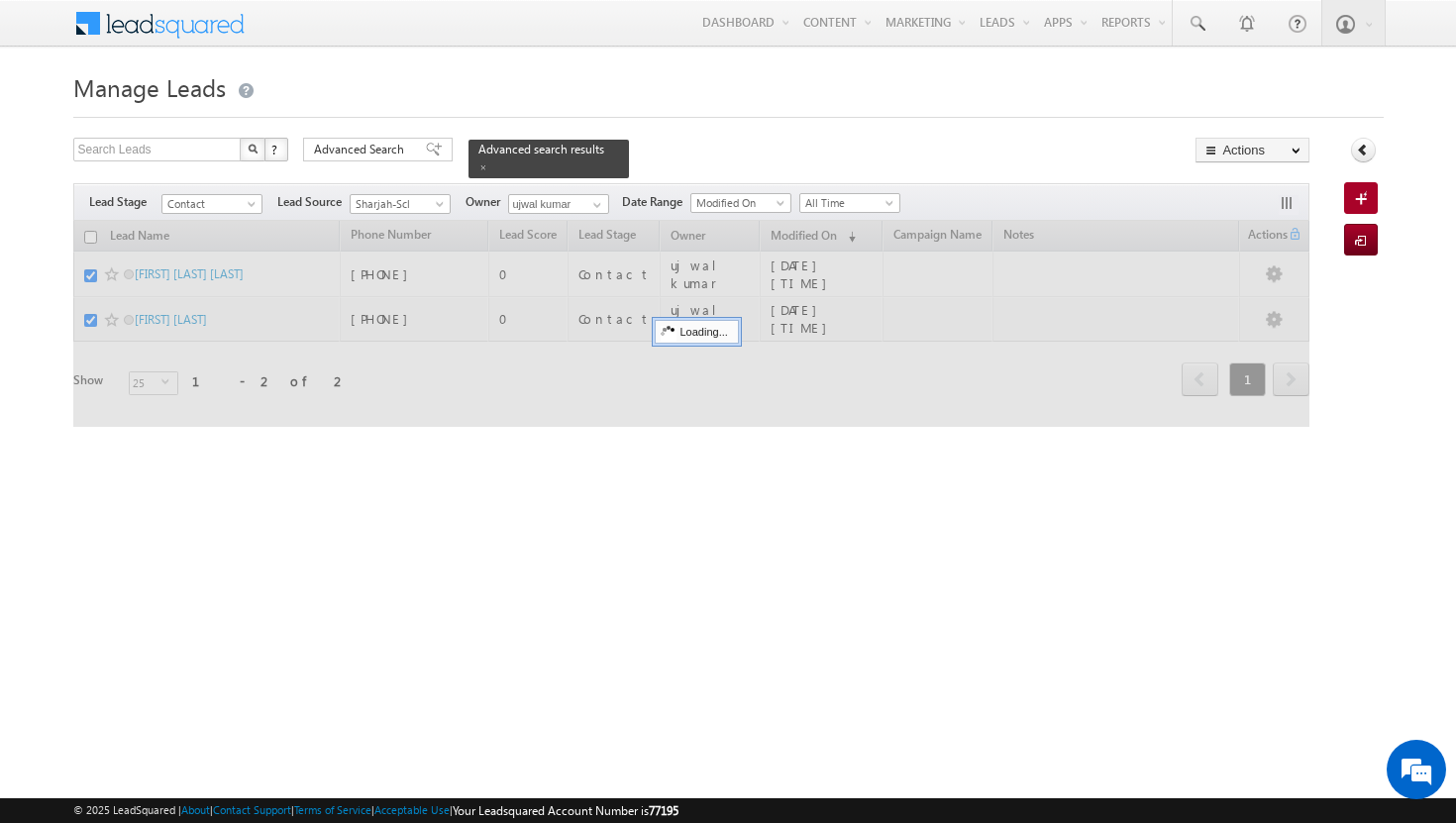 checkbox on "false" 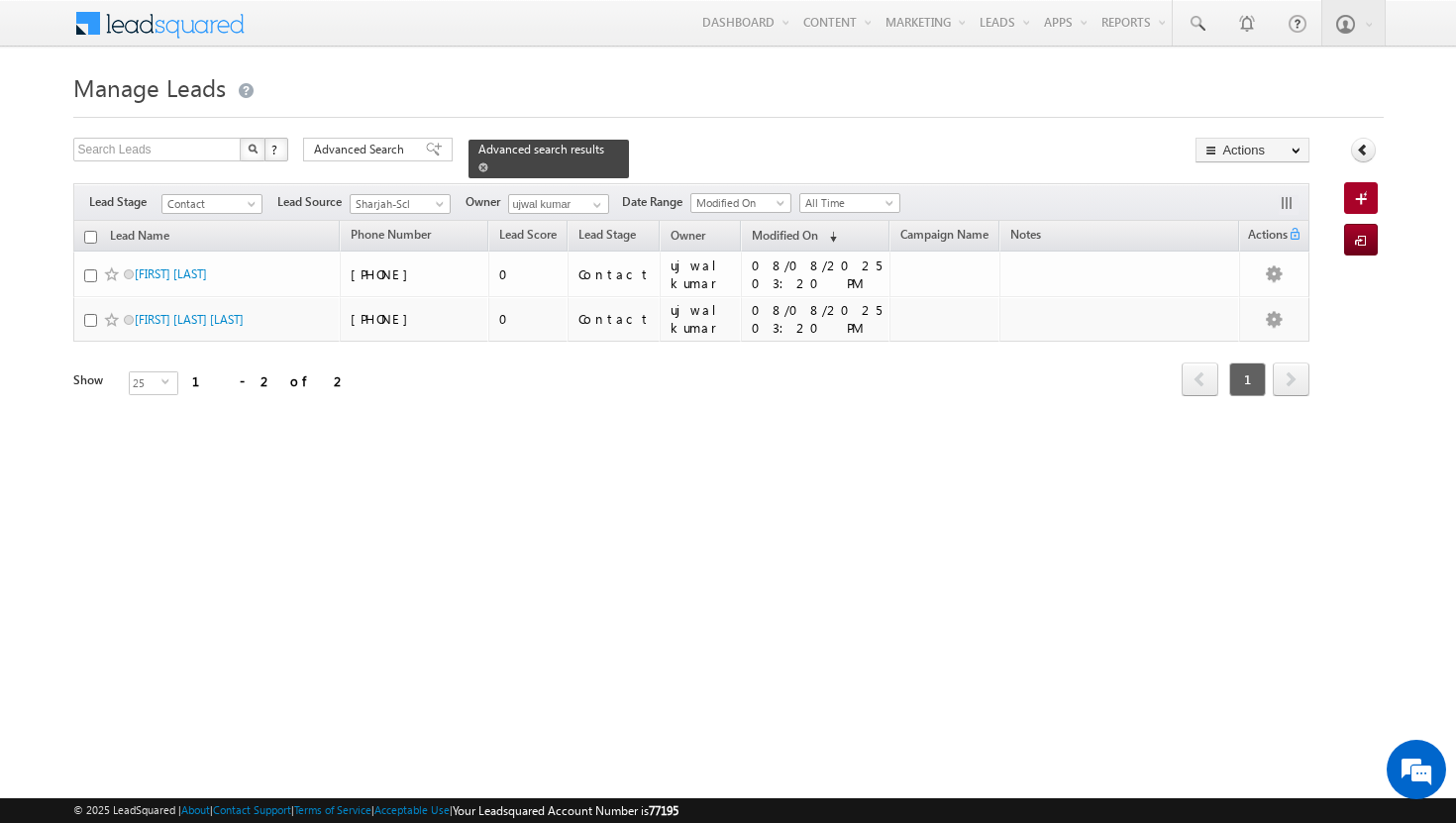 click at bounding box center (483, 167) 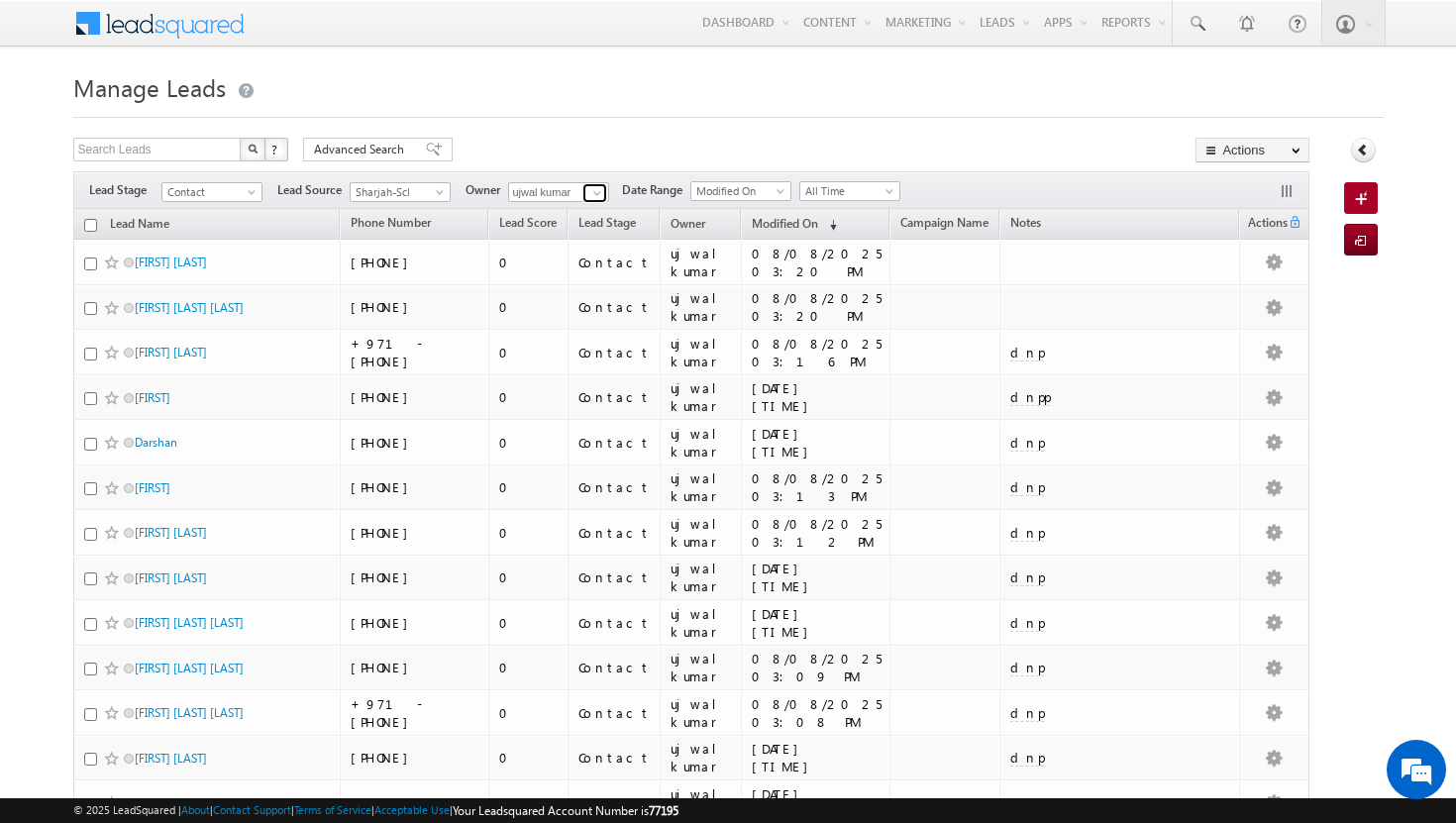 click at bounding box center [597, 193] 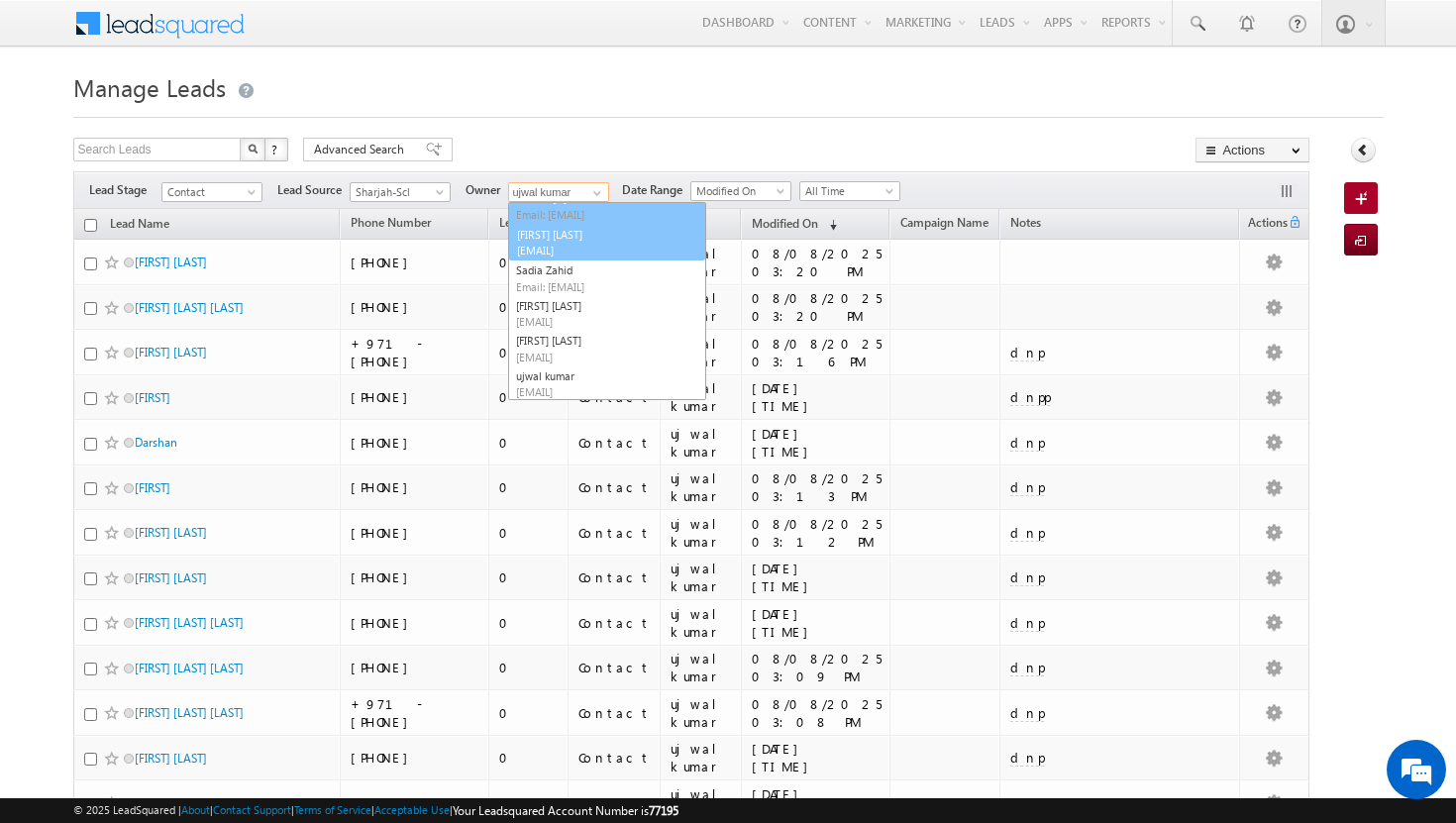 scroll, scrollTop: 75, scrollLeft: 0, axis: vertical 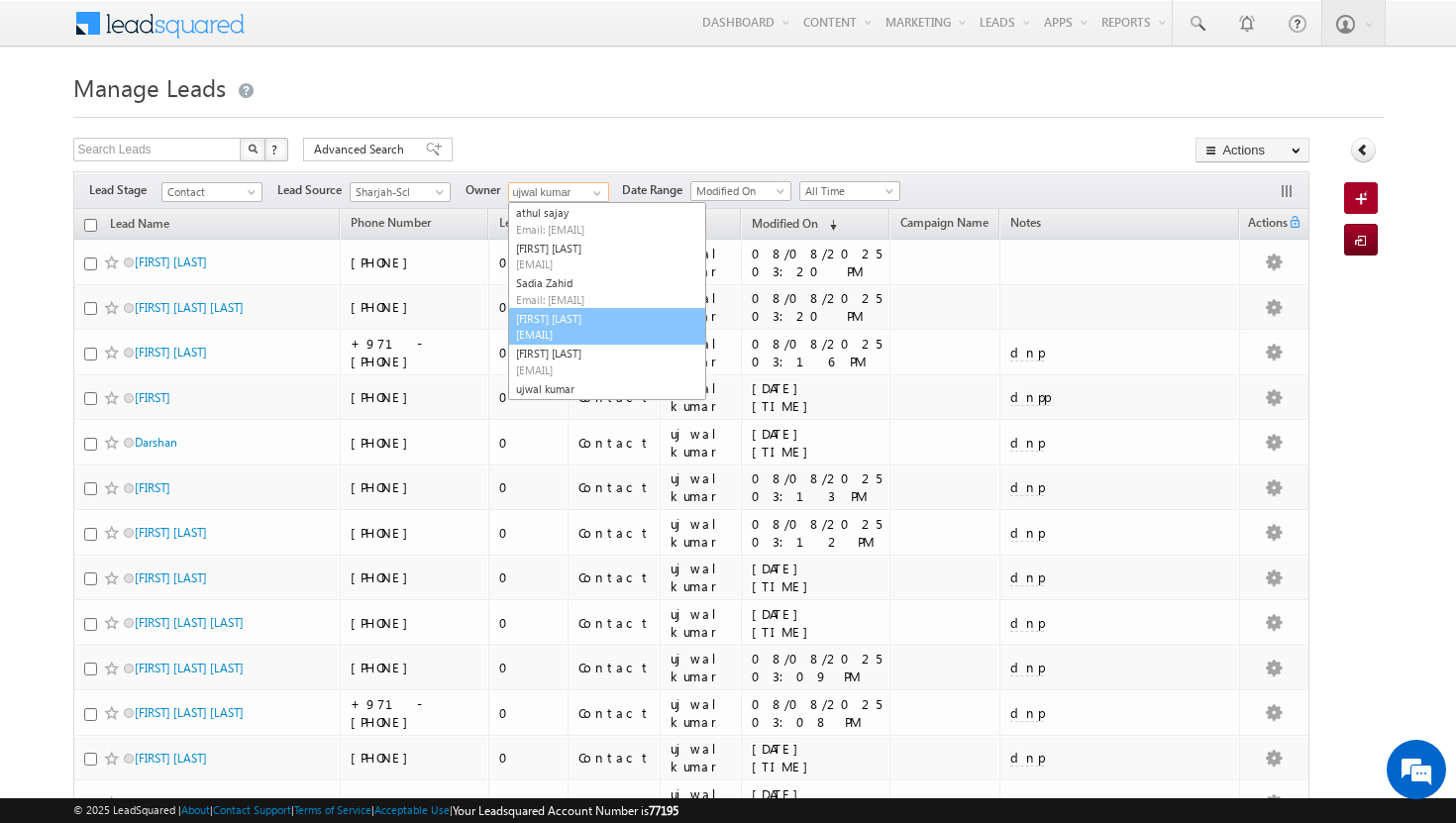 click on "[FIRST] [LAST] [EMAIL]" at bounding box center [607, 327] 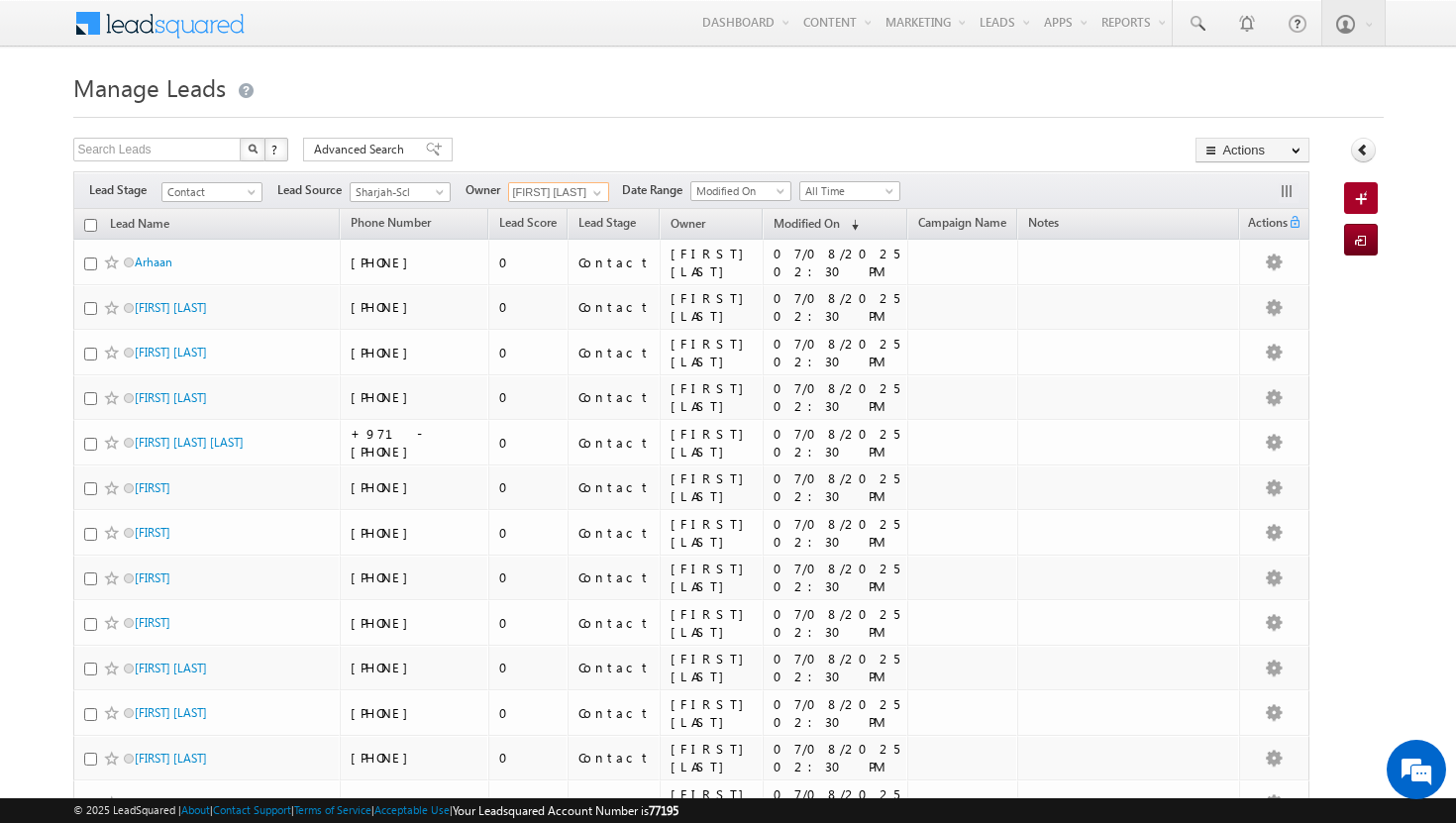 scroll, scrollTop: 718, scrollLeft: 0, axis: vertical 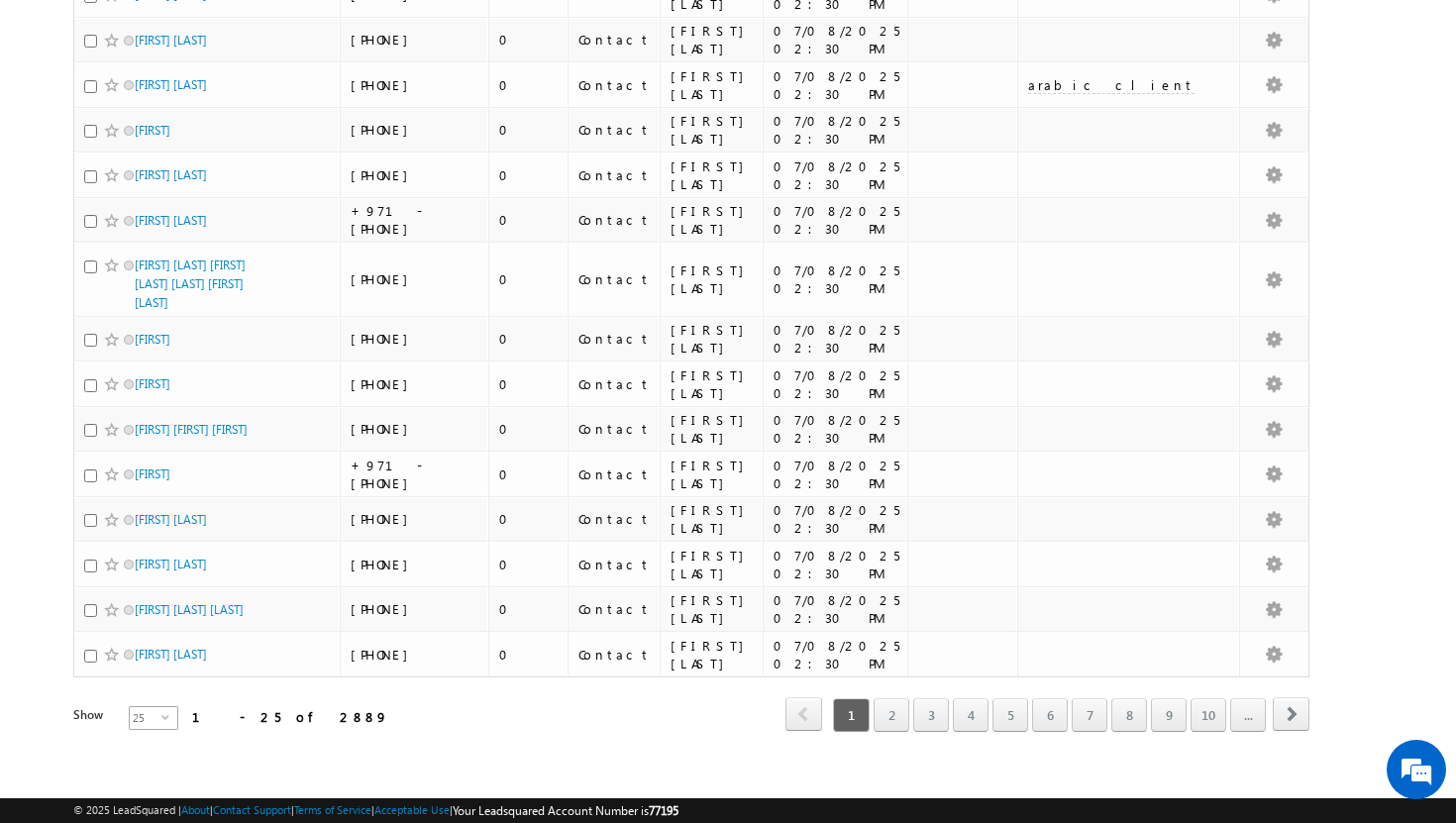 click on "select" at bounding box center (169, 724) 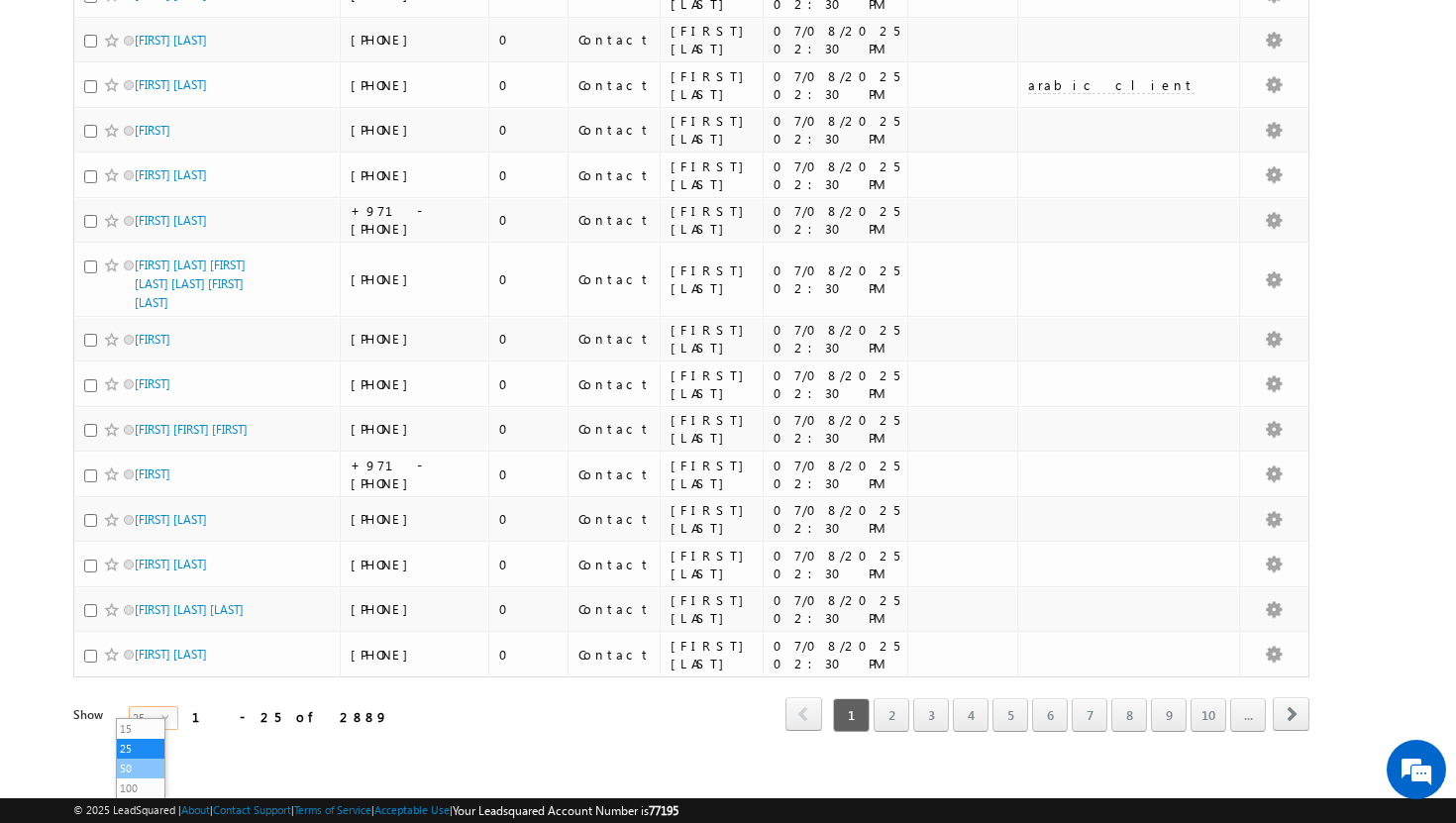 click on "50" at bounding box center (141, 769) 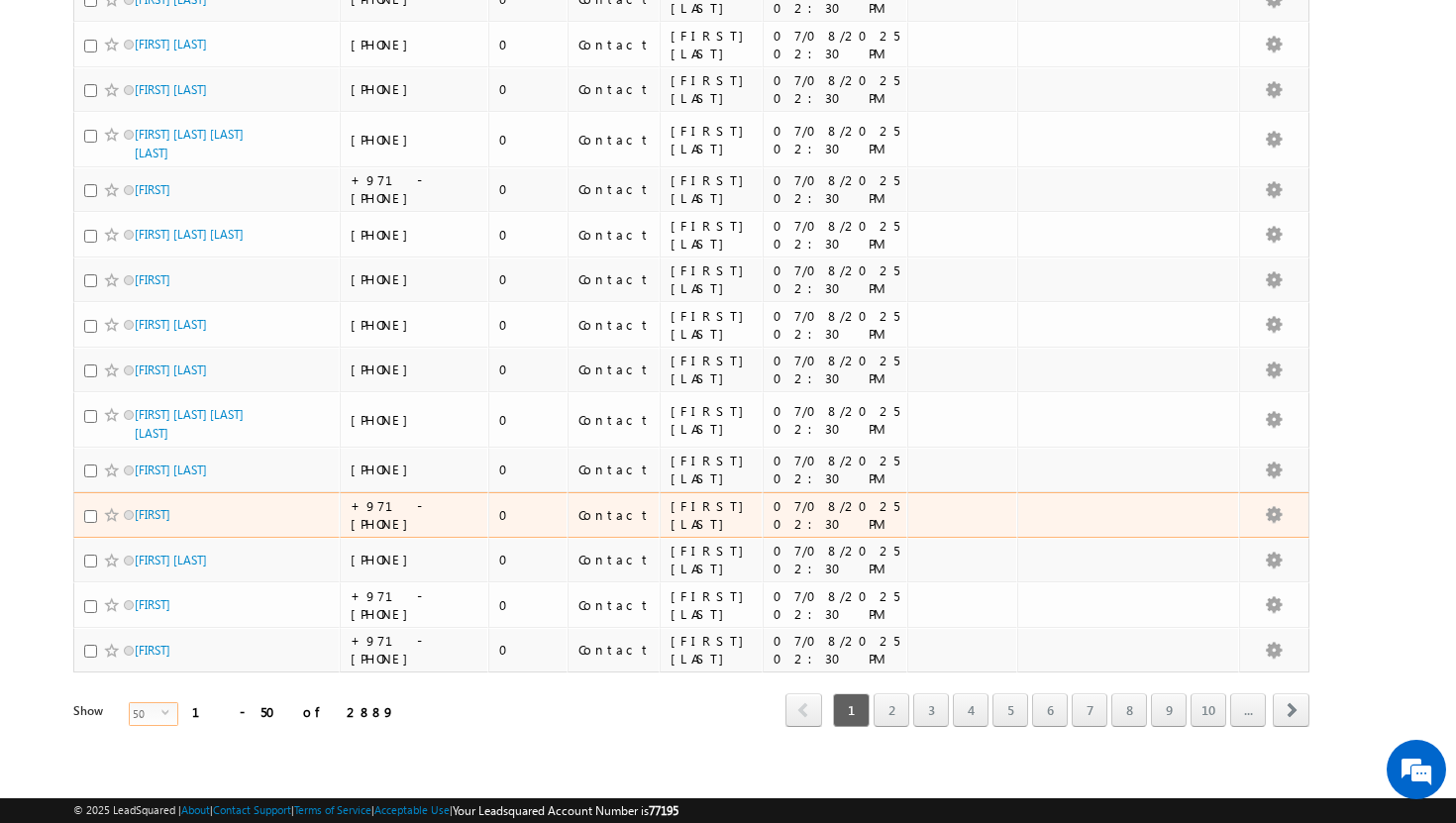 scroll, scrollTop: 0, scrollLeft: 0, axis: both 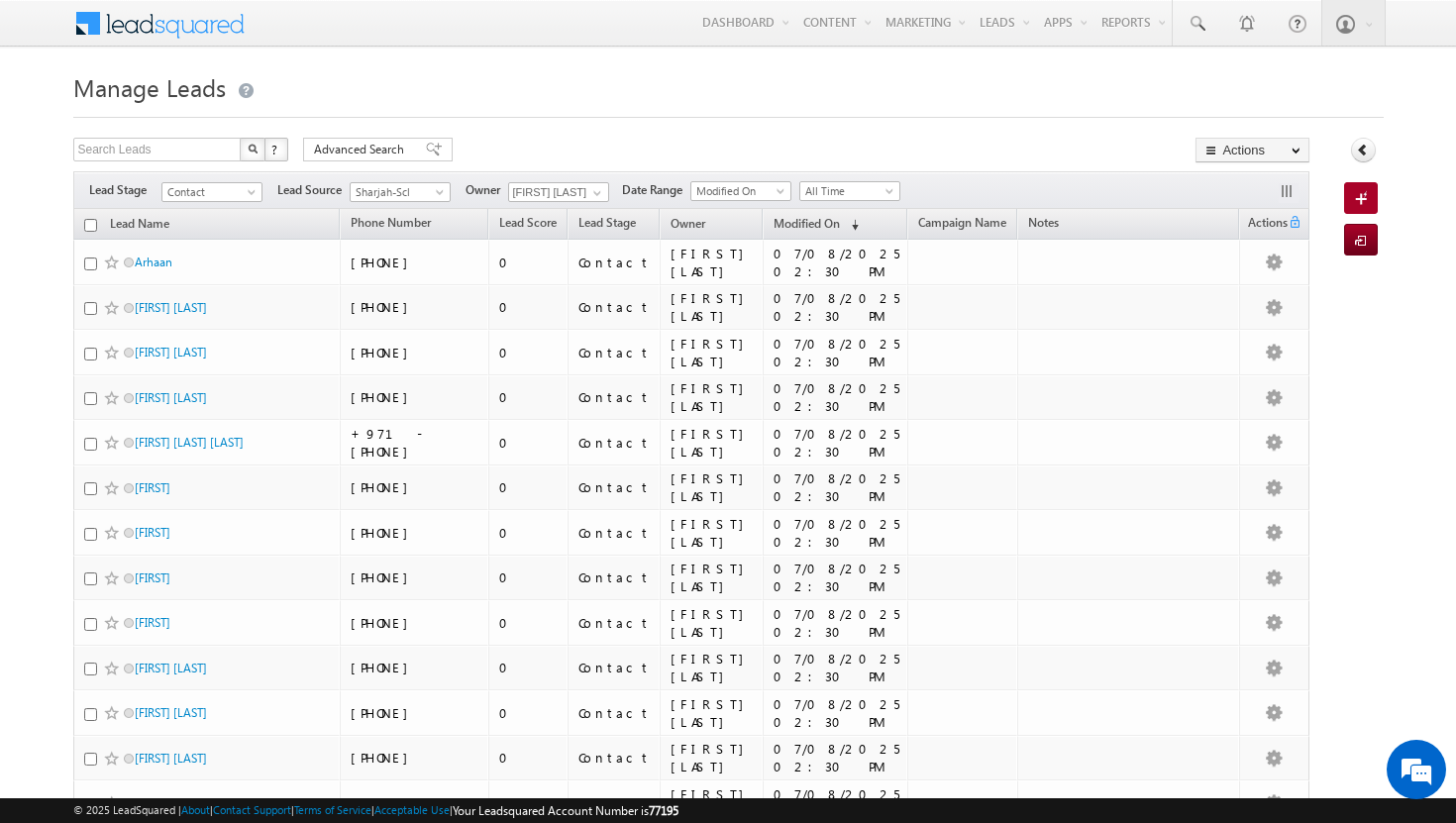 click at bounding box center [90, 225] 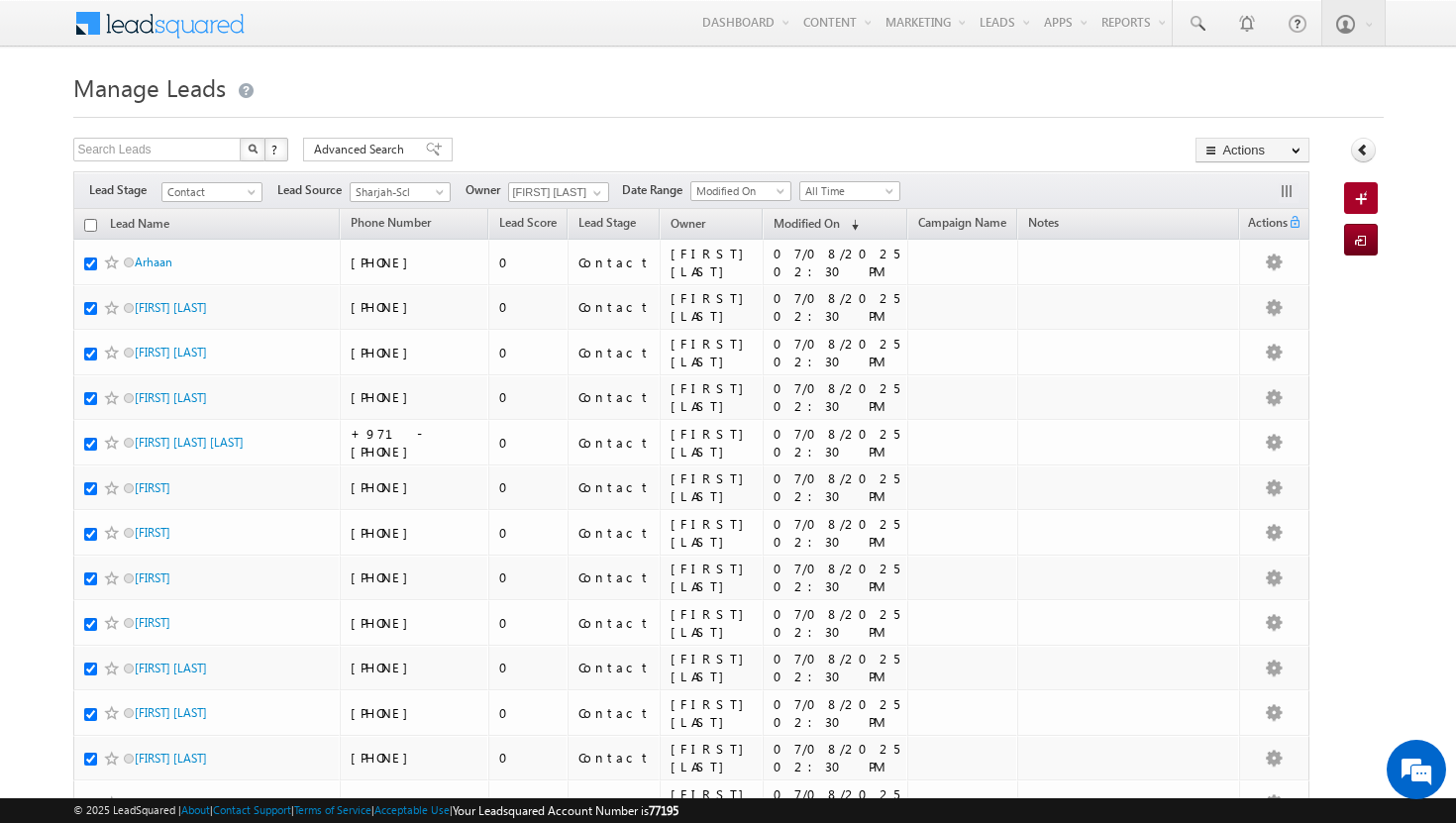 checkbox on "true" 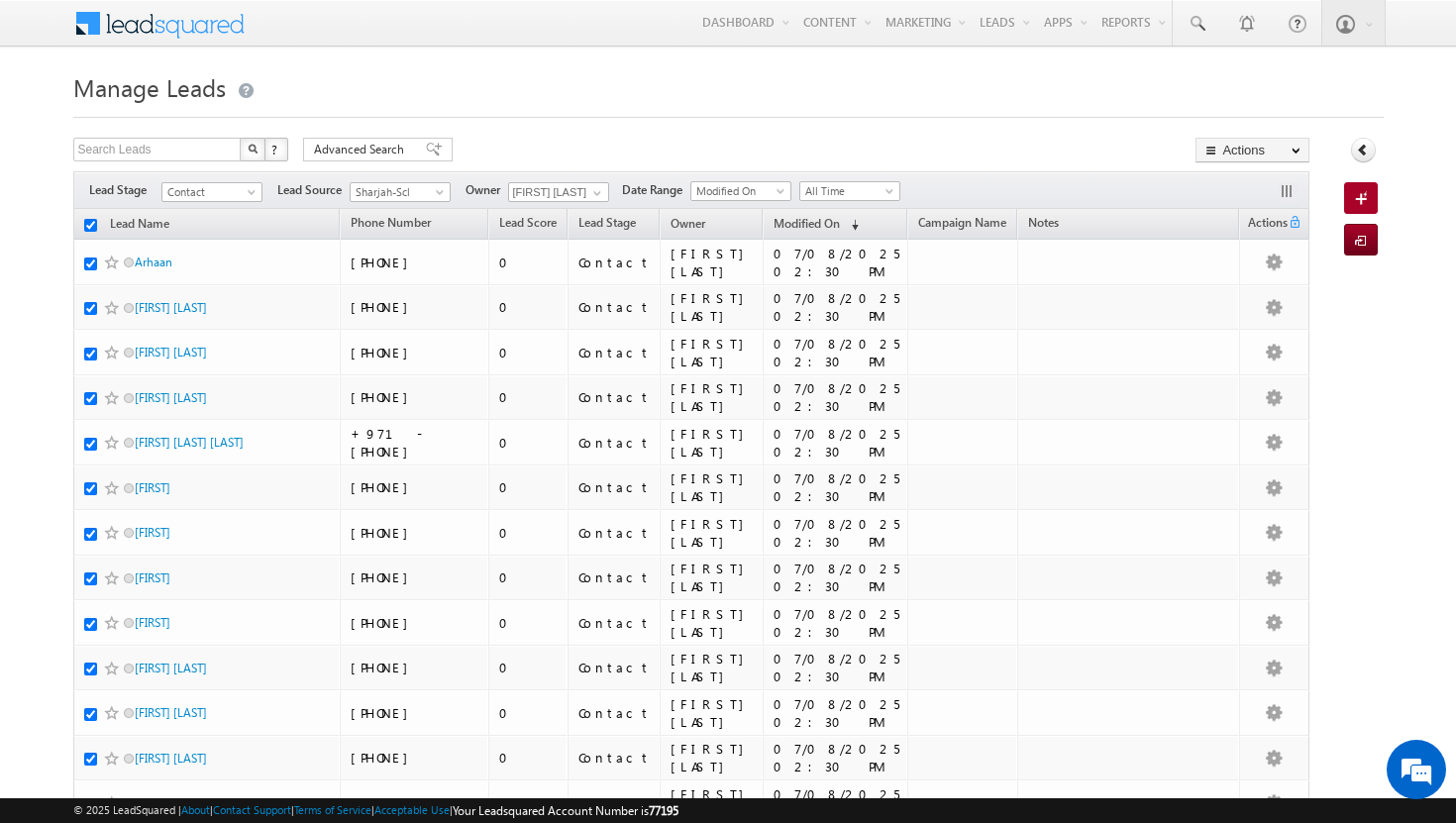 checkbox on "true" 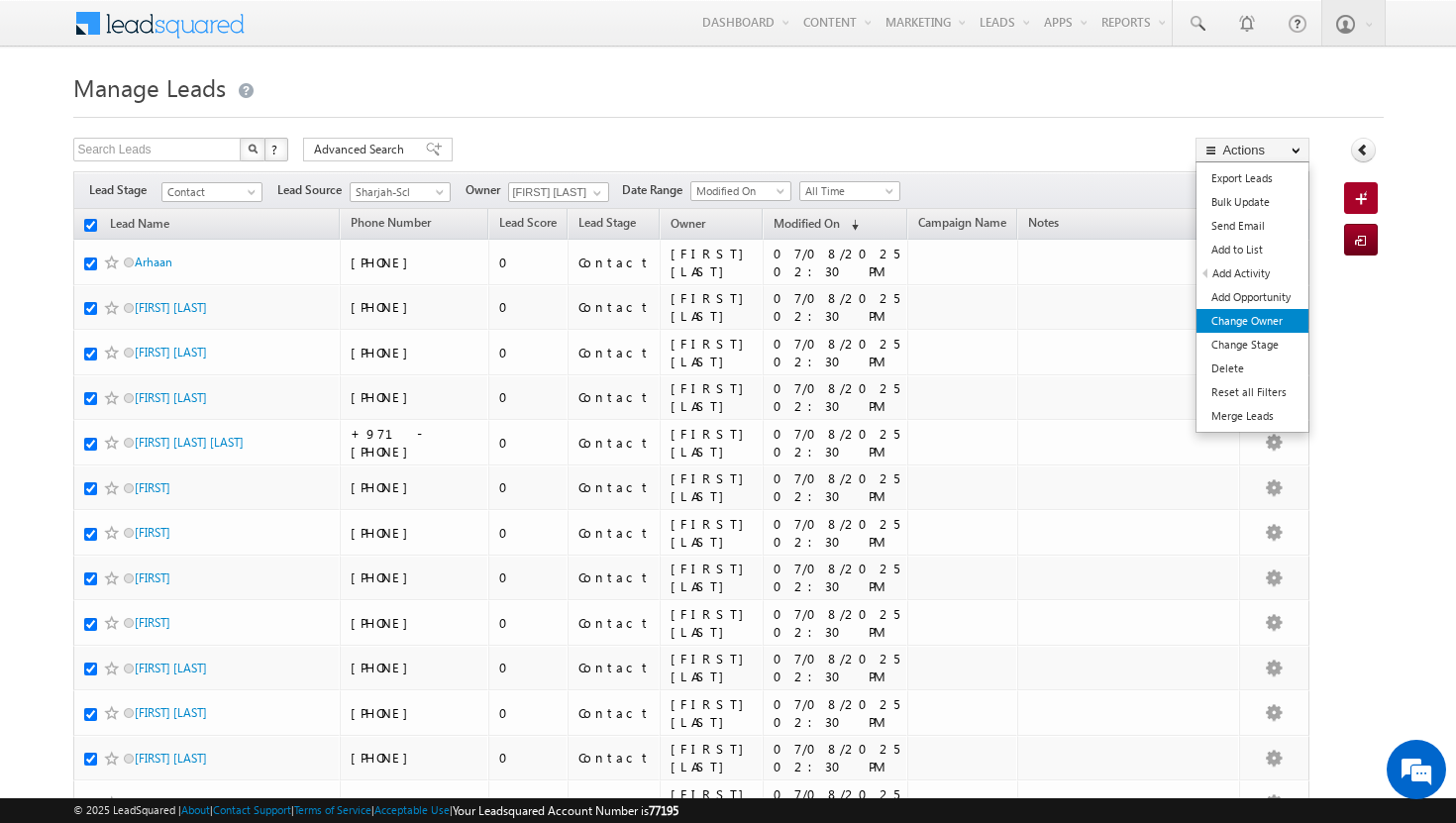 click on "Change Owner" at bounding box center (1252, 321) 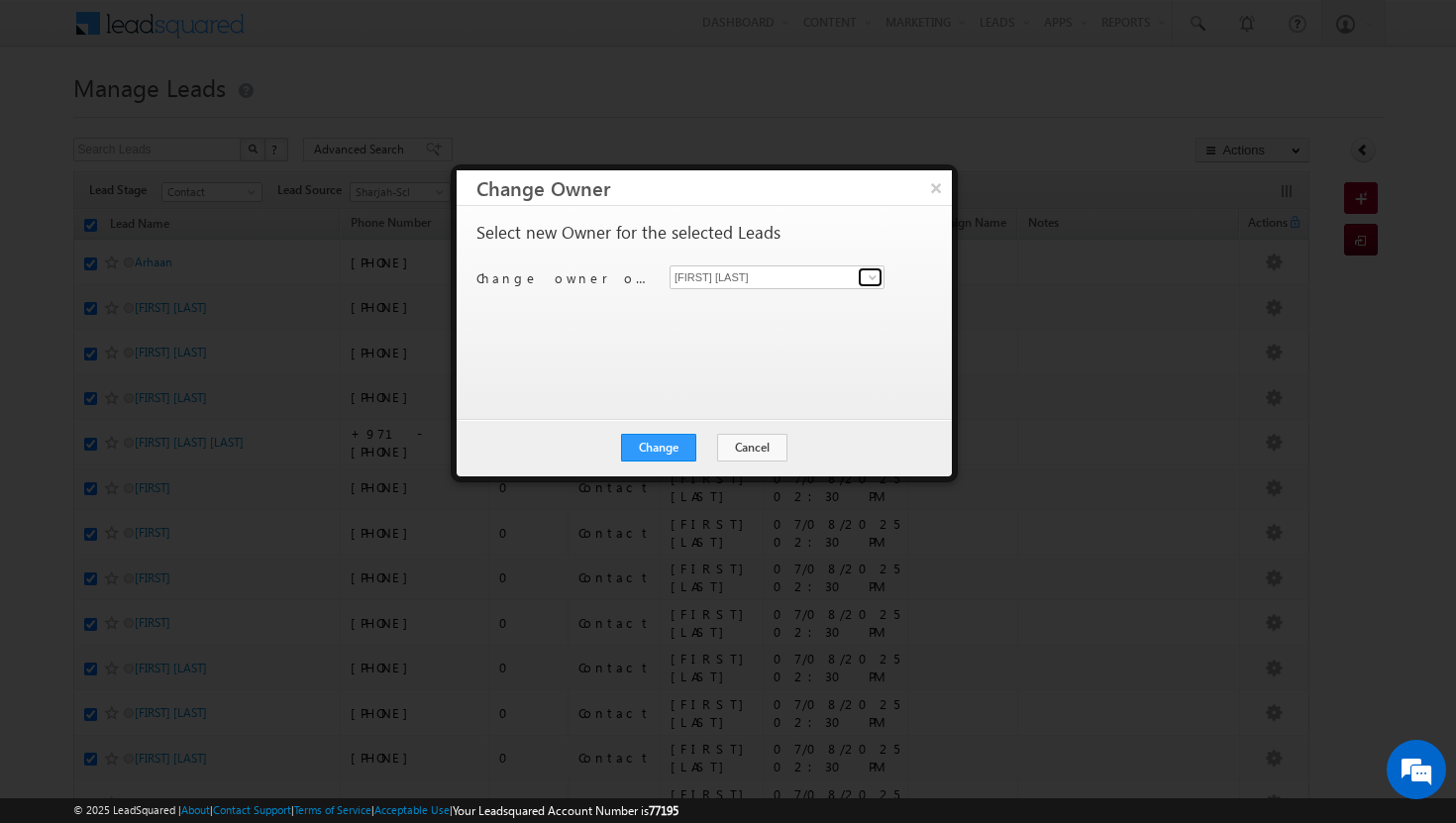 click at bounding box center (873, 277) 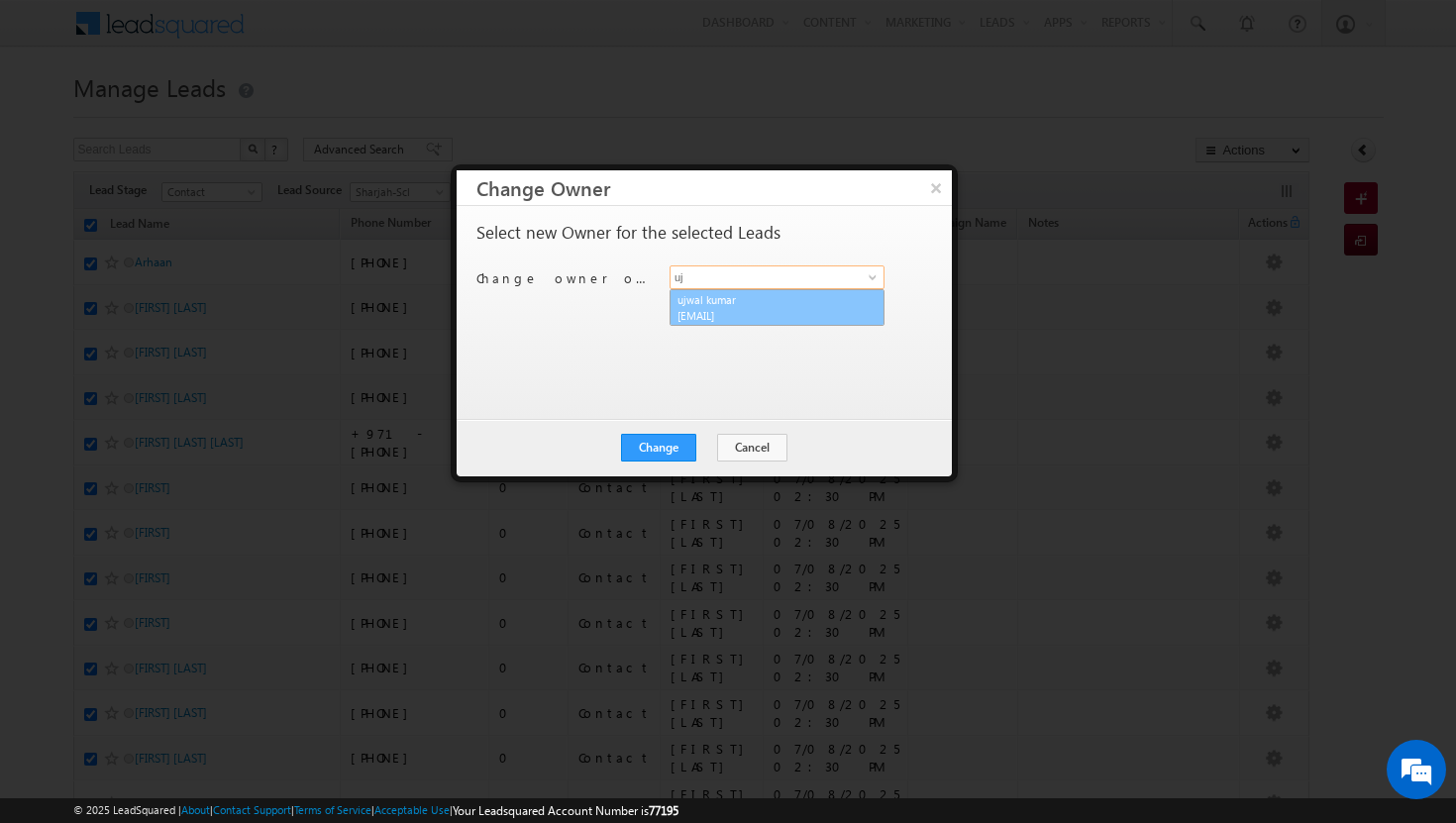 click on "[FIRST] [LAST] [EMAIL]" at bounding box center [777, 308] 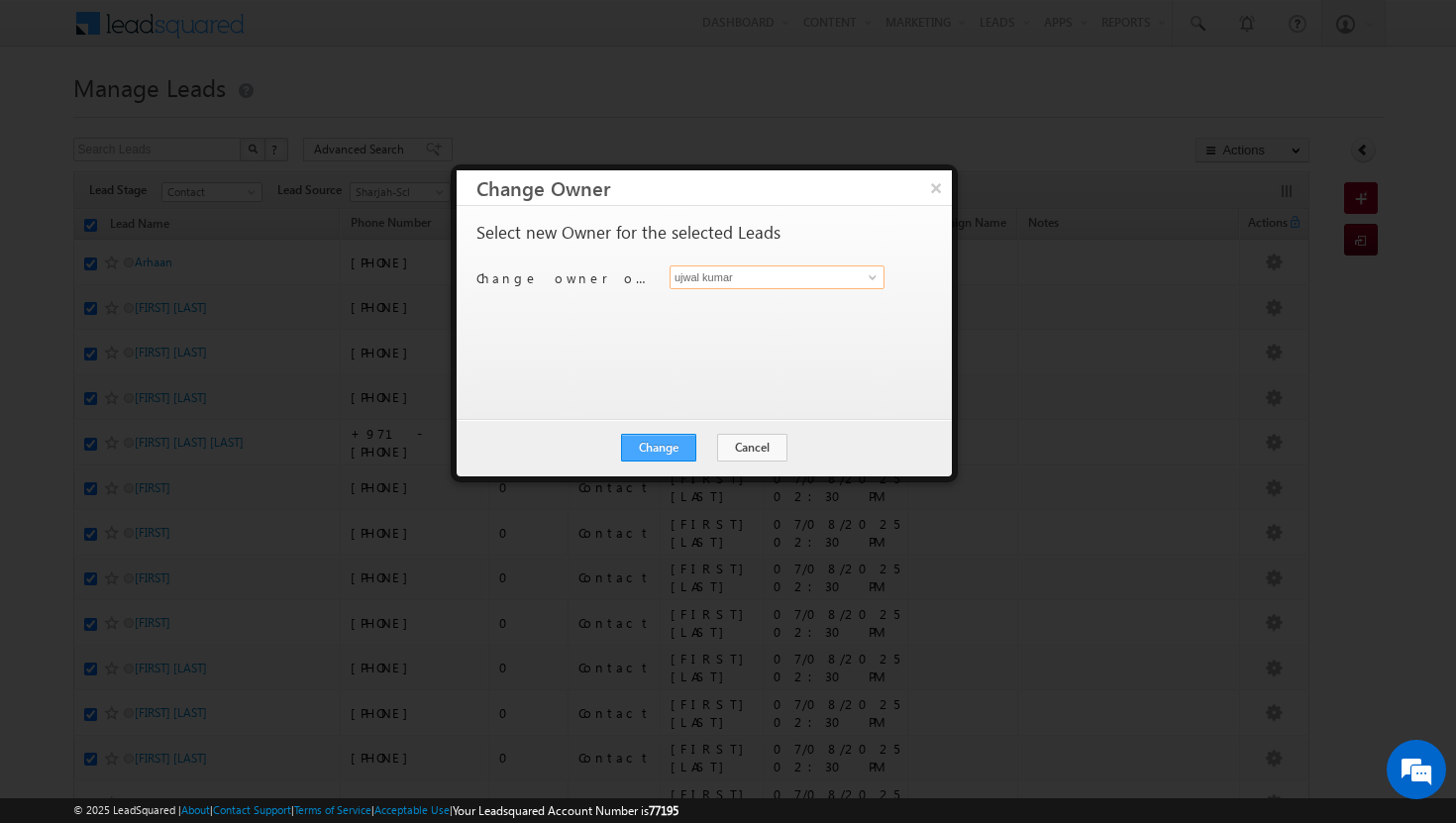 type on "ujwal kumar" 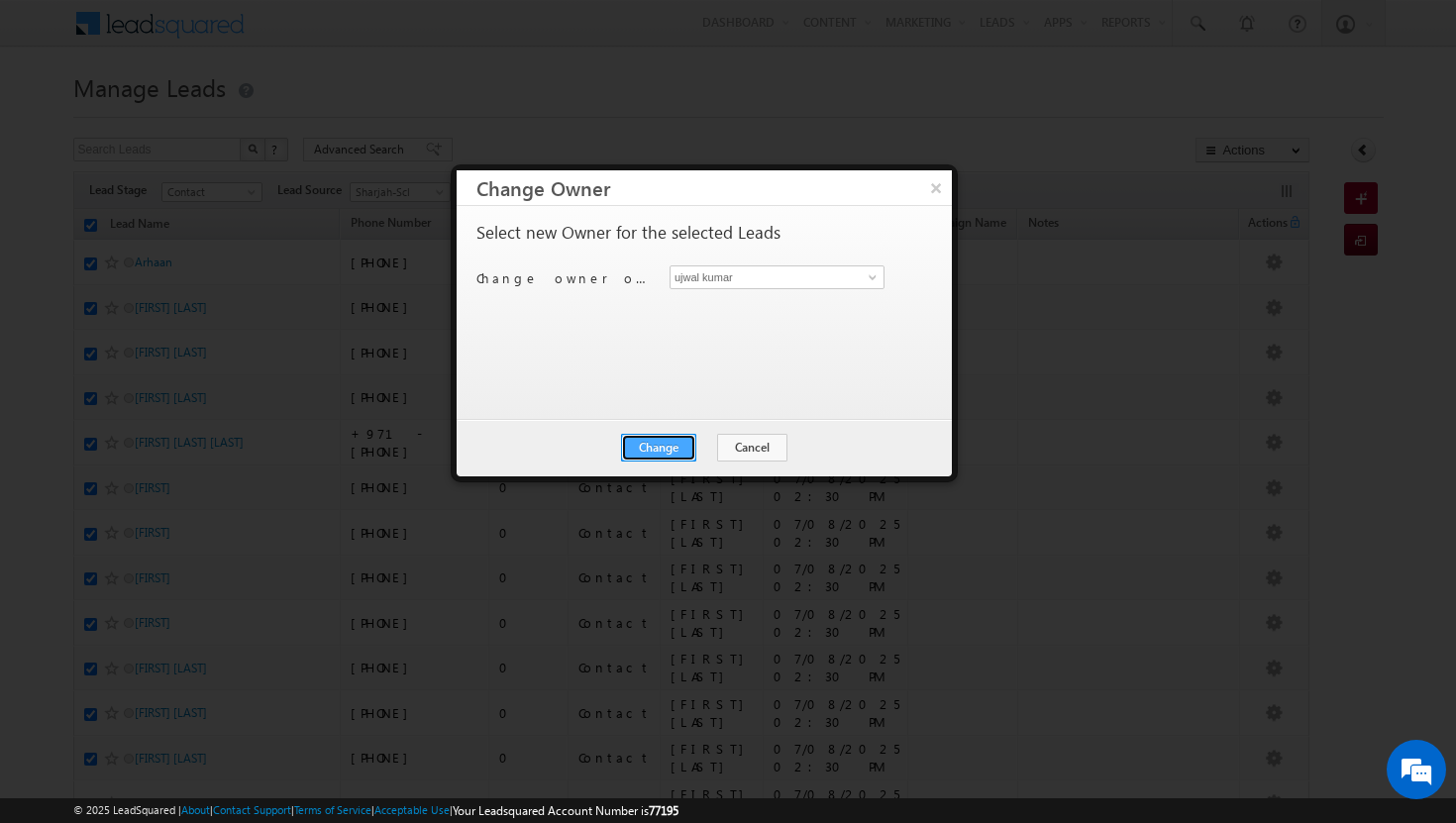 click on "Change" at bounding box center [659, 448] 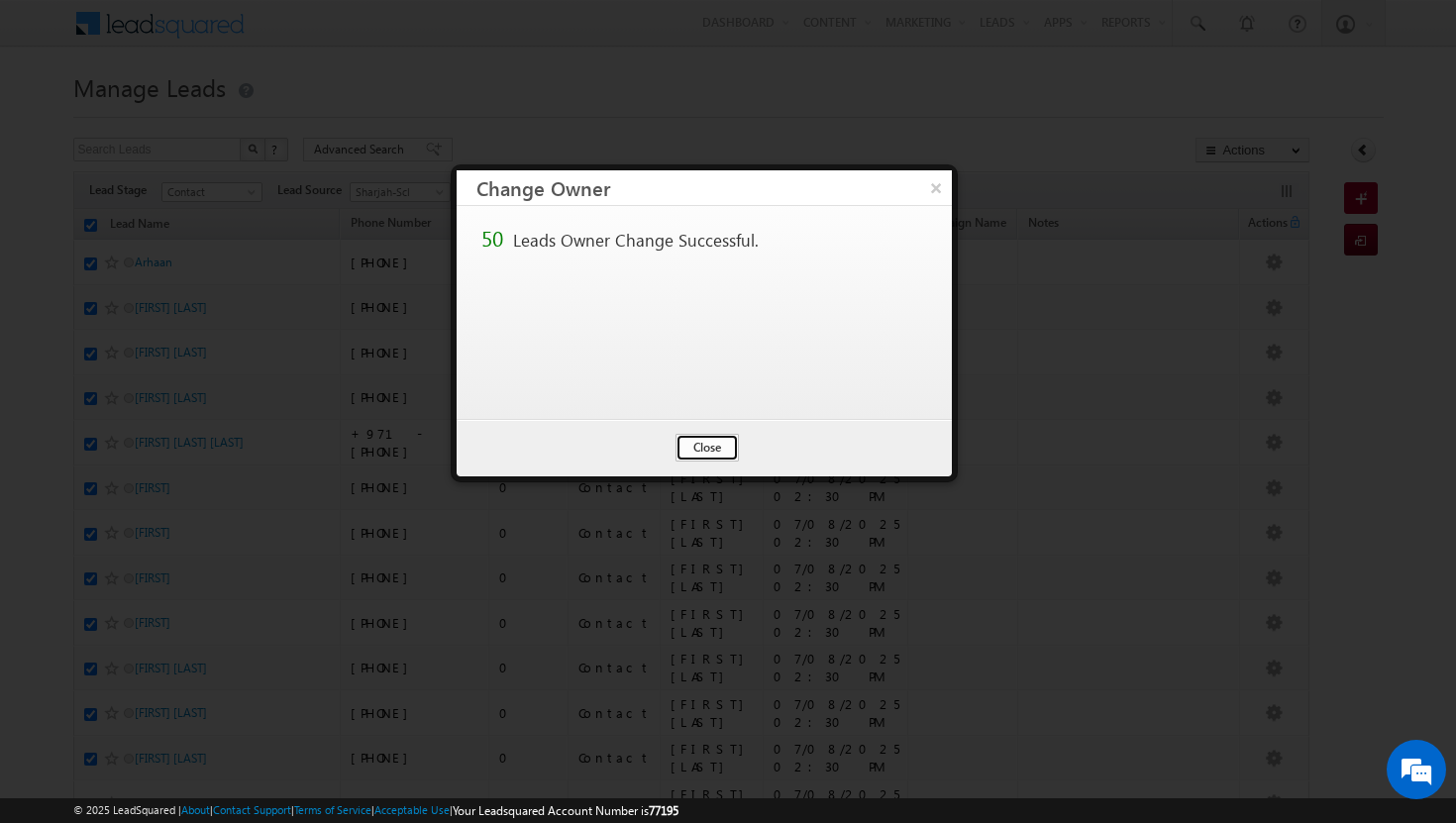 click on "Close" at bounding box center [707, 448] 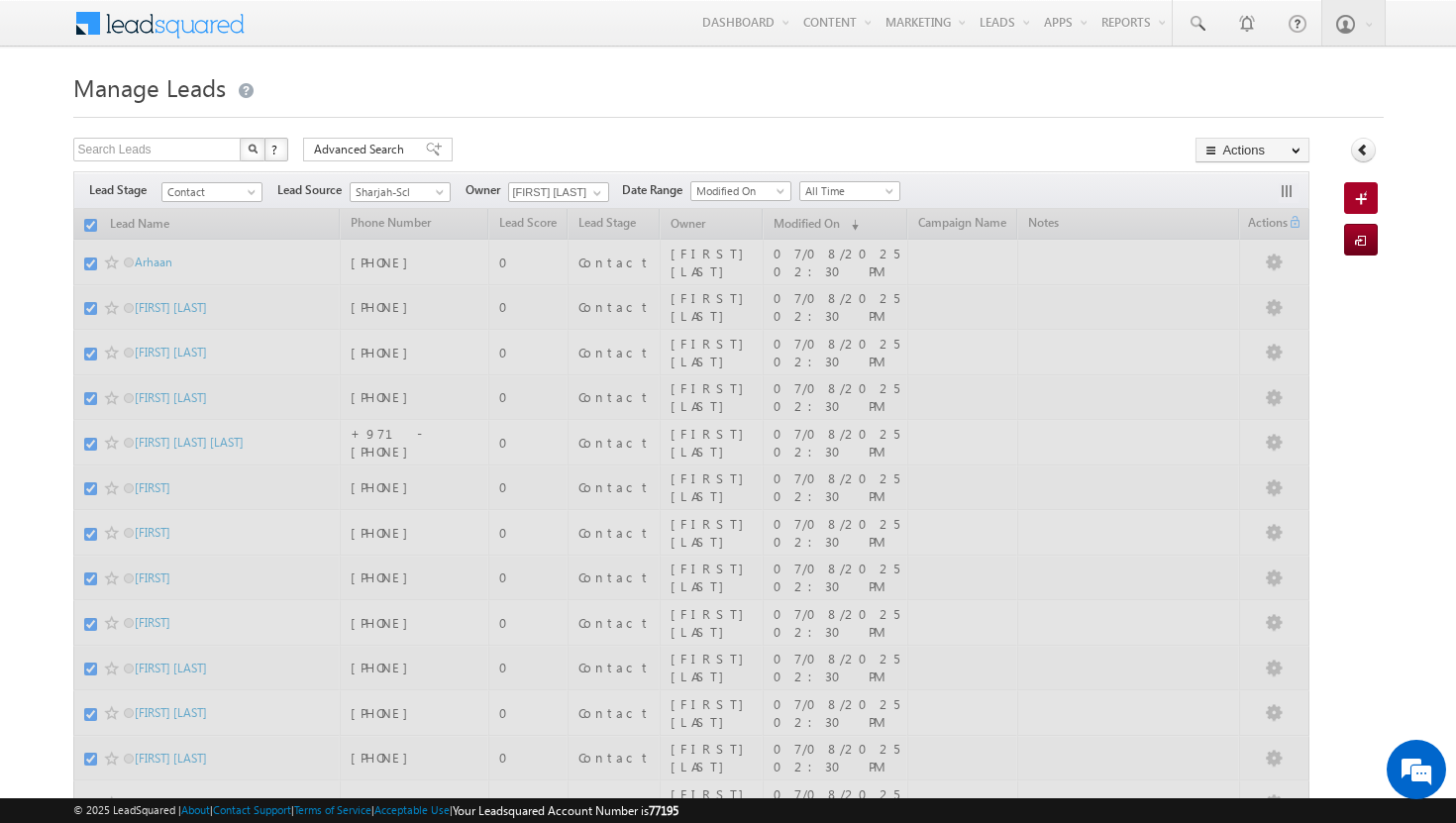 checkbox on "false" 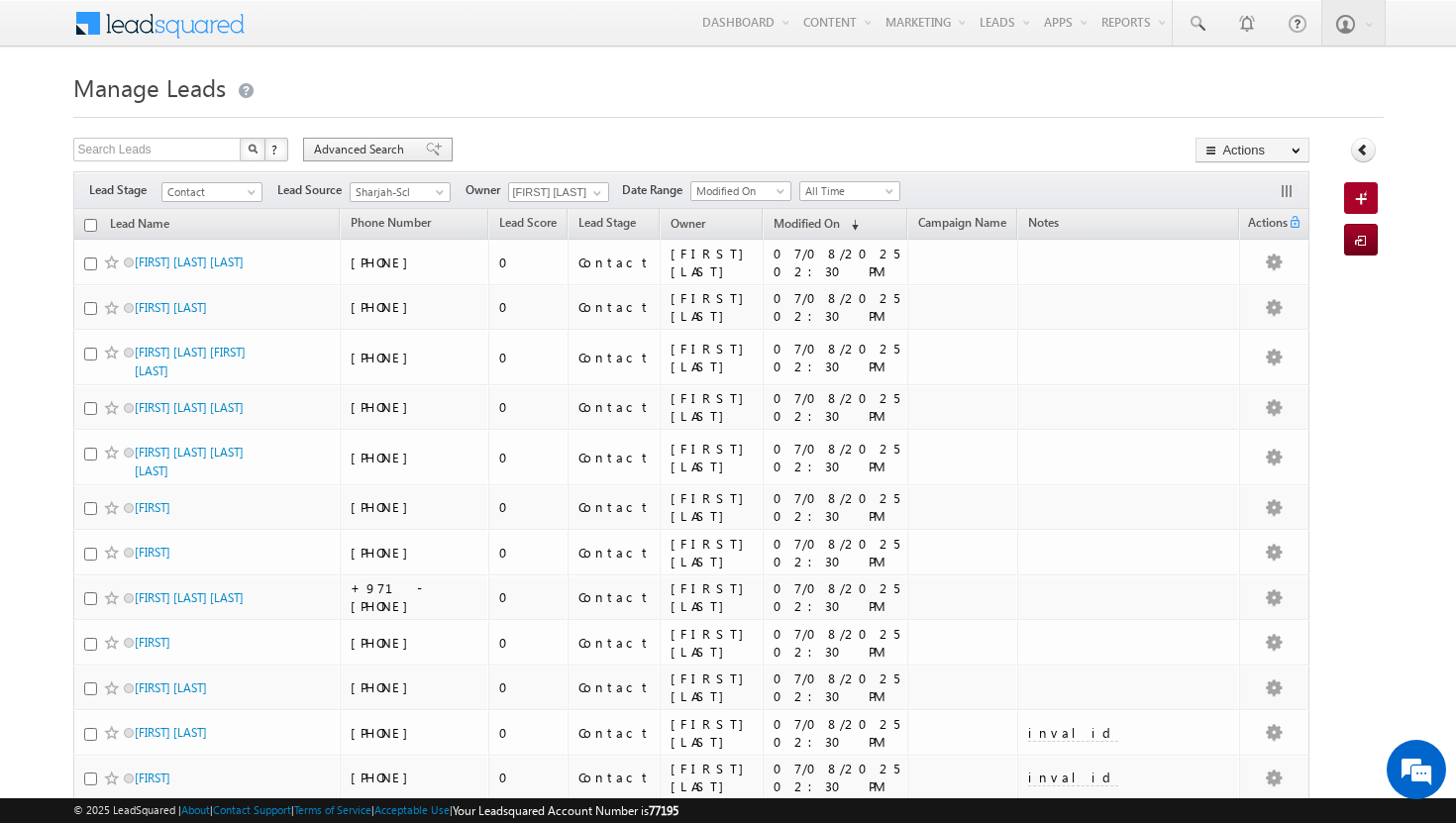 click on "Advanced Search" at bounding box center (362, 150) 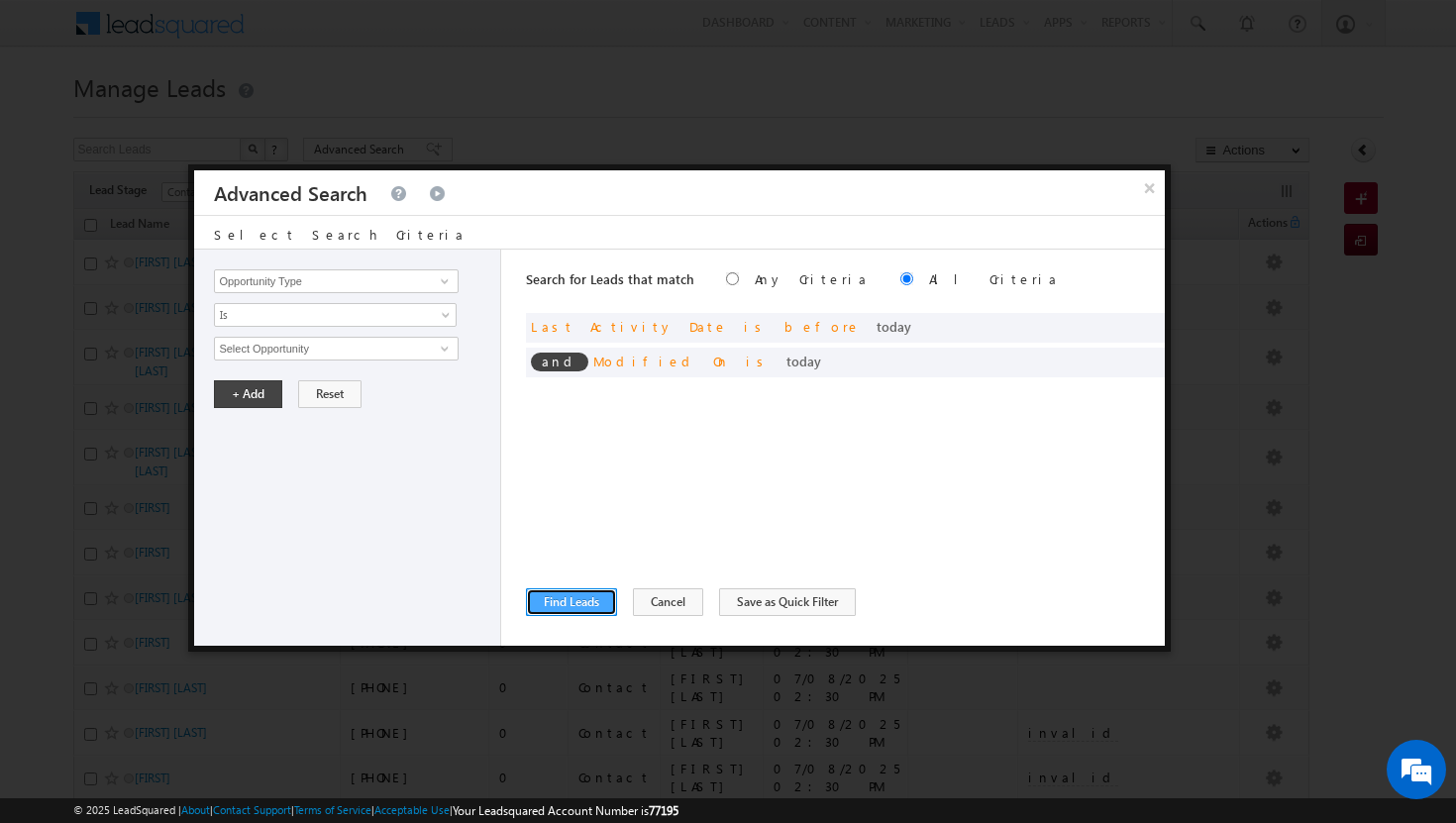 click on "Find Leads" at bounding box center [572, 602] 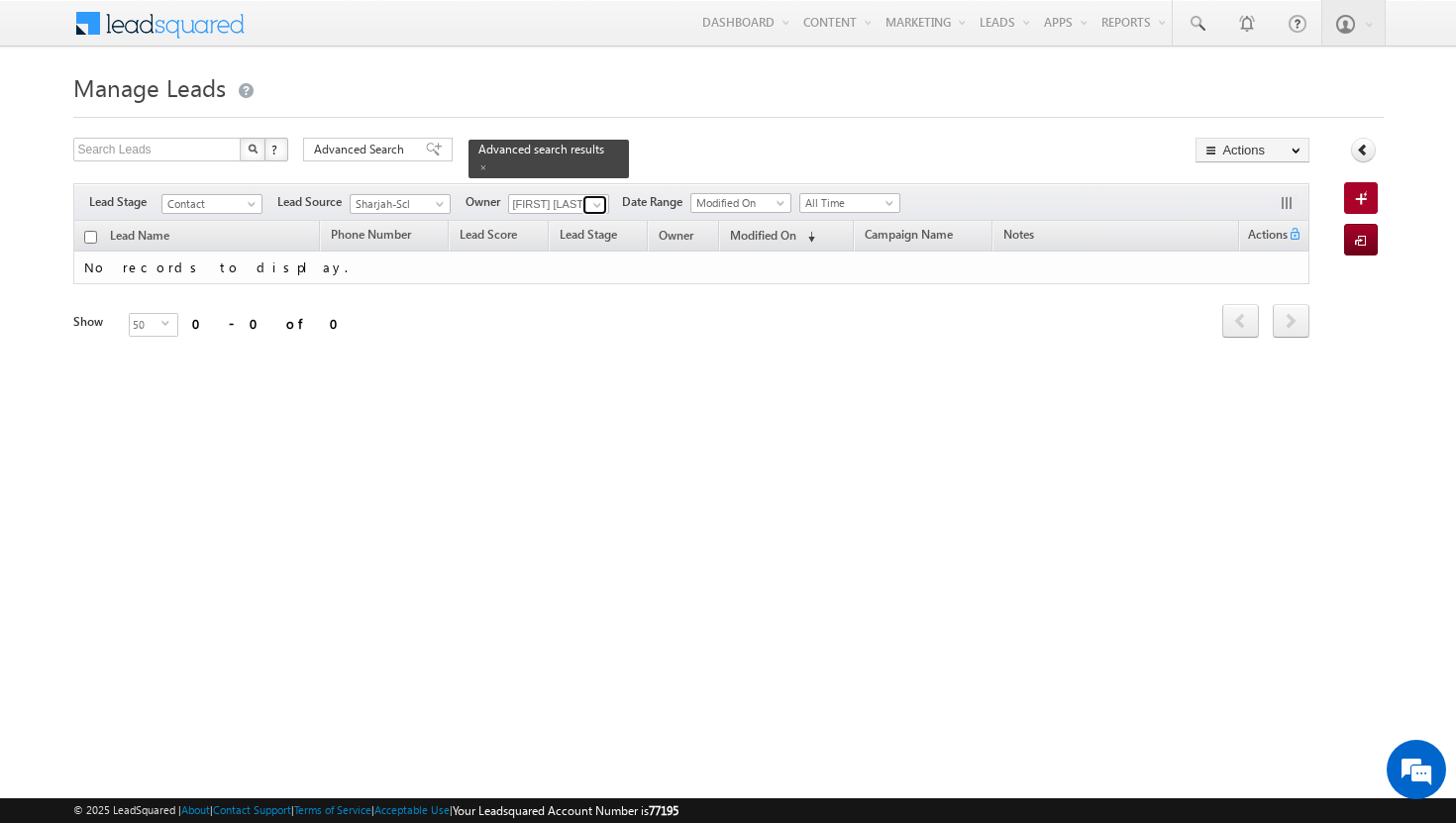 click at bounding box center [597, 205] 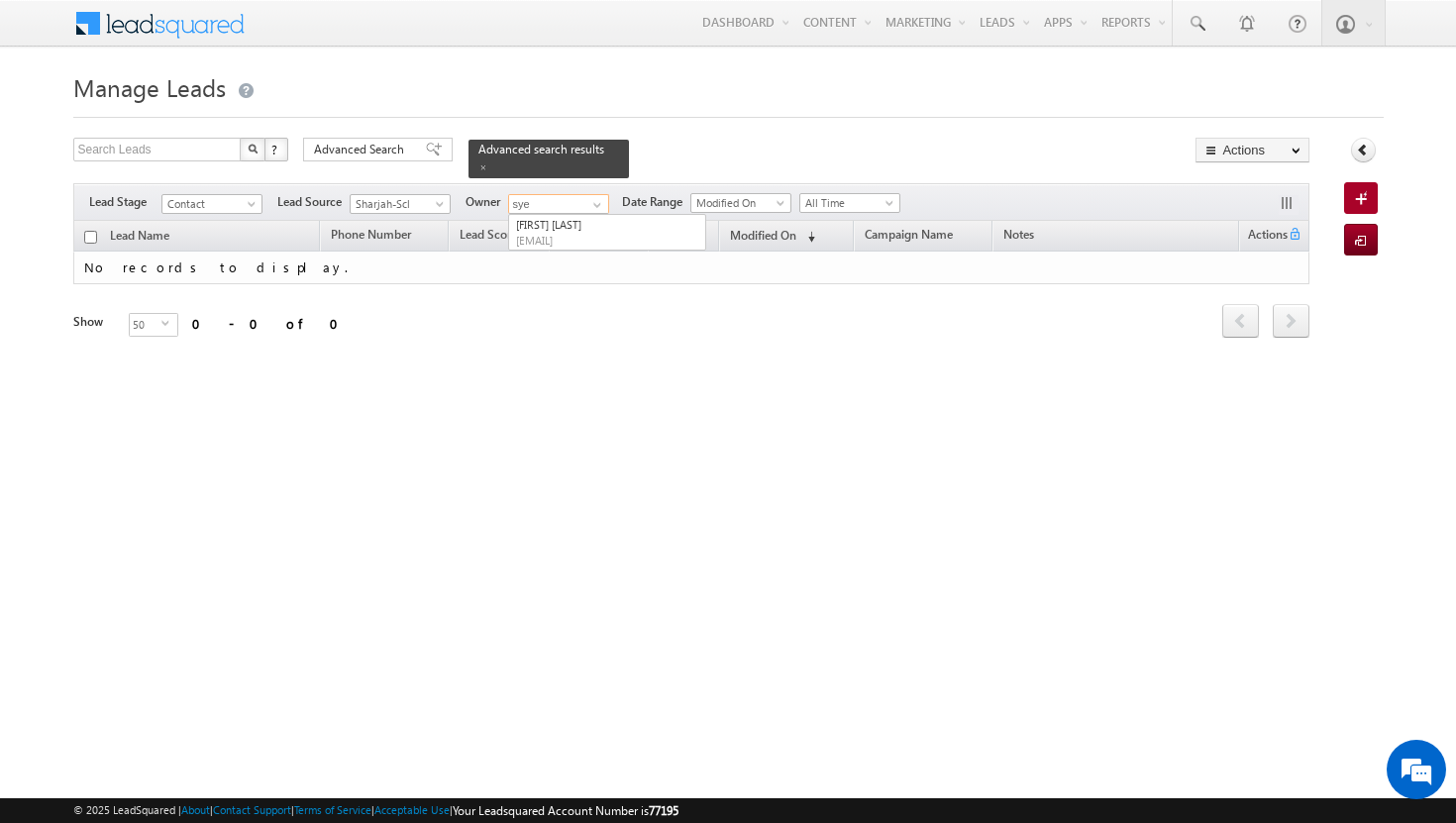 scroll, scrollTop: 0, scrollLeft: 0, axis: both 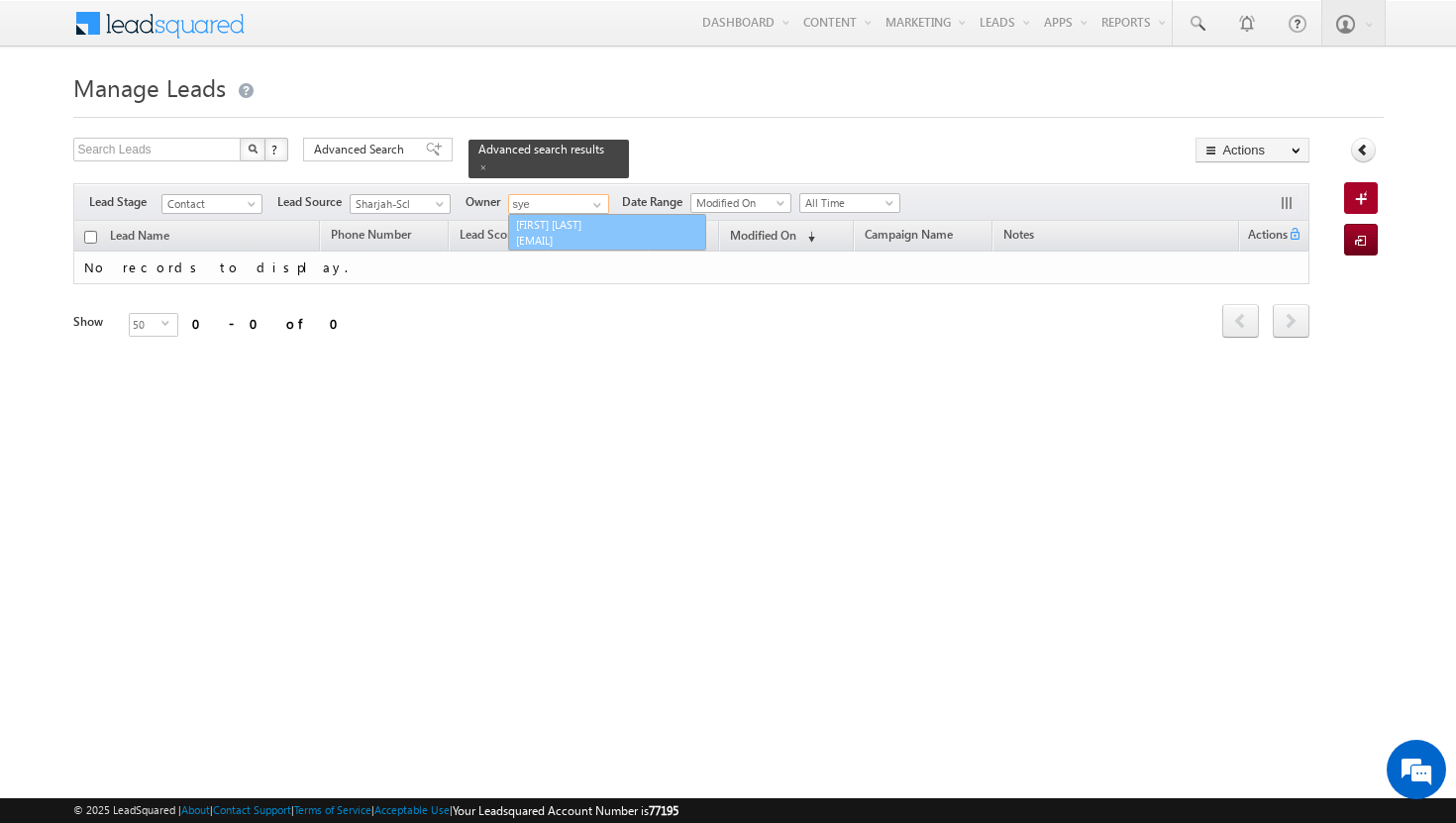 click on "[FIRST] [EMAIL]" at bounding box center [607, 233] 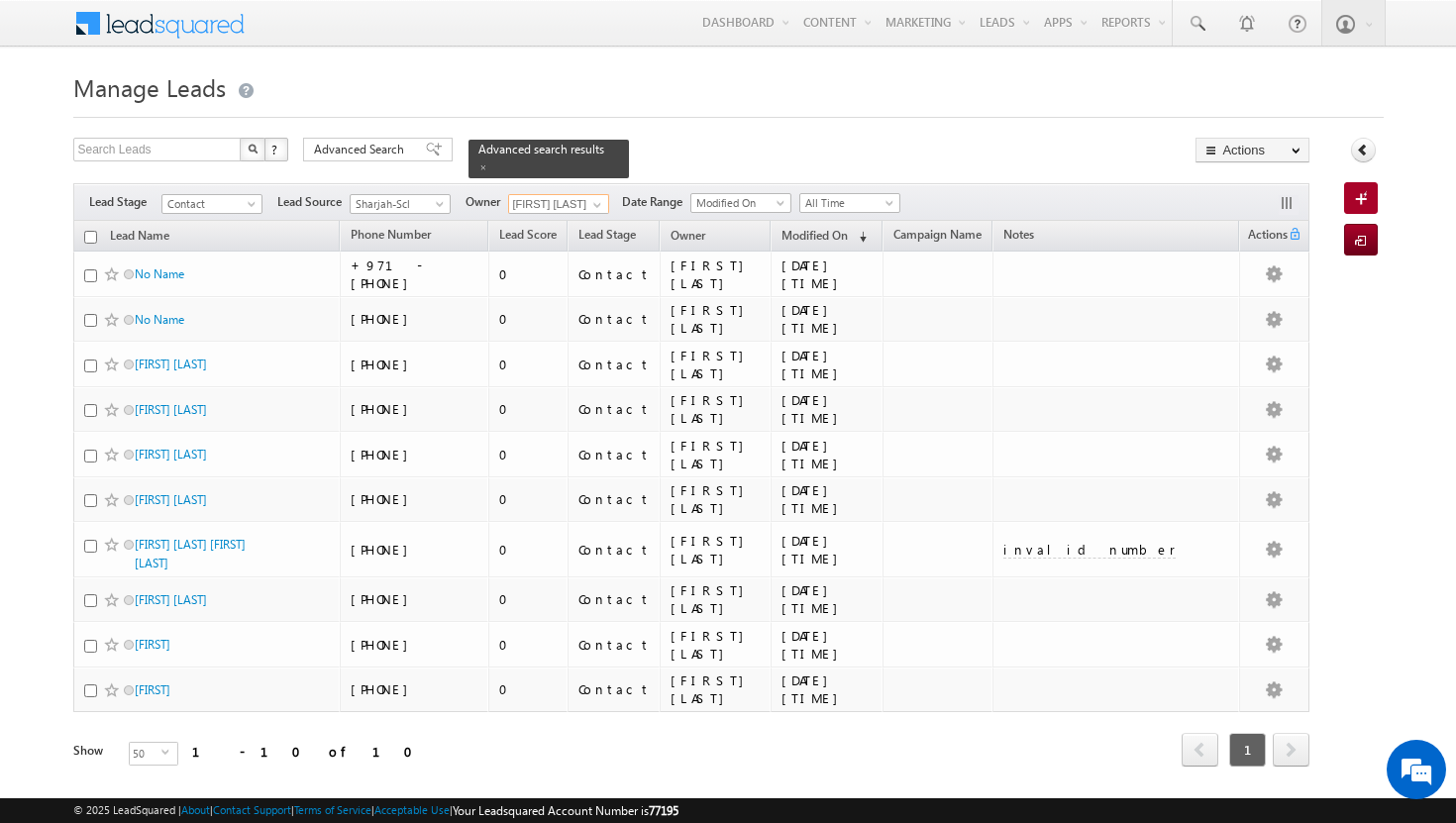 click at bounding box center [90, 237] 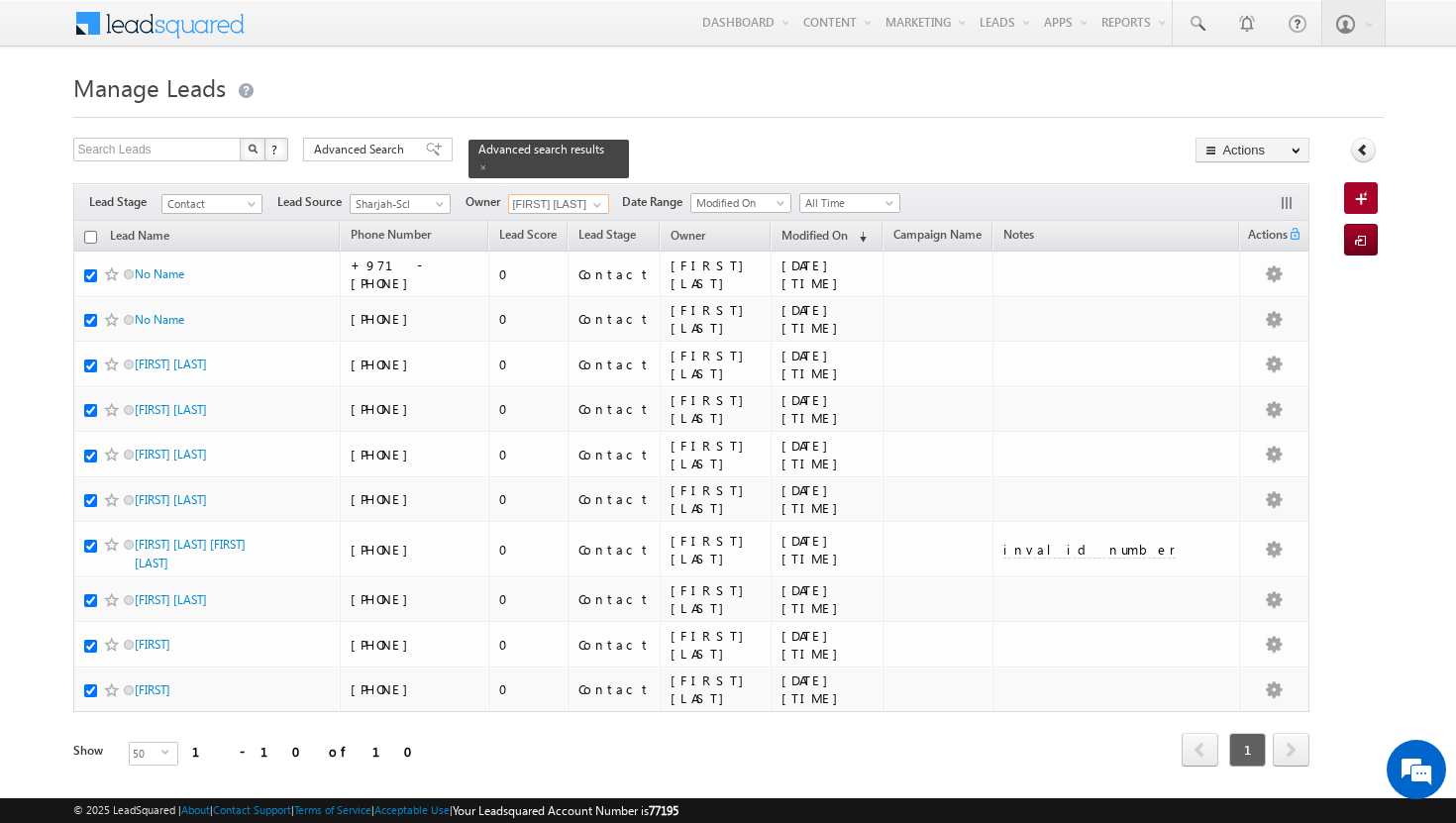 checkbox on "true" 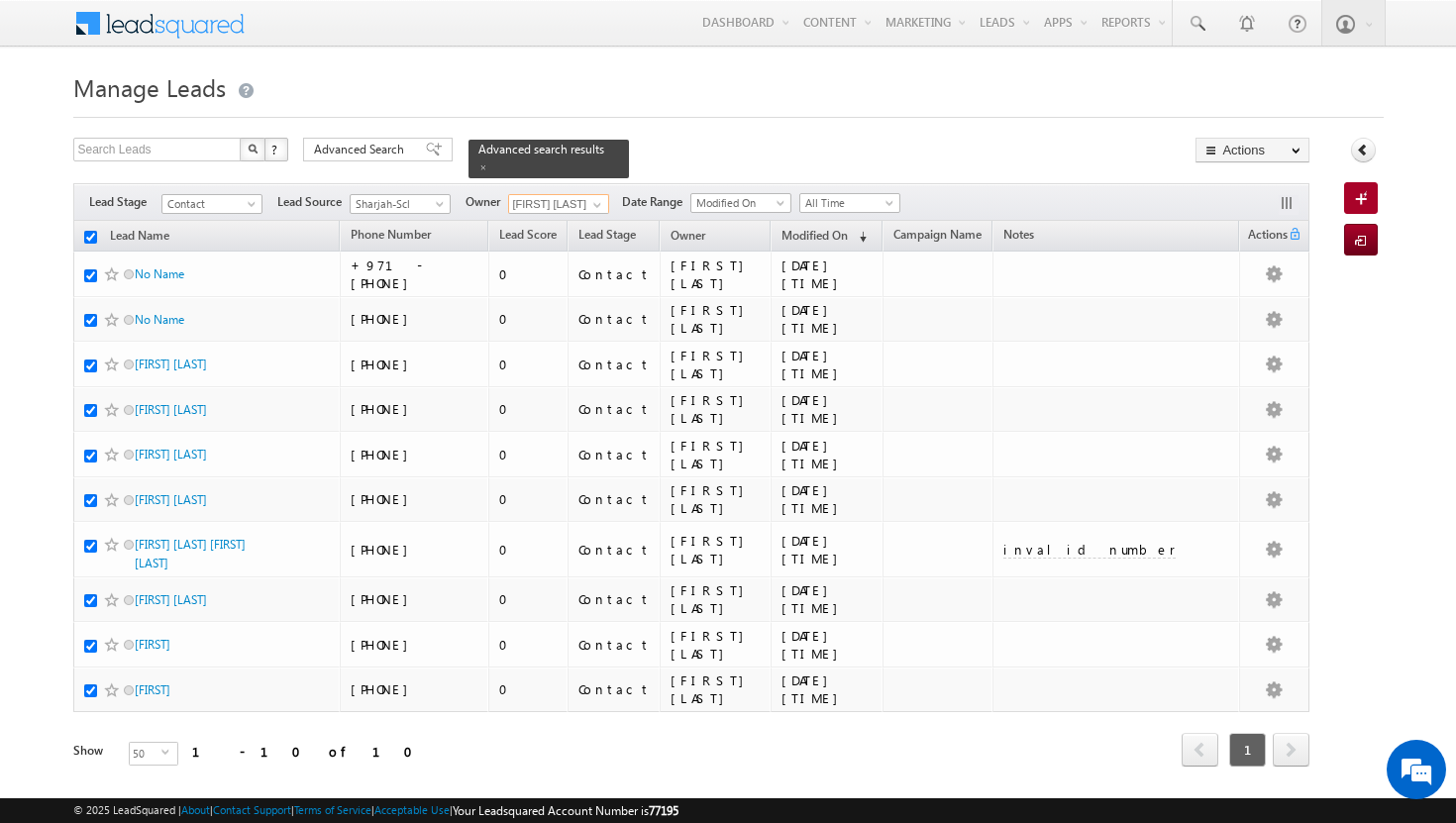 checkbox on "true" 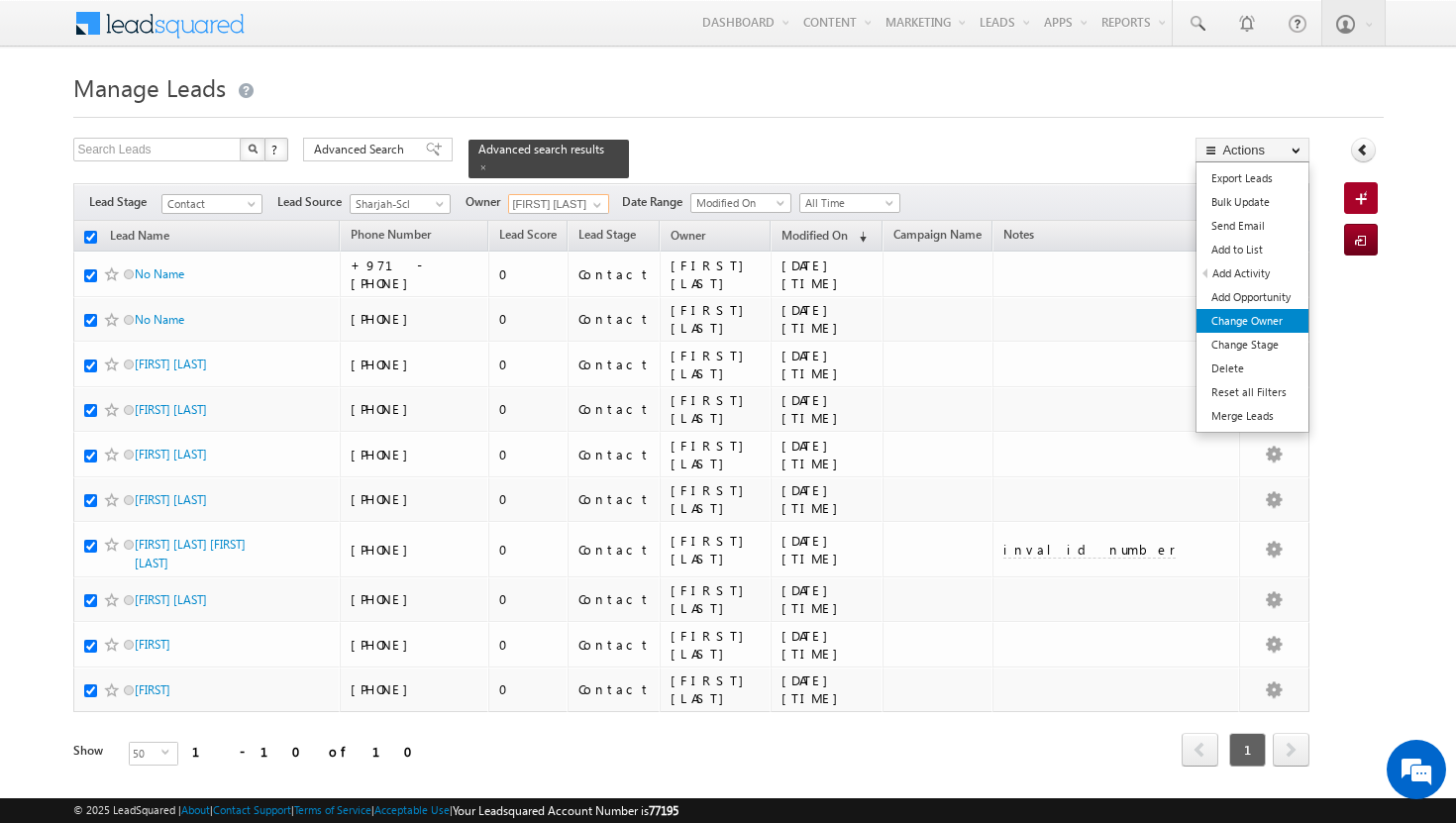 type on "[FIRST] [LAST]" 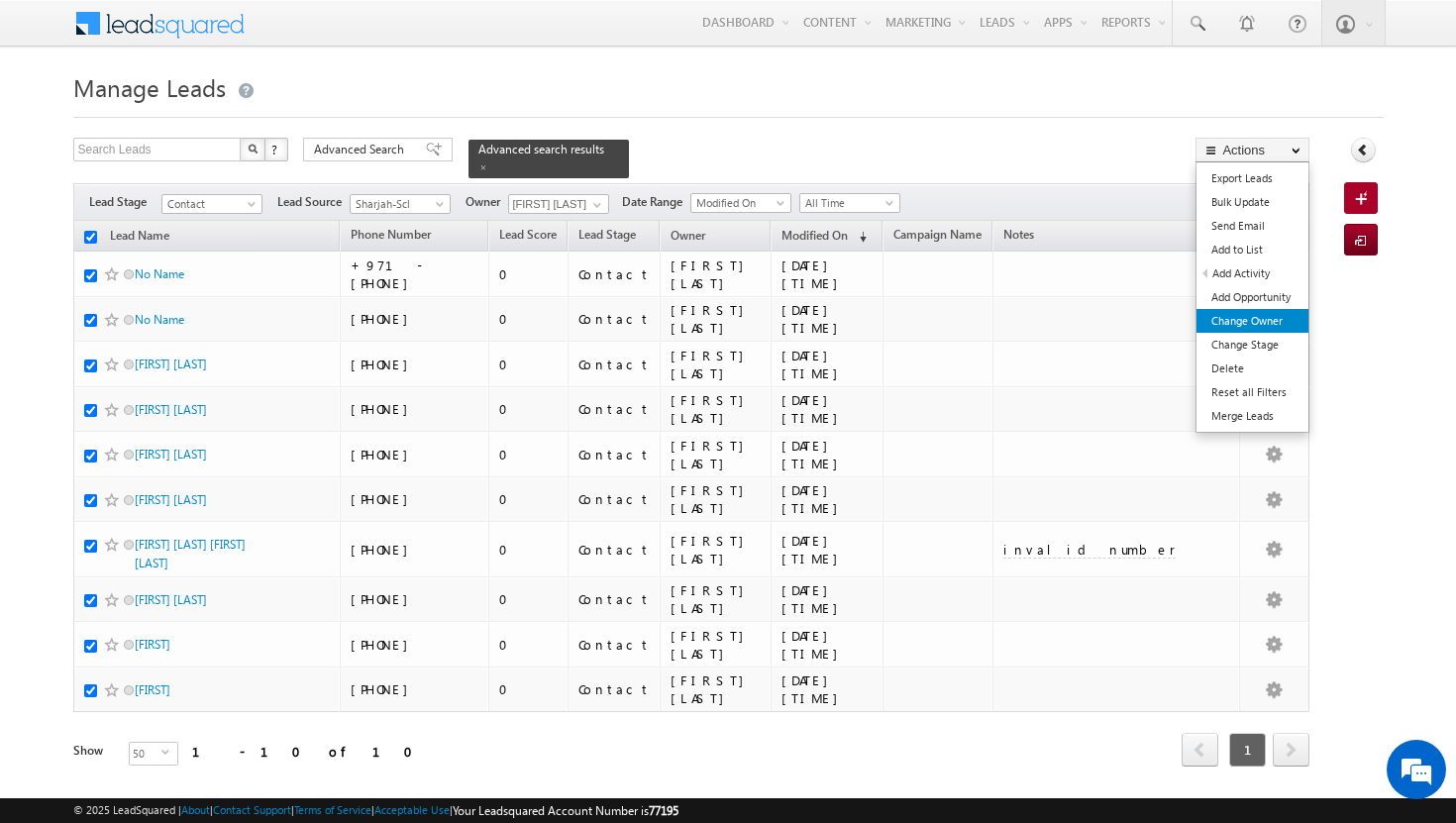 click on "Change Owner" at bounding box center (1252, 321) 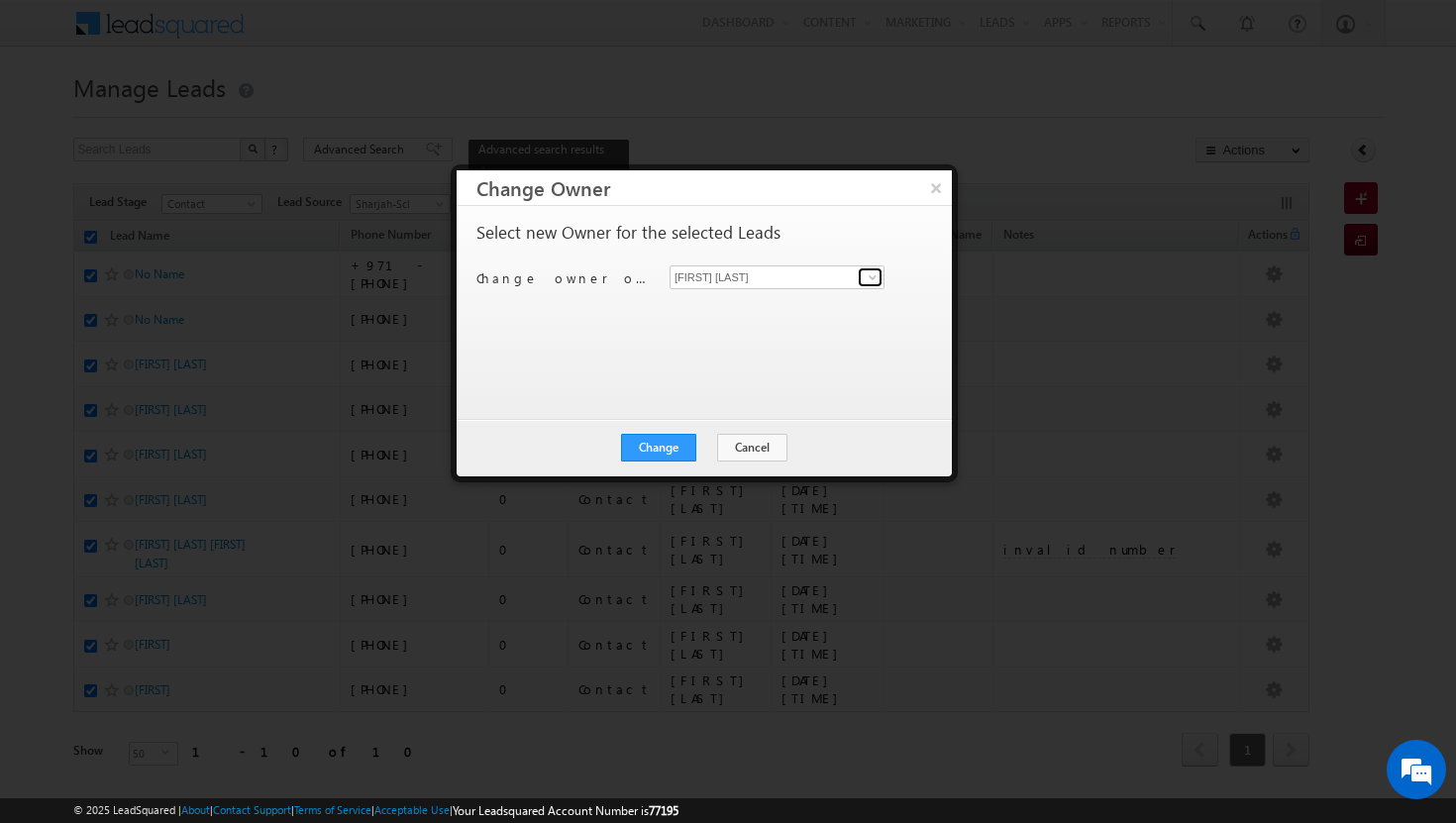 click at bounding box center (873, 277) 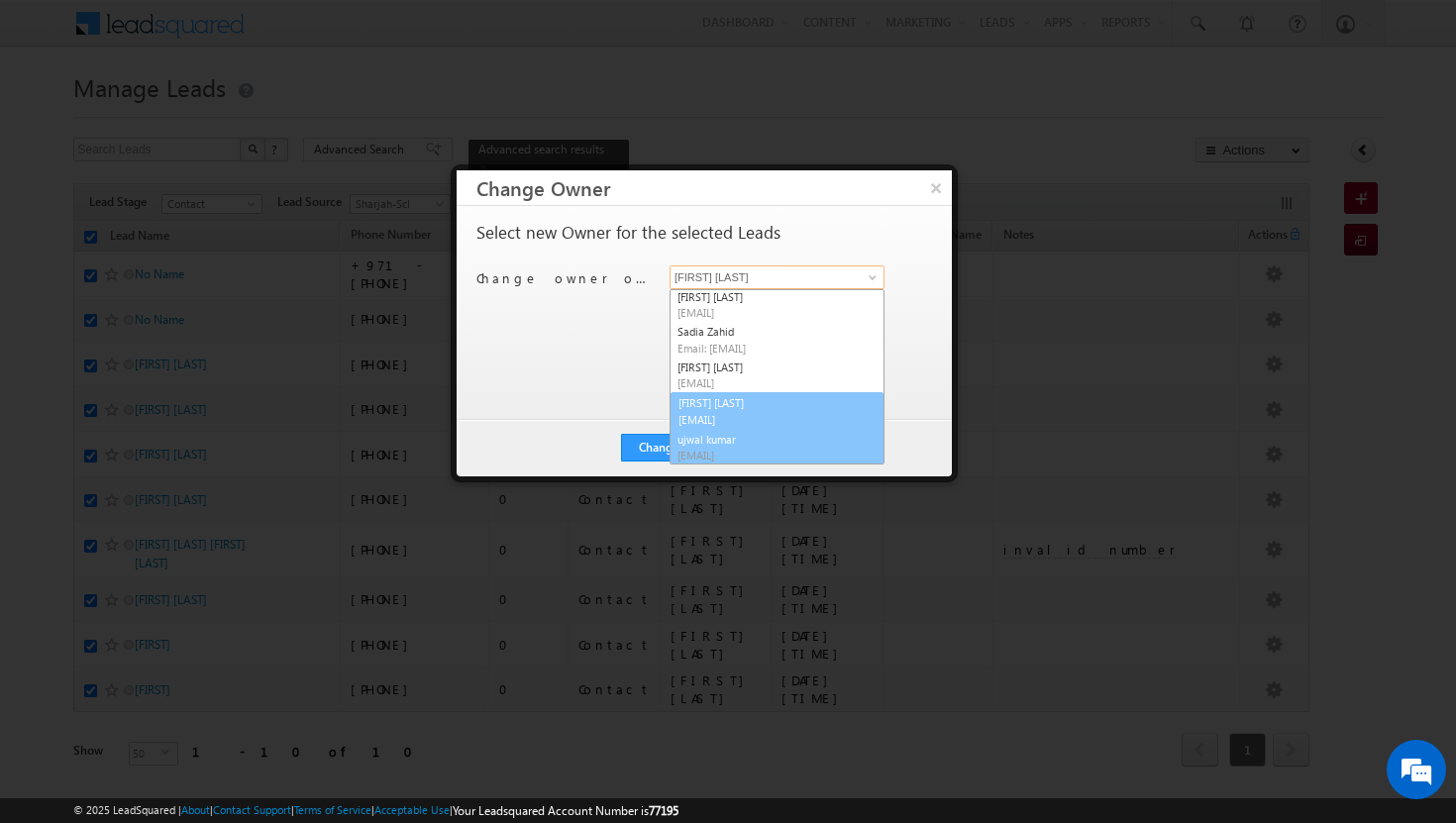 scroll, scrollTop: 72, scrollLeft: 0, axis: vertical 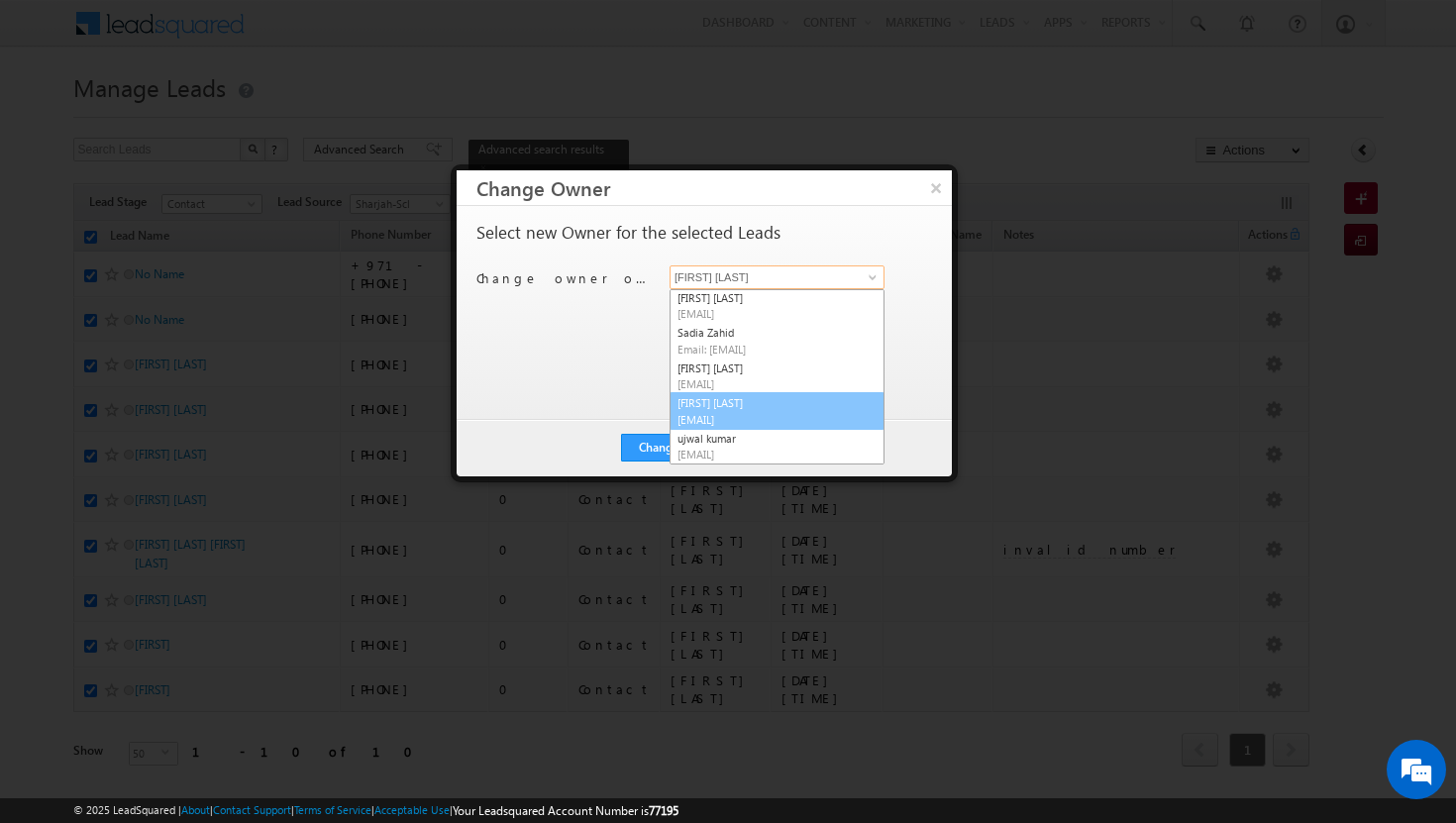 click on "[FIRST] [EMAIL]" at bounding box center [777, 411] 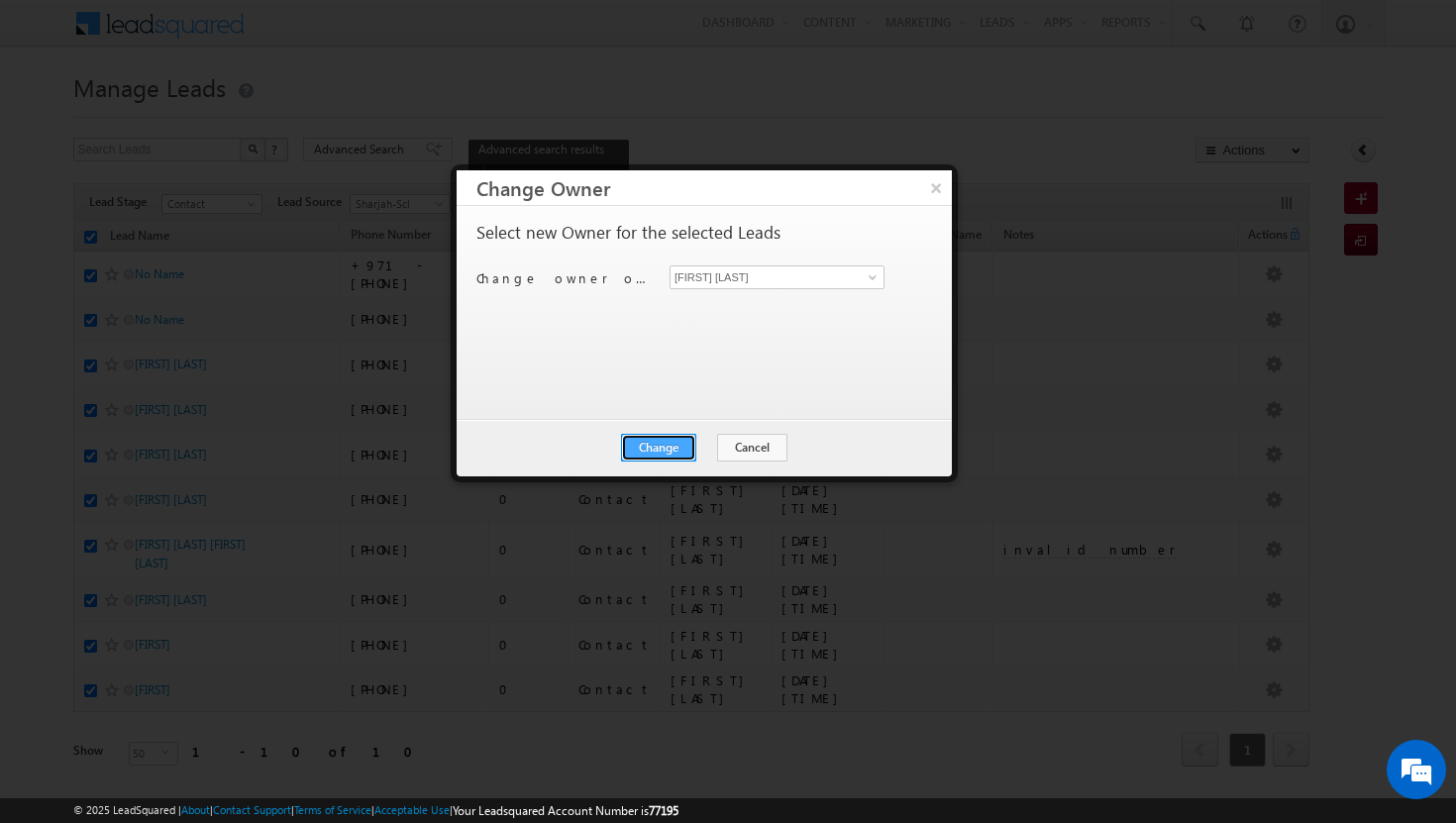 click on "Change" at bounding box center (659, 448) 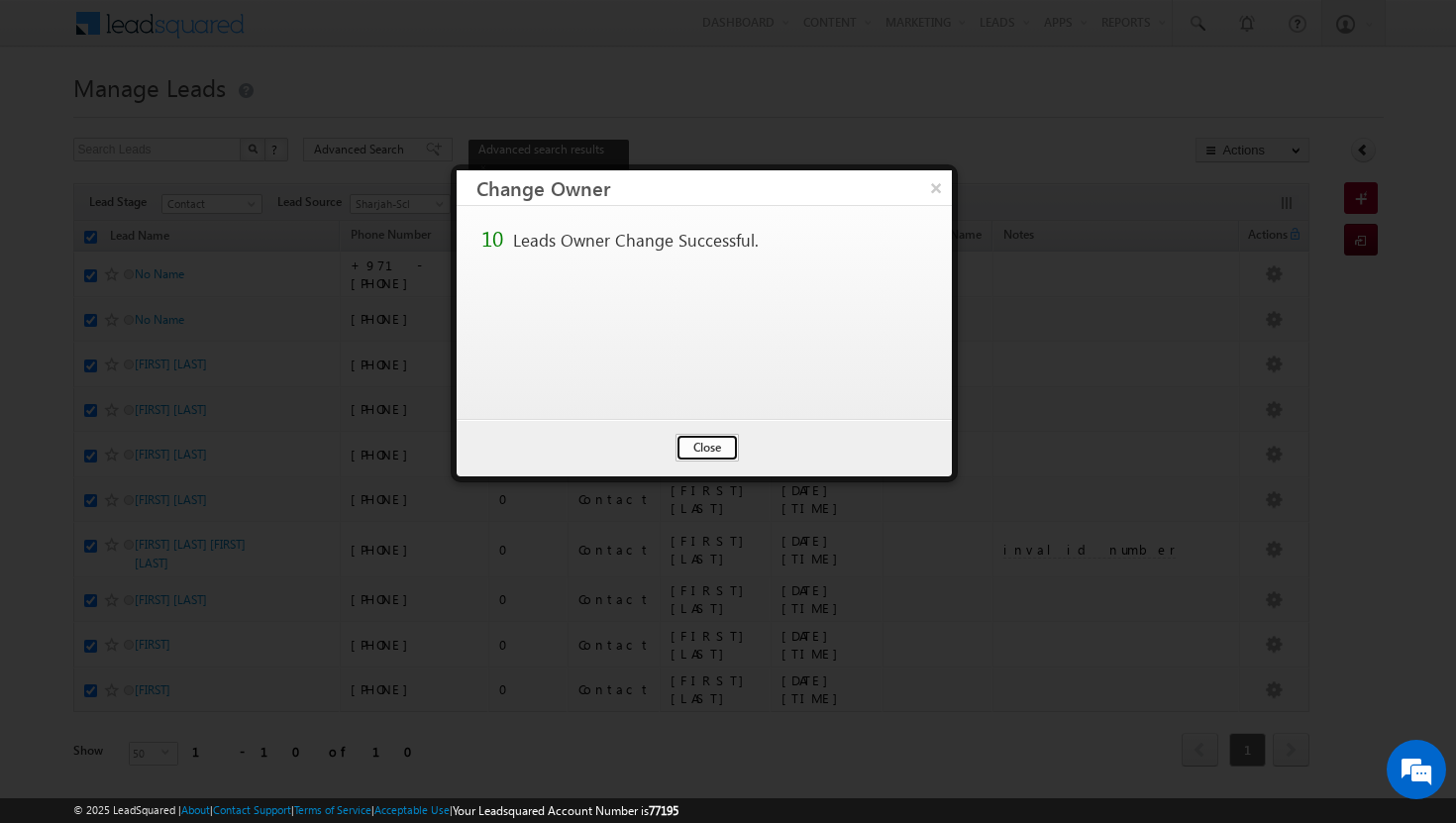 click on "Close" at bounding box center [707, 448] 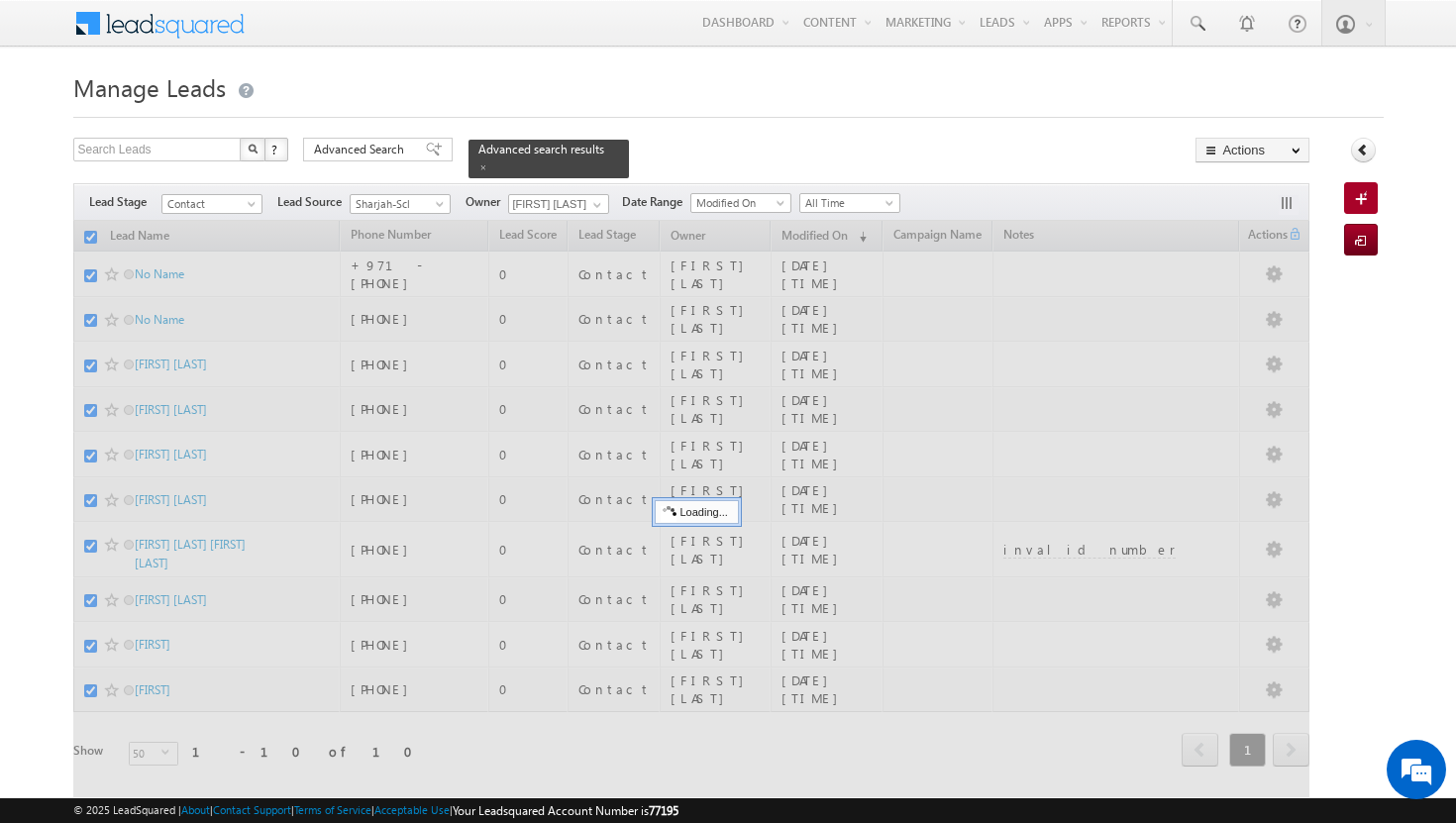 checkbox on "false" 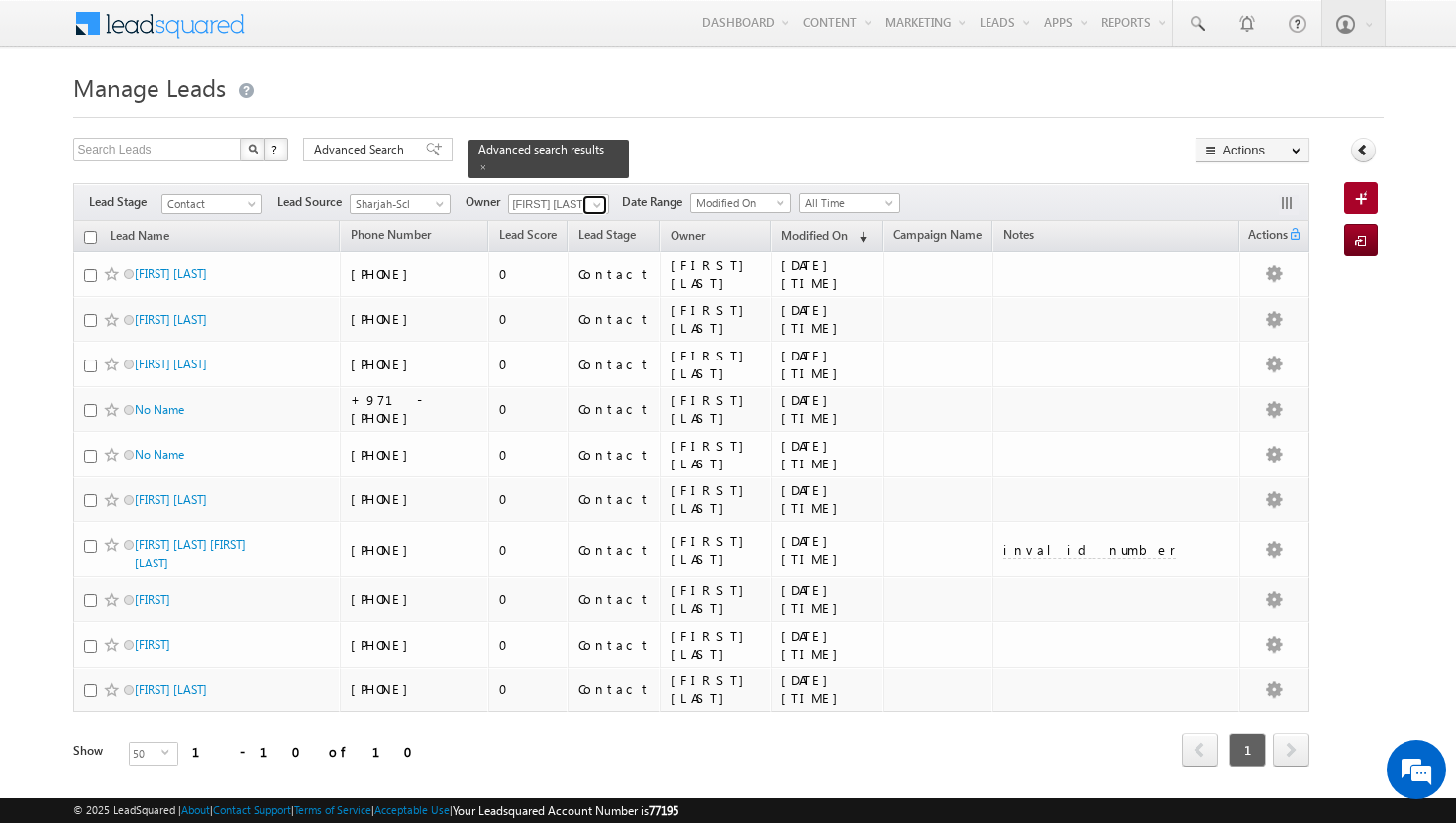 click at bounding box center (597, 205) 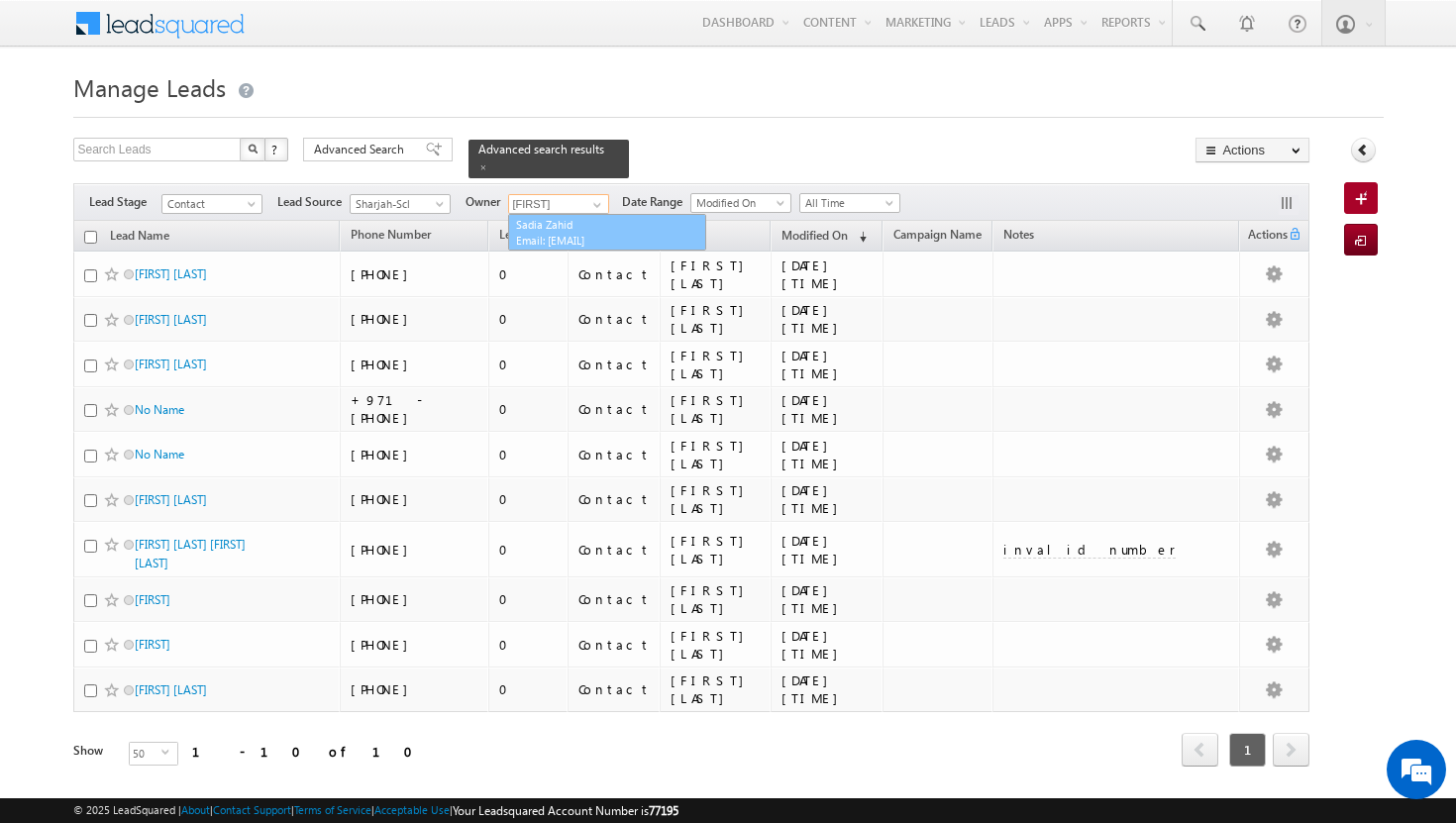 click on "[FIRST] [LAST] [EMAIL]" at bounding box center (607, 233) 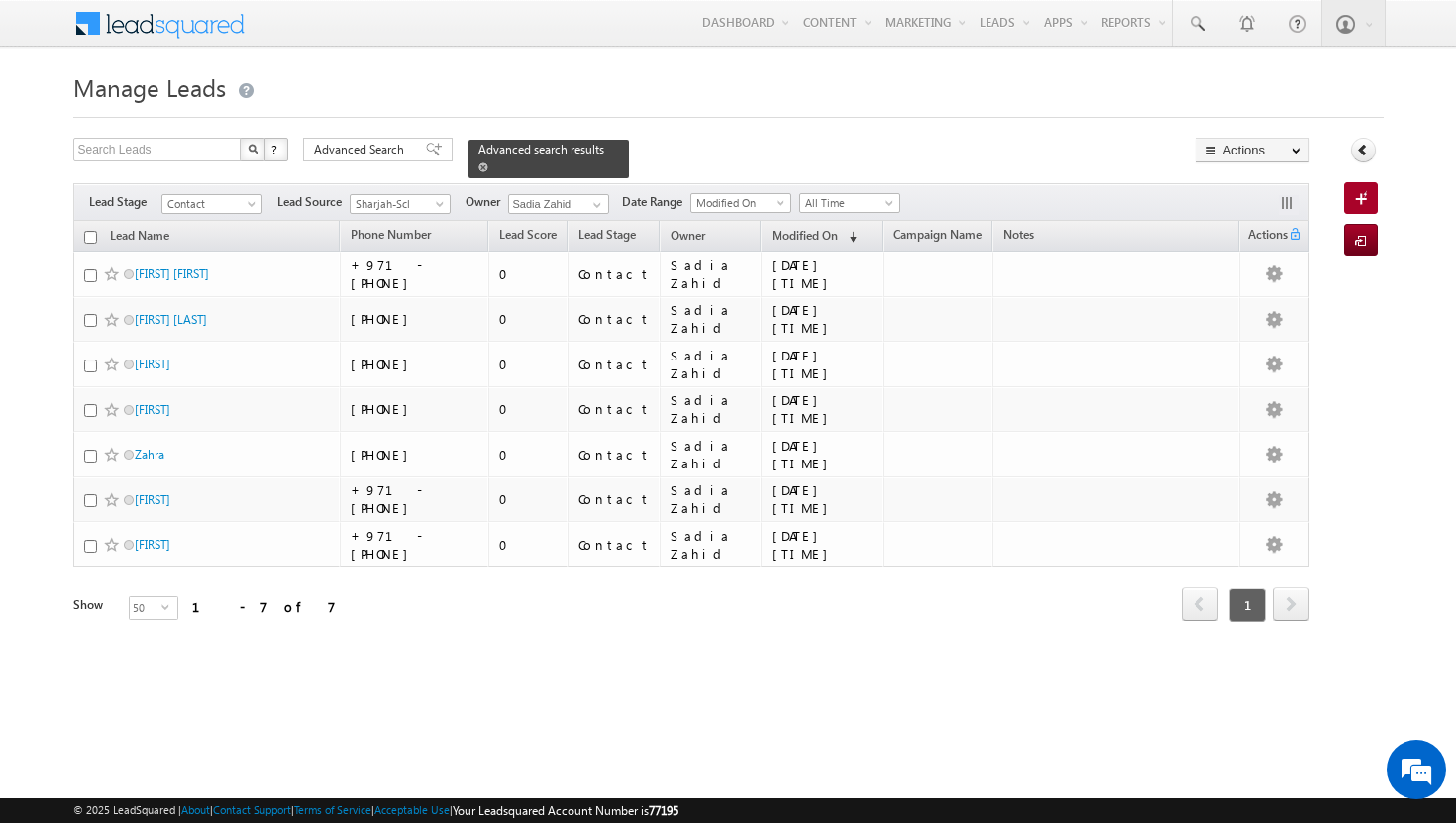 click at bounding box center [483, 167] 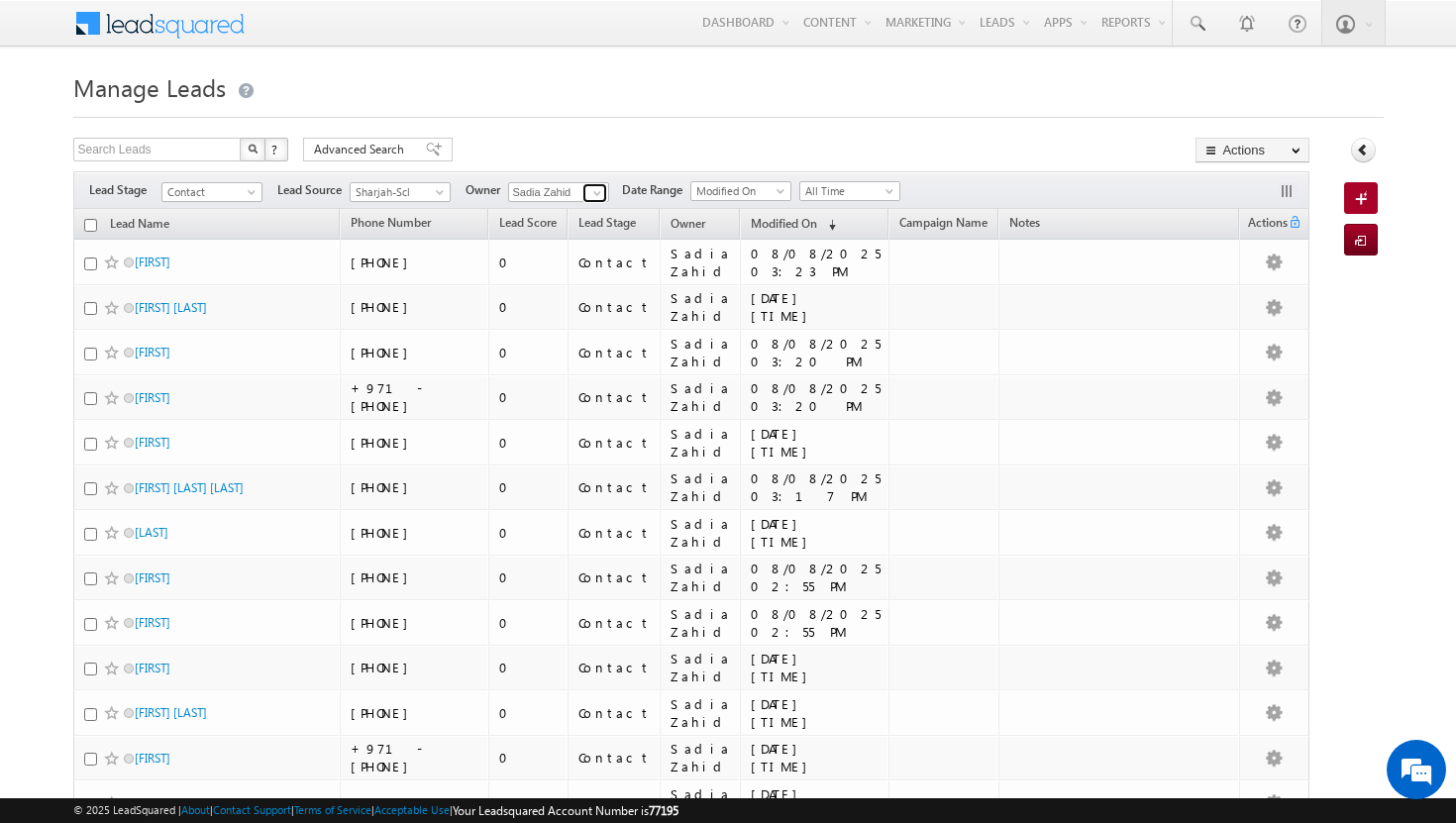 click at bounding box center (597, 193) 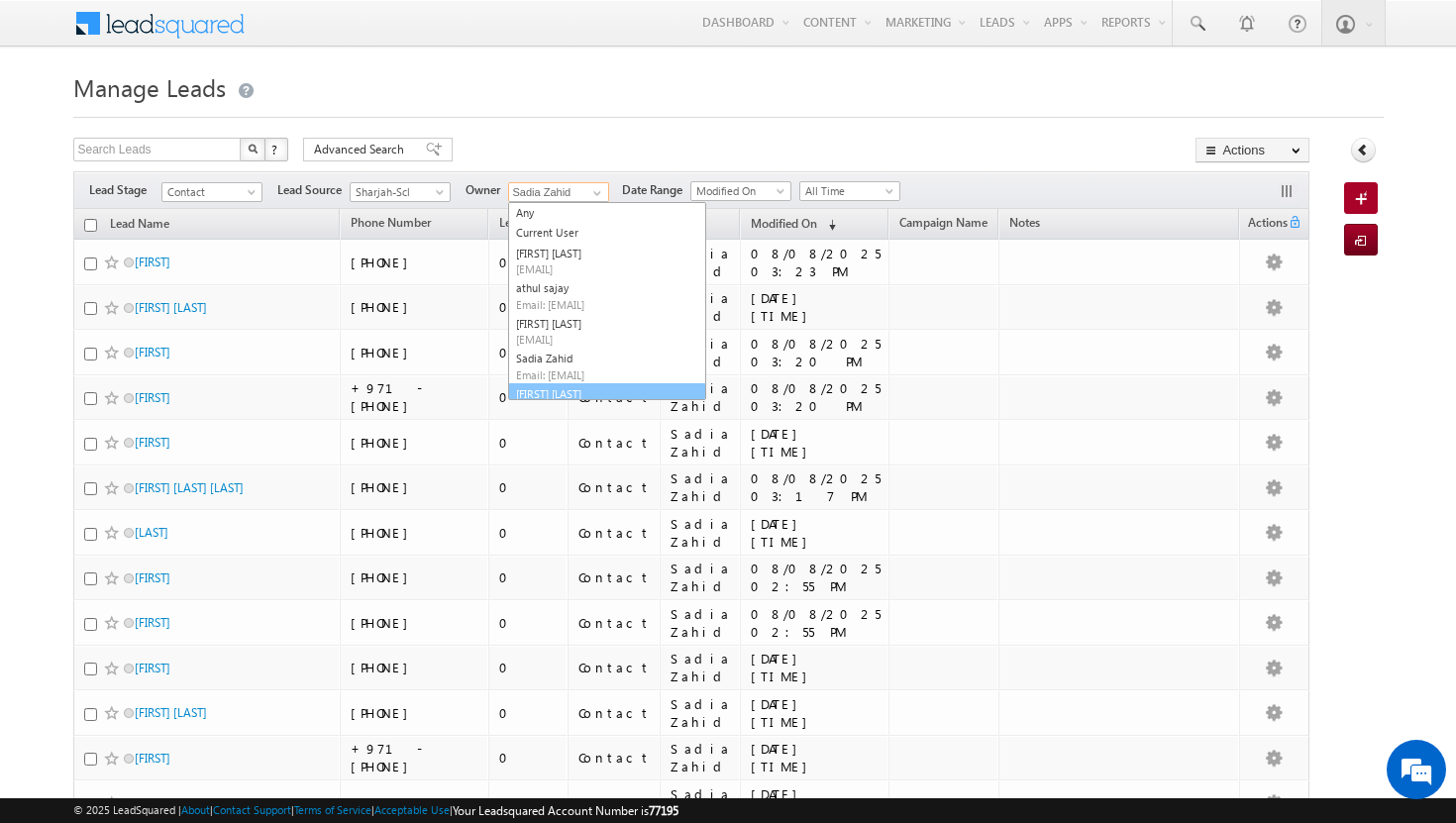 scroll, scrollTop: 21, scrollLeft: 0, axis: vertical 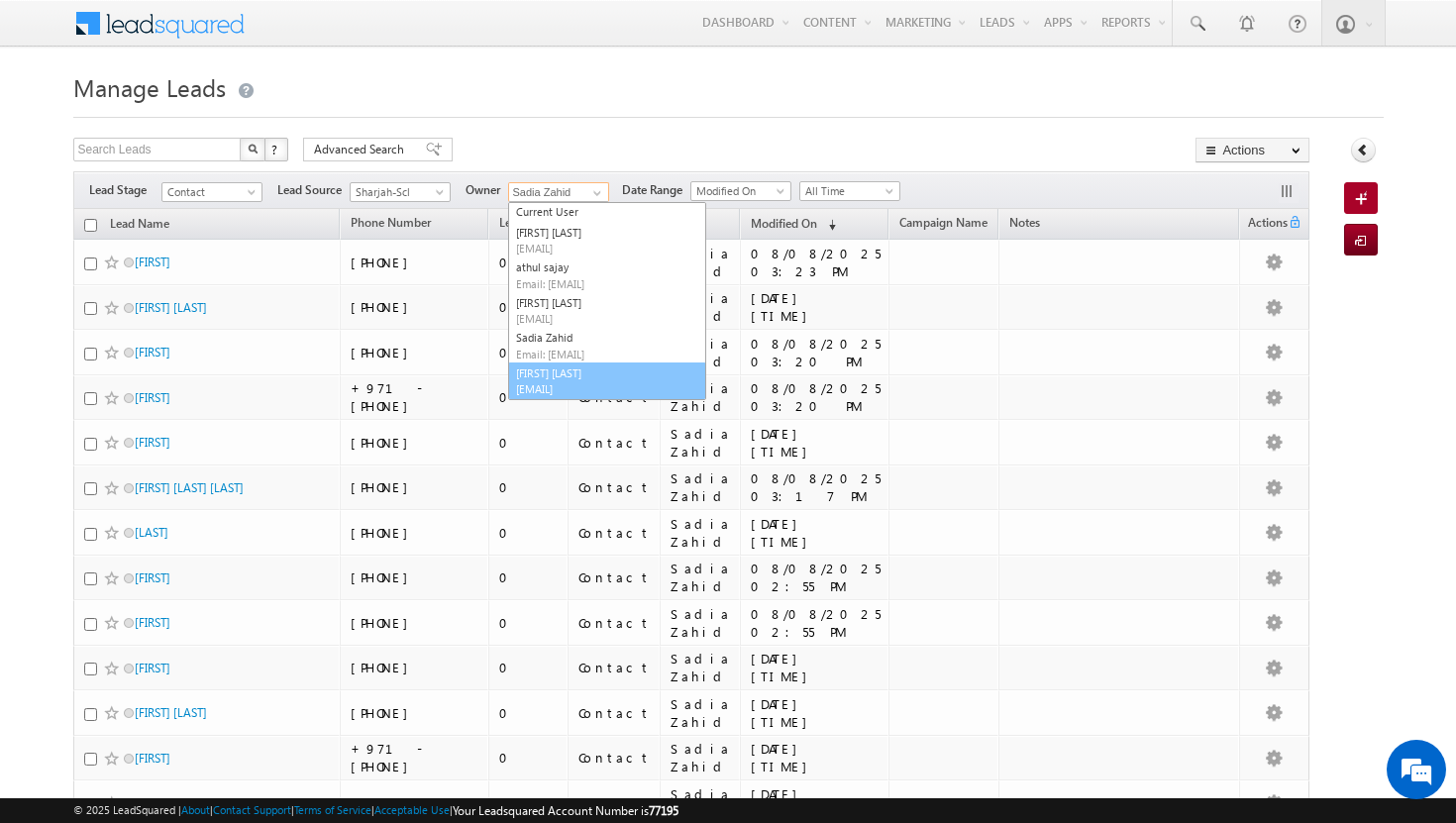click on "[EMAIL]" at bounding box center (605, 388) 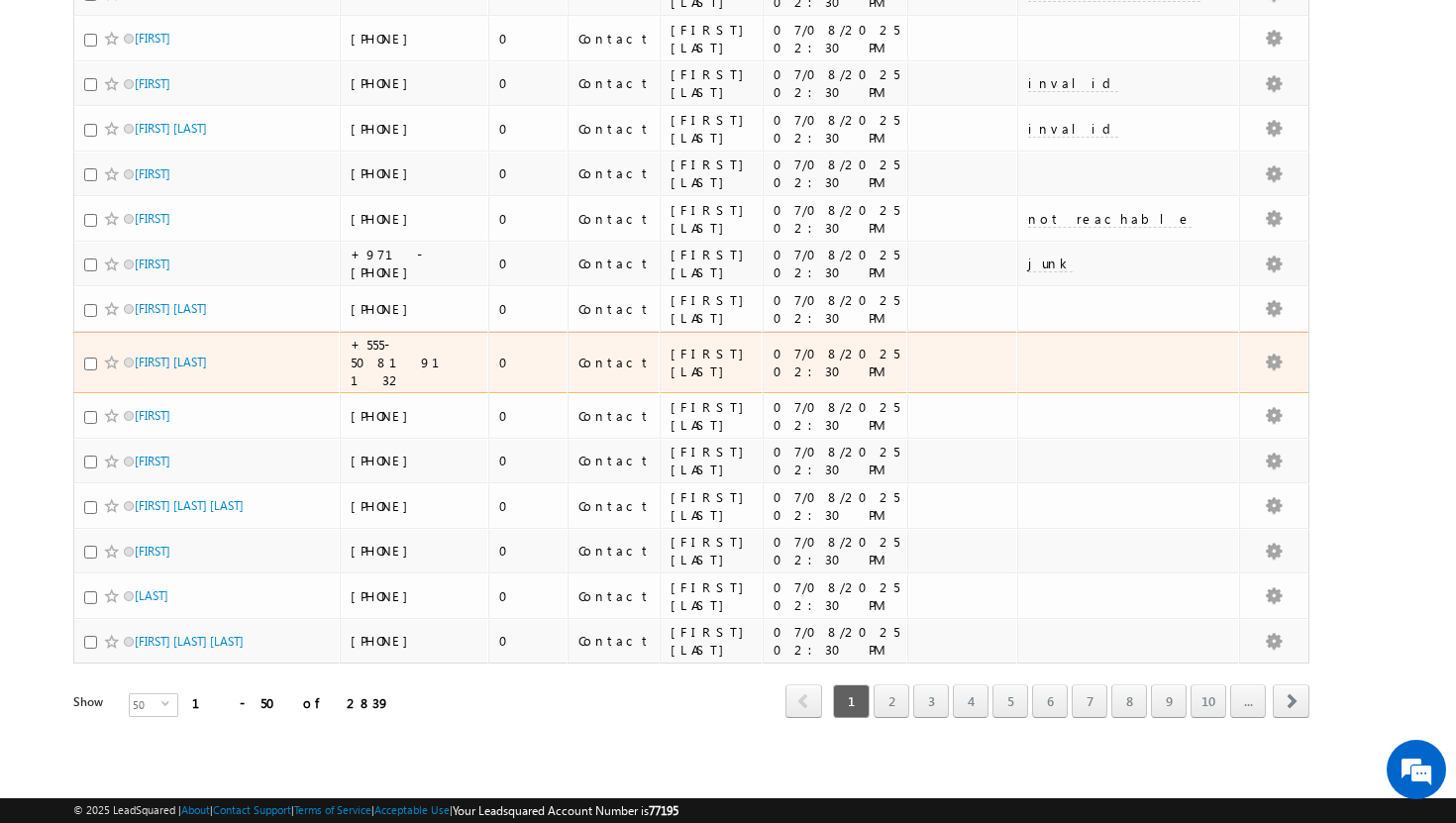 scroll, scrollTop: 0, scrollLeft: 0, axis: both 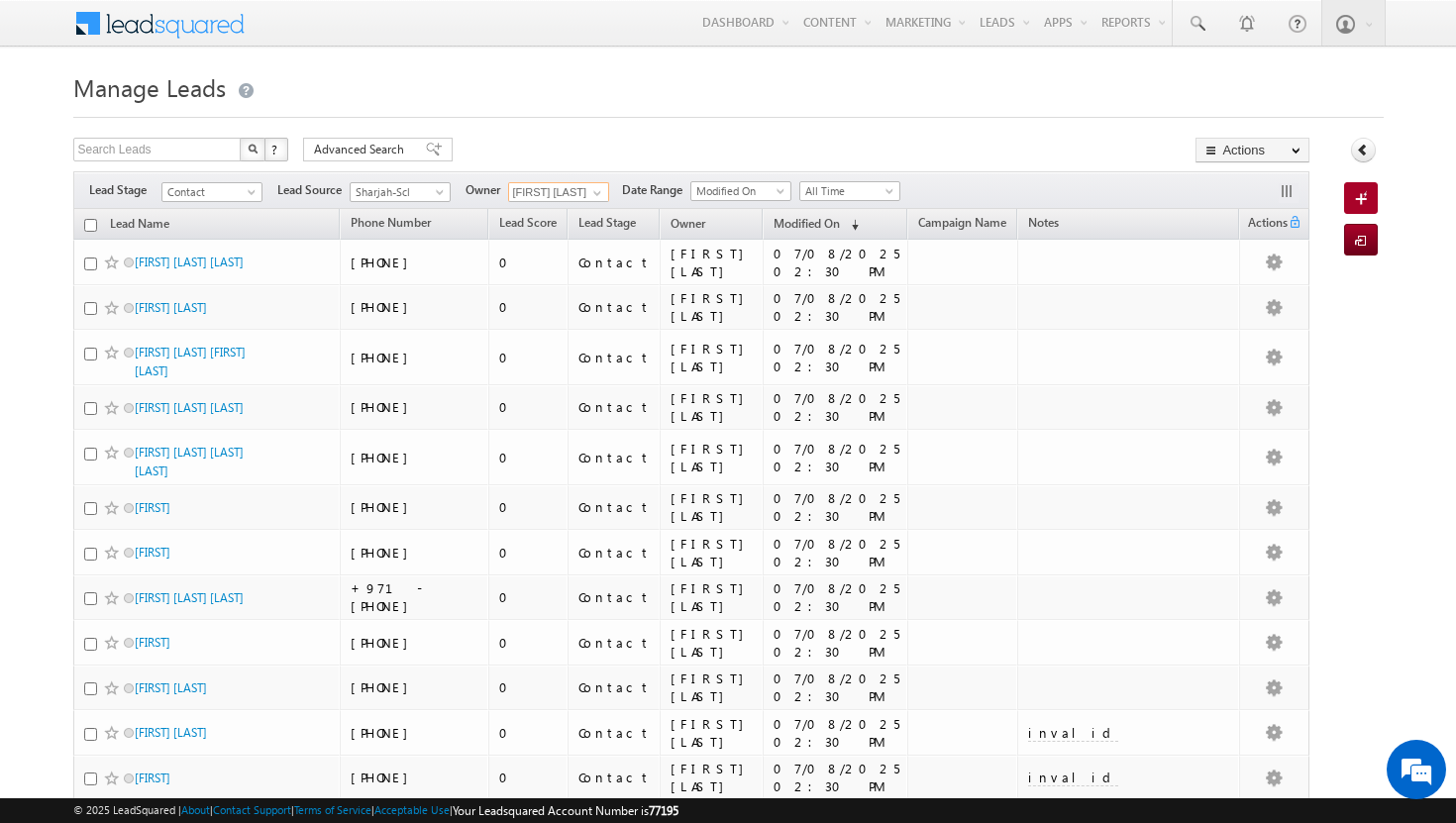 click at bounding box center [90, 225] 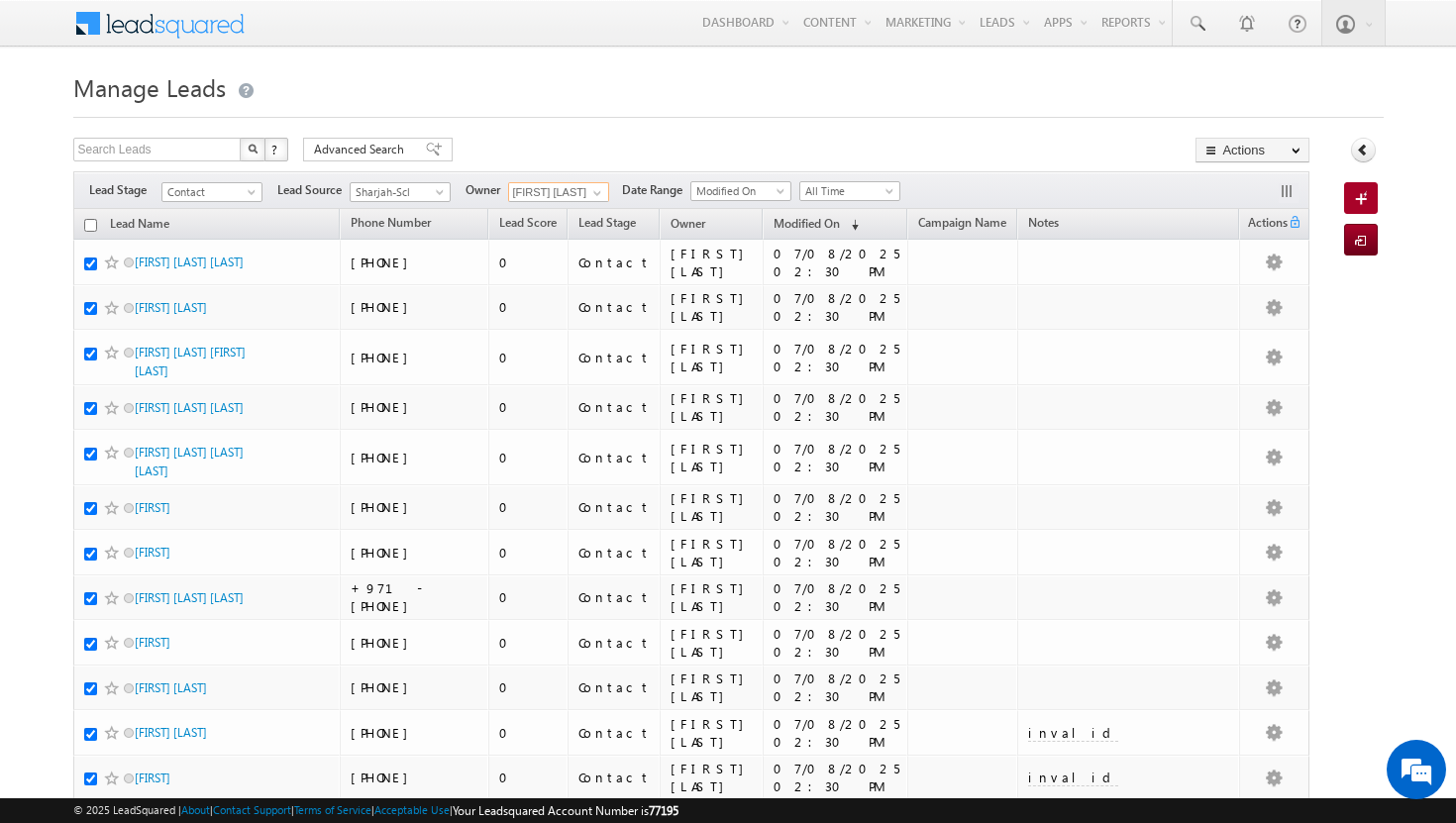 checkbox on "true" 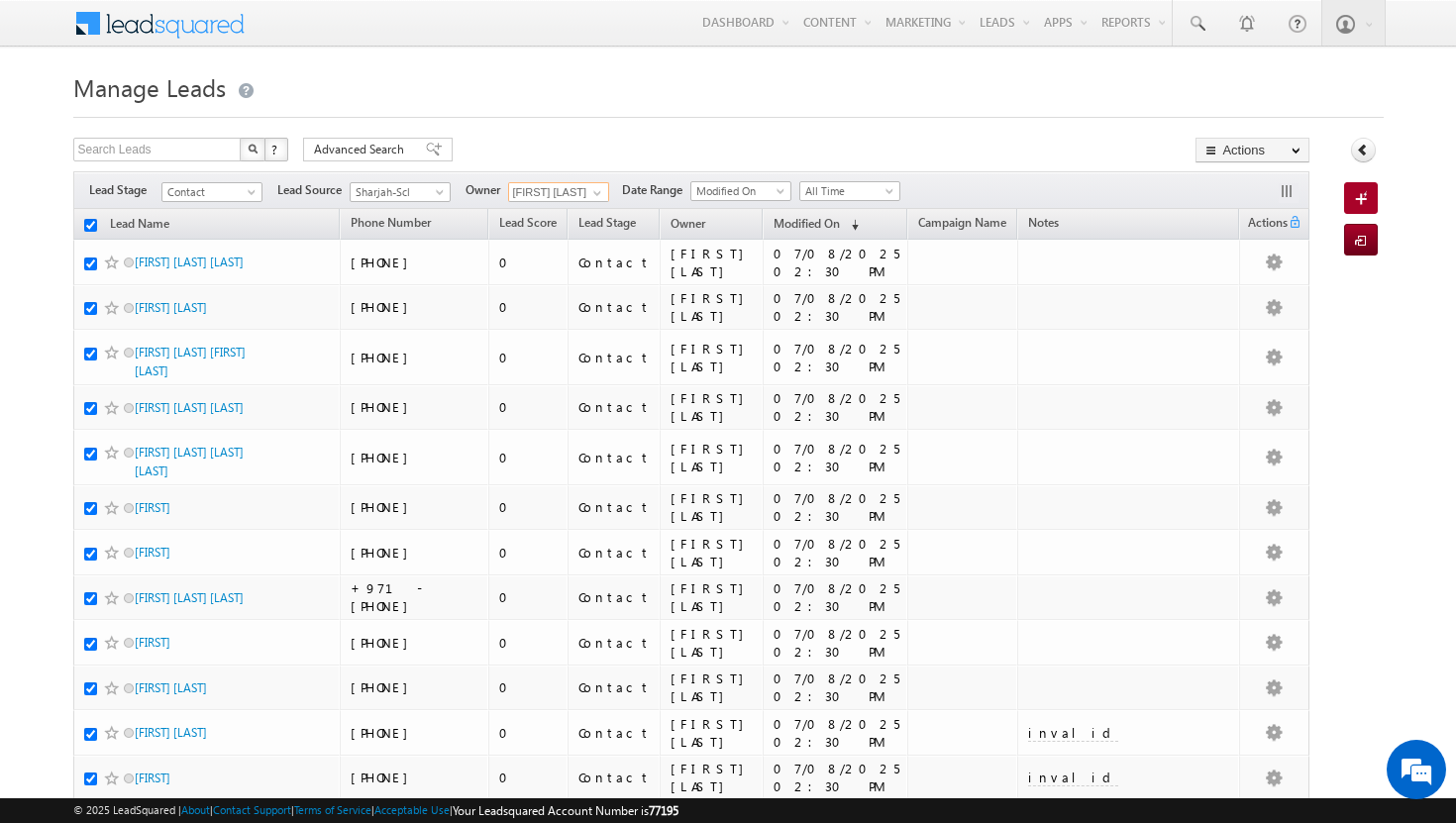 checkbox on "true" 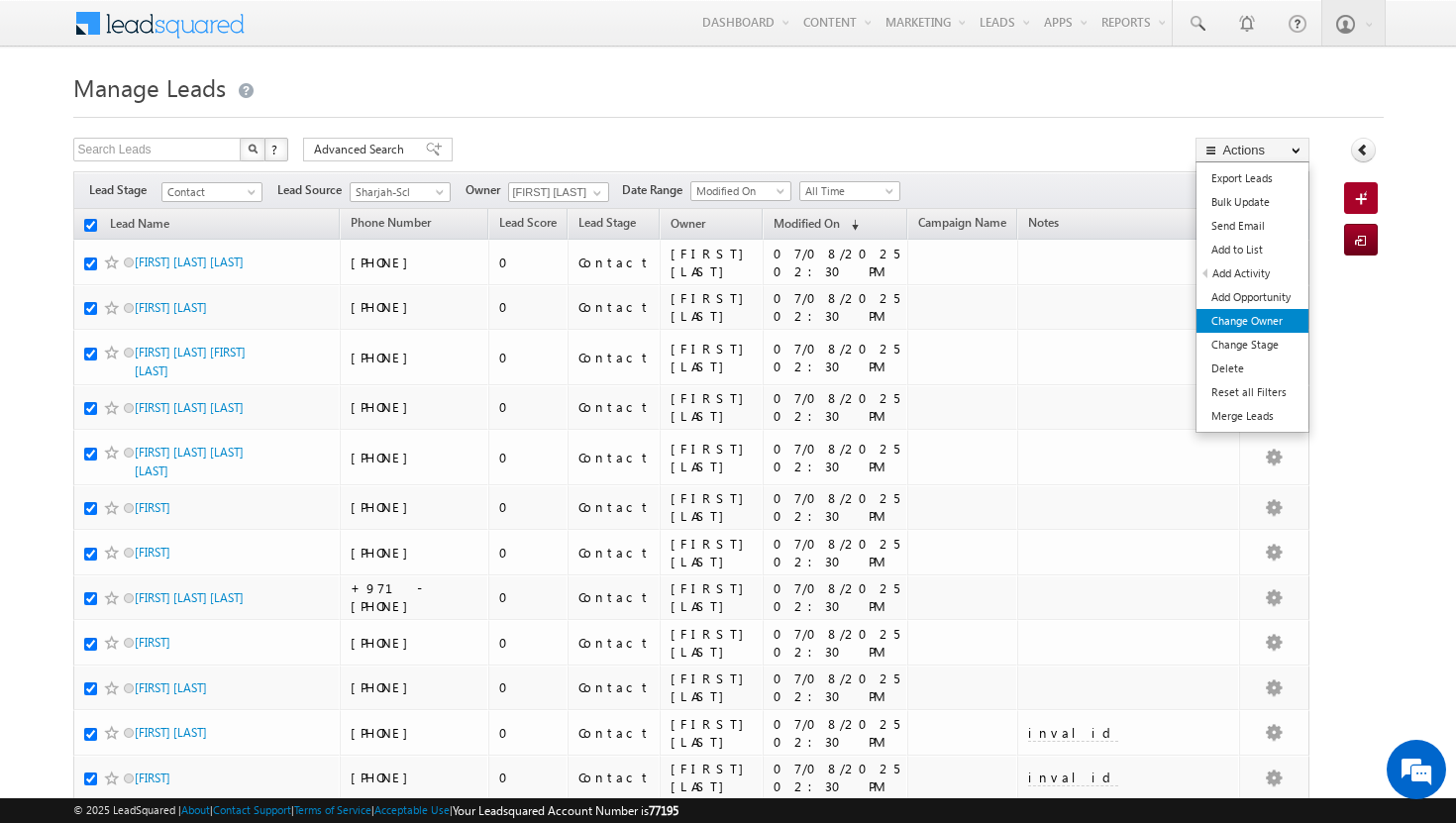 click on "Change Owner" at bounding box center [1252, 321] 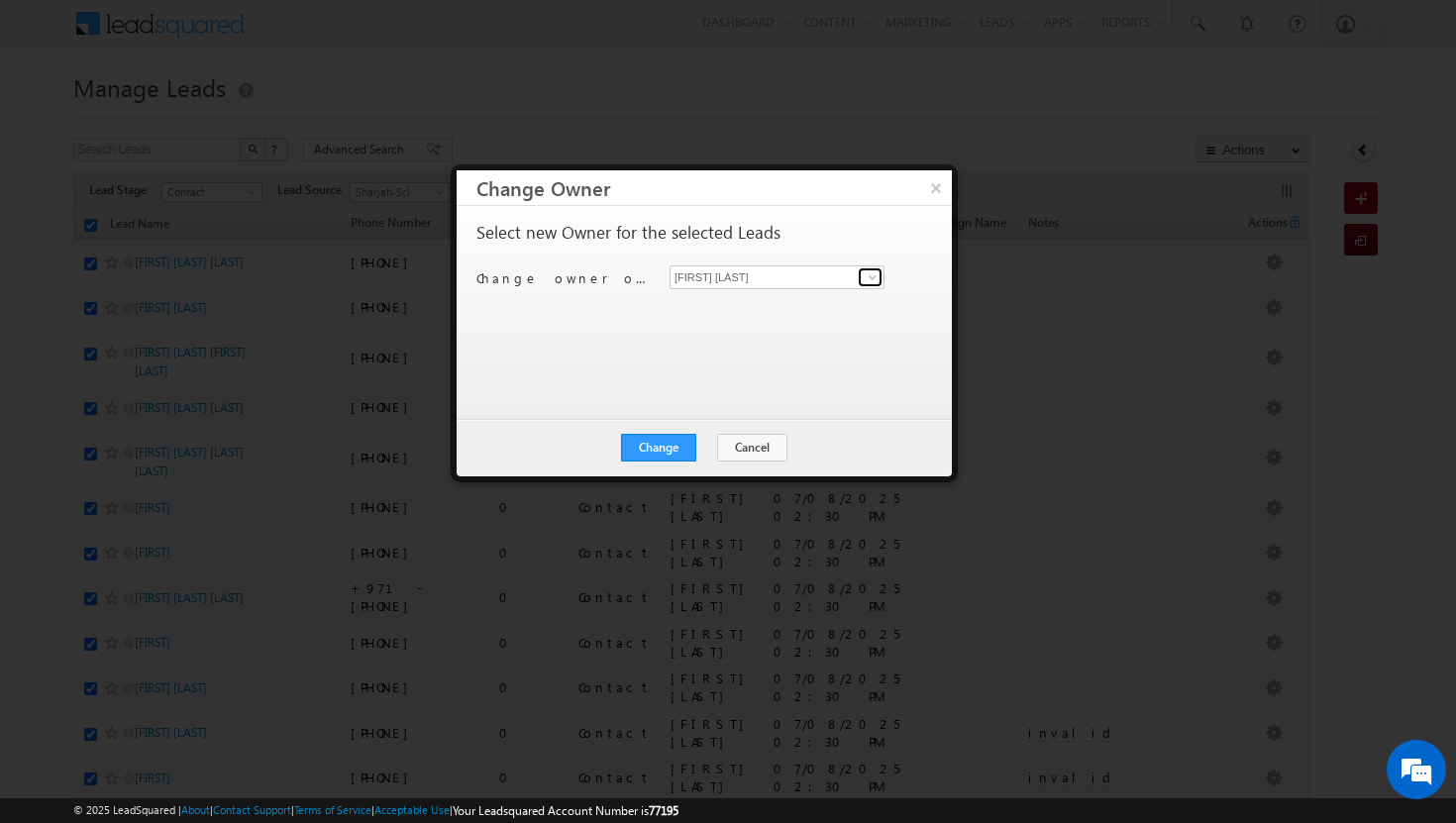 click at bounding box center (873, 277) 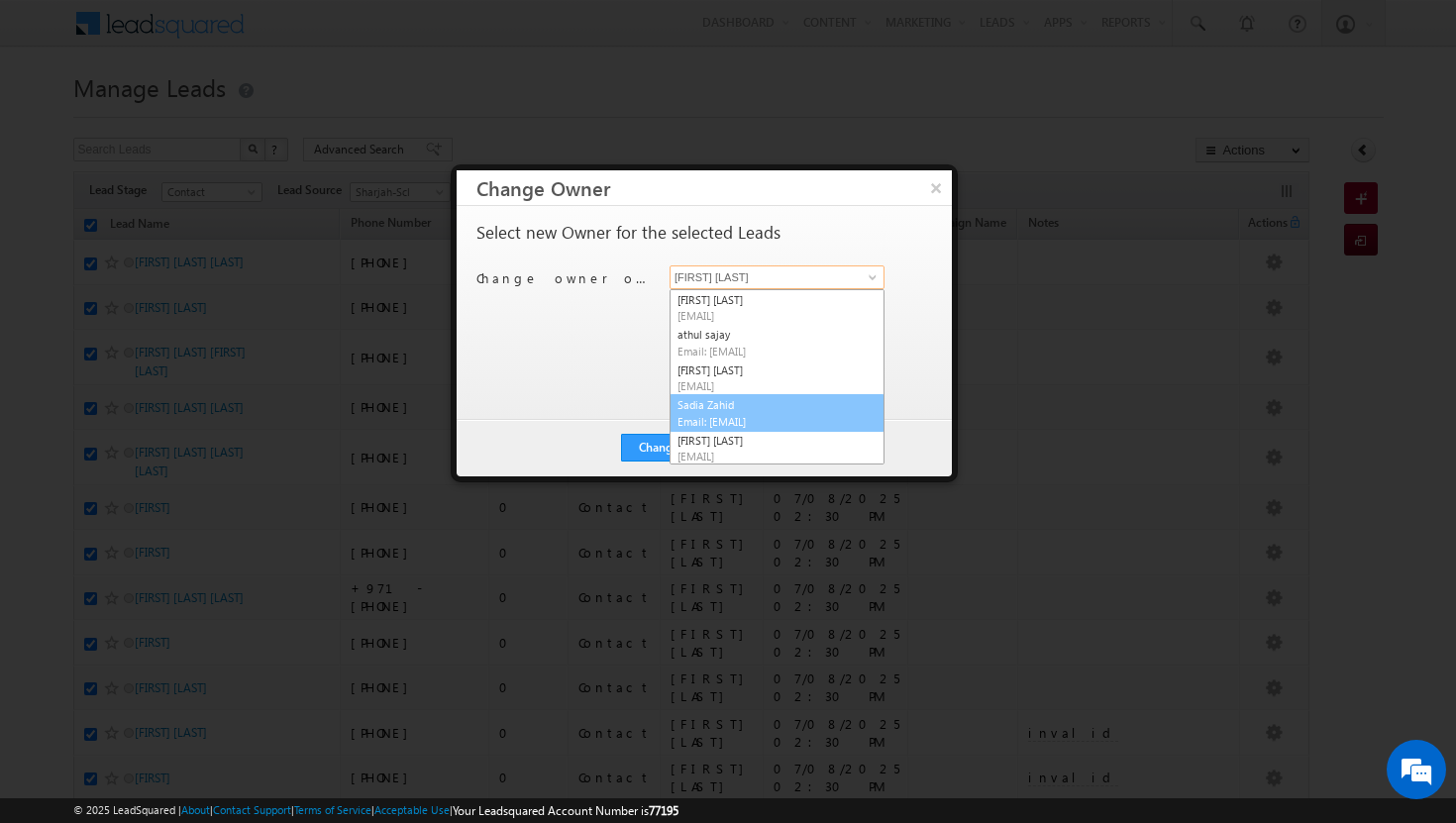 click on "Email: [EMAIL]" at bounding box center [767, 421] 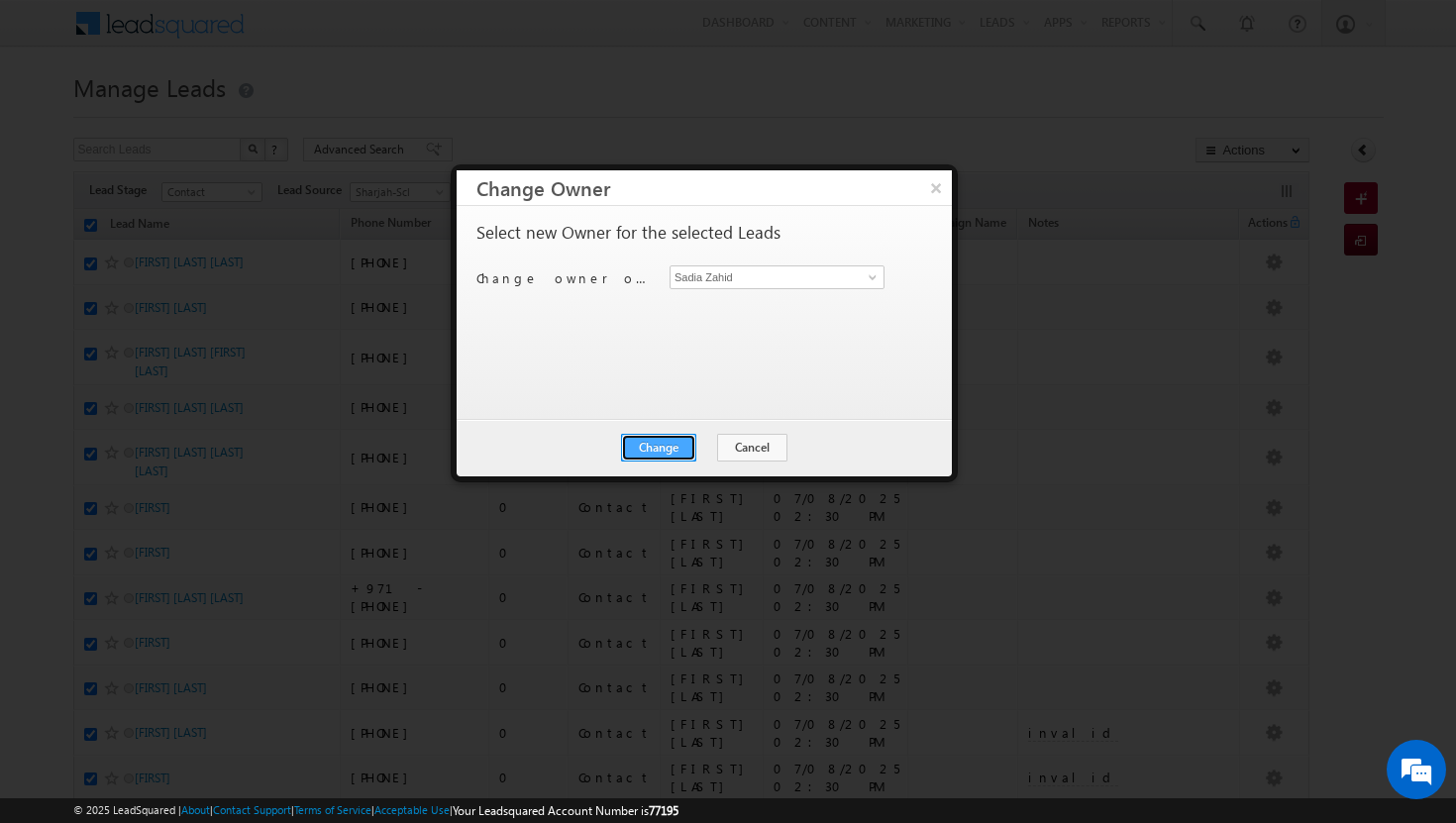 click on "Change" at bounding box center (659, 448) 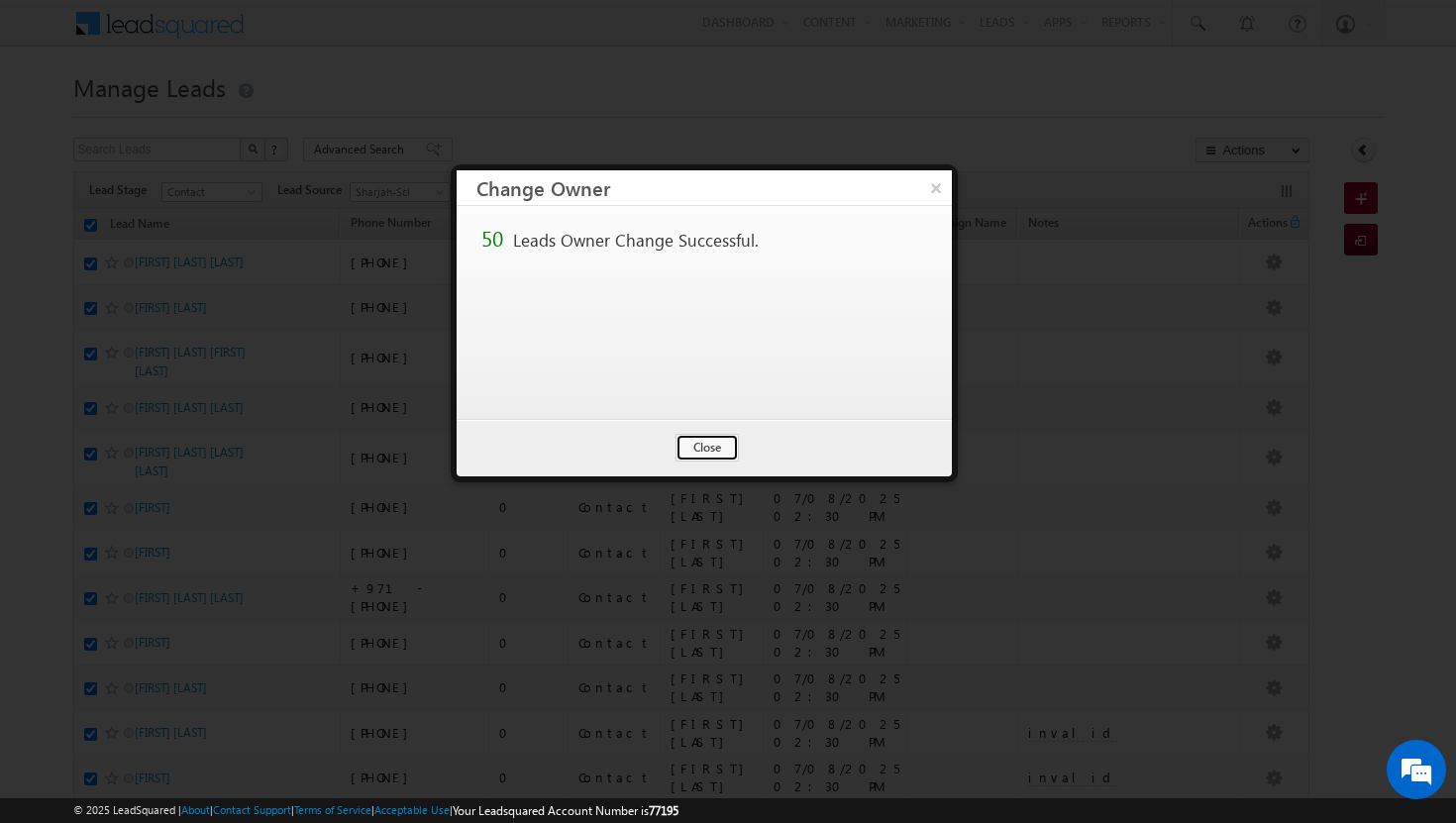 click on "Close" at bounding box center (707, 448) 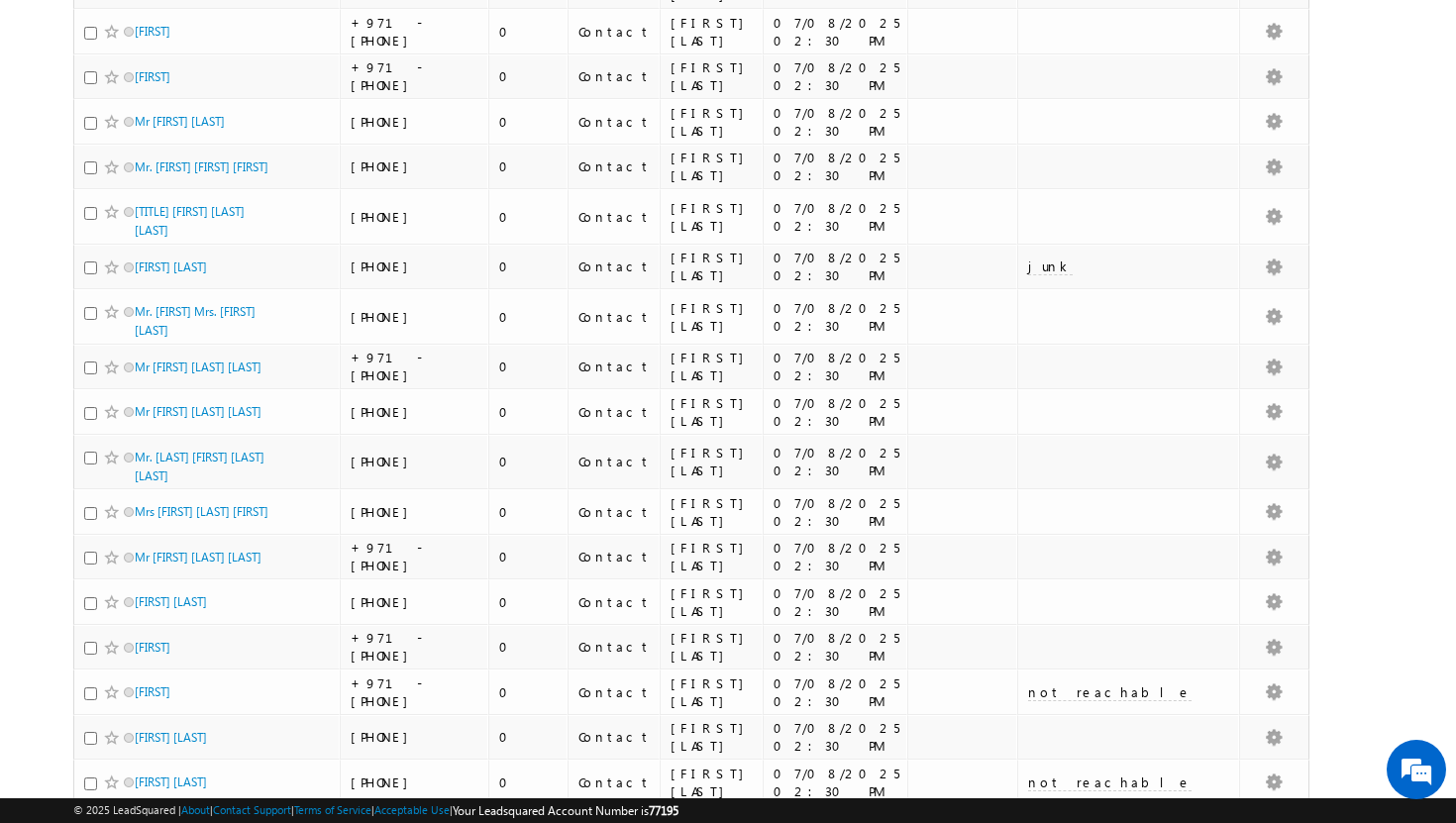 scroll, scrollTop: 0, scrollLeft: 0, axis: both 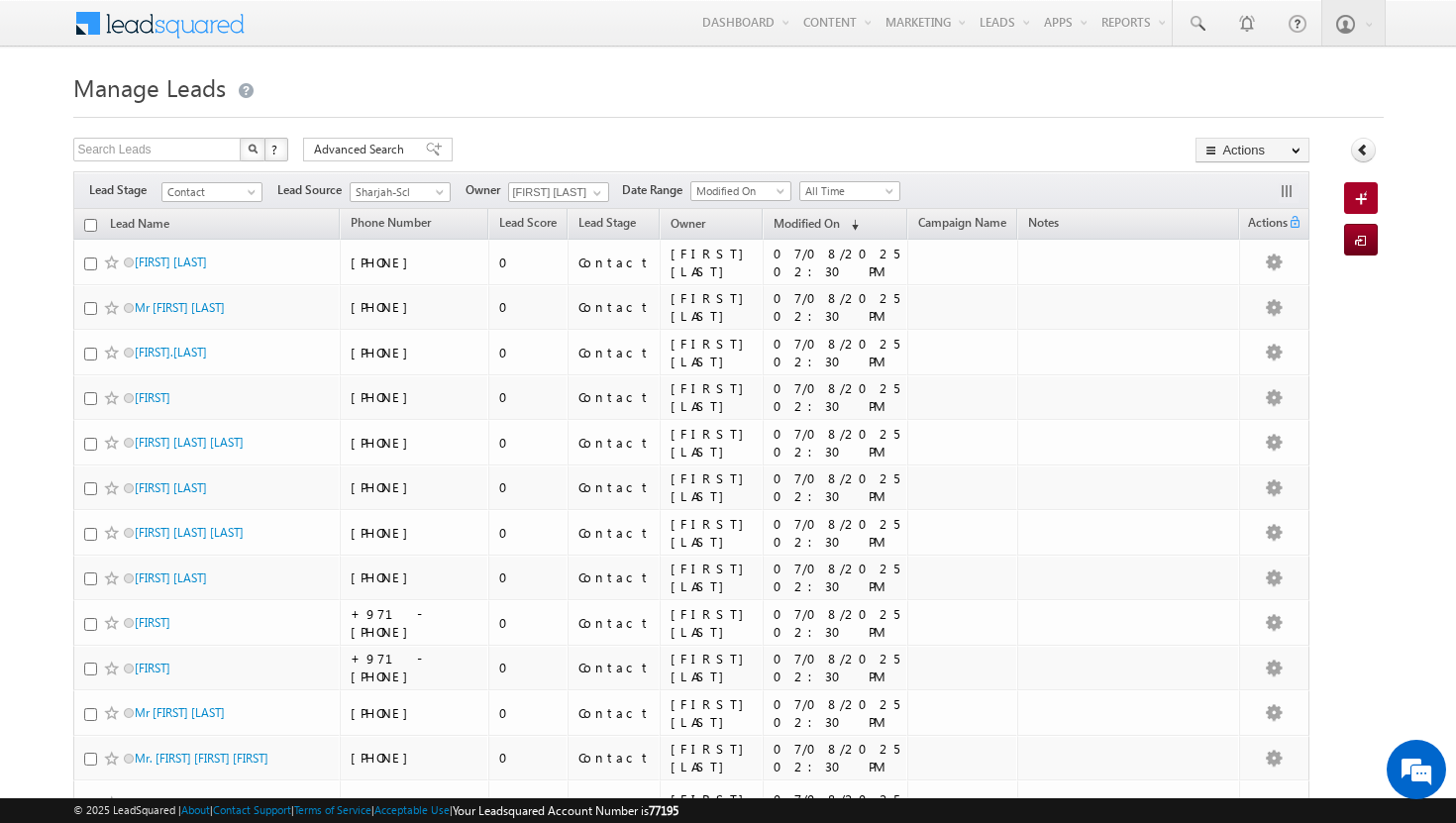 click at bounding box center (90, 225) 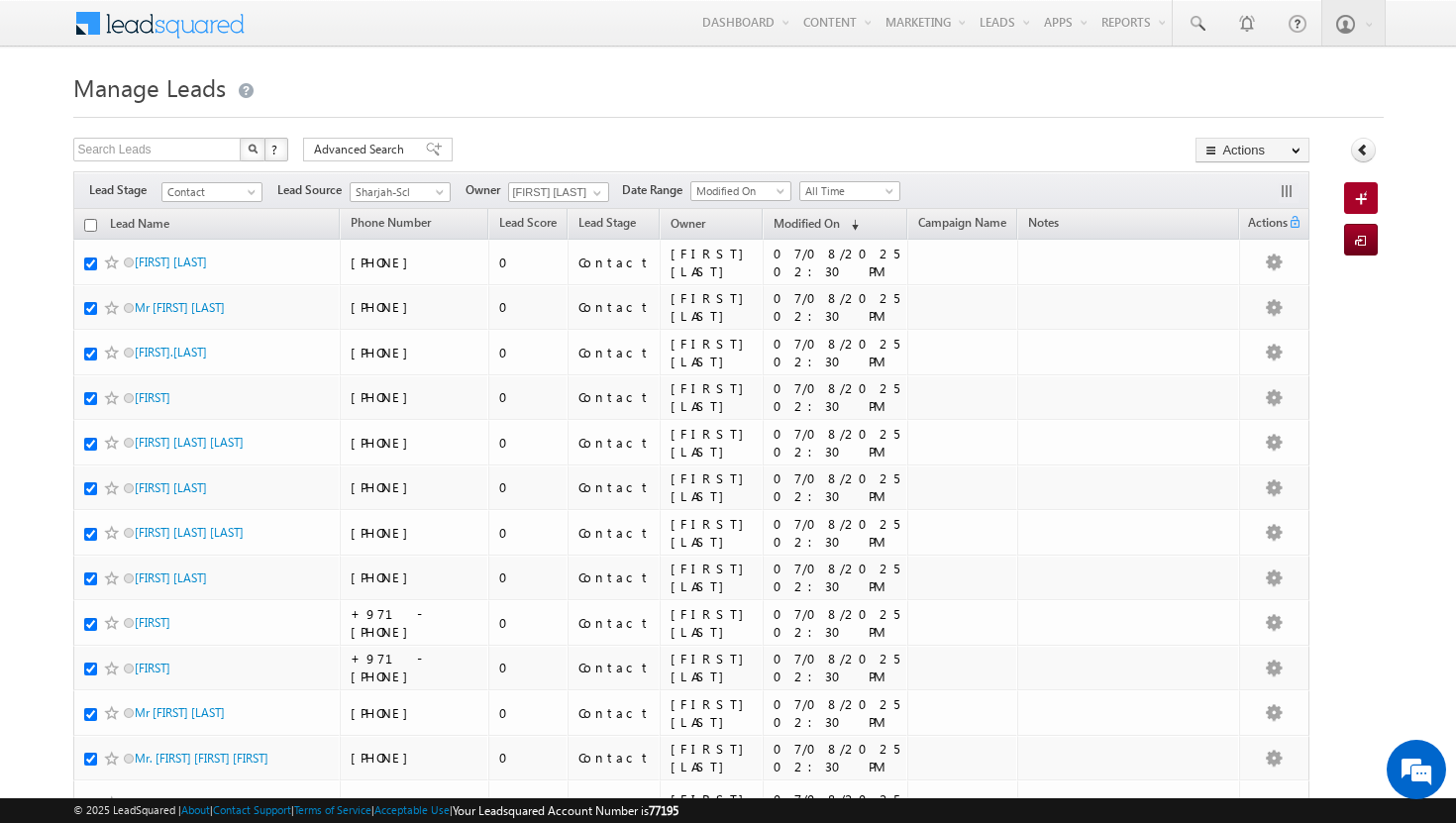checkbox on "true" 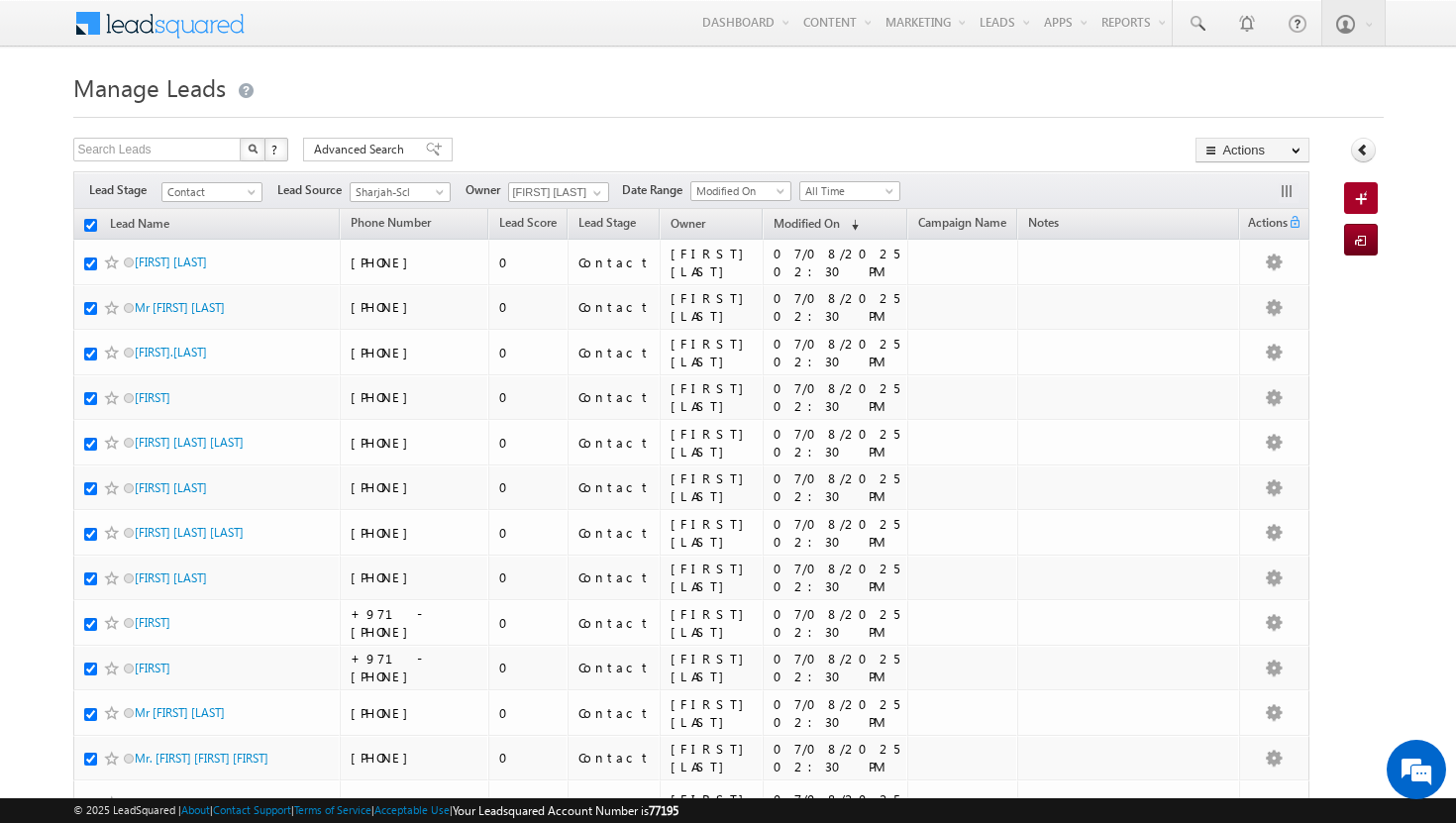checkbox on "true" 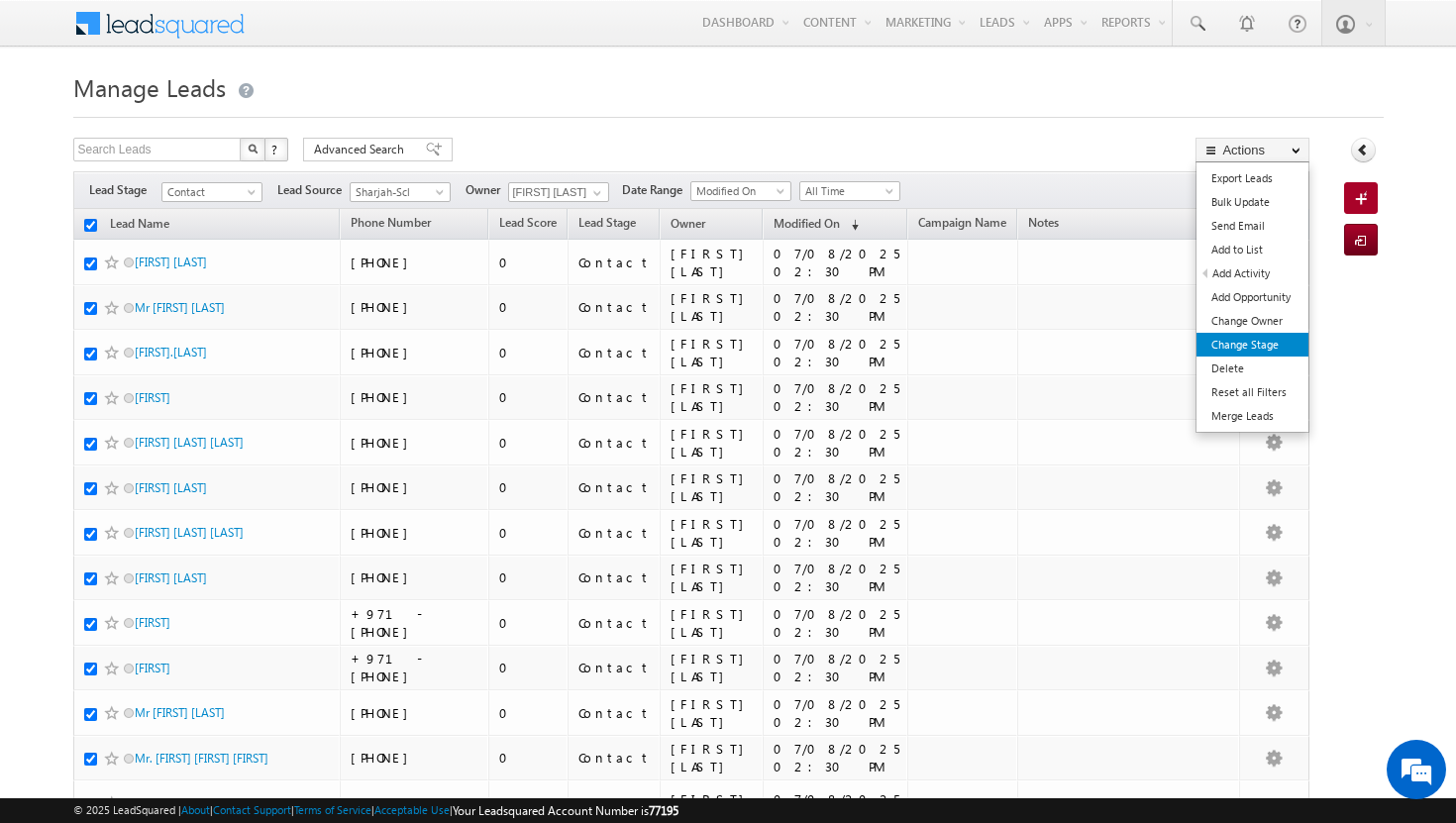 click on "Change Stage" at bounding box center (1252, 345) 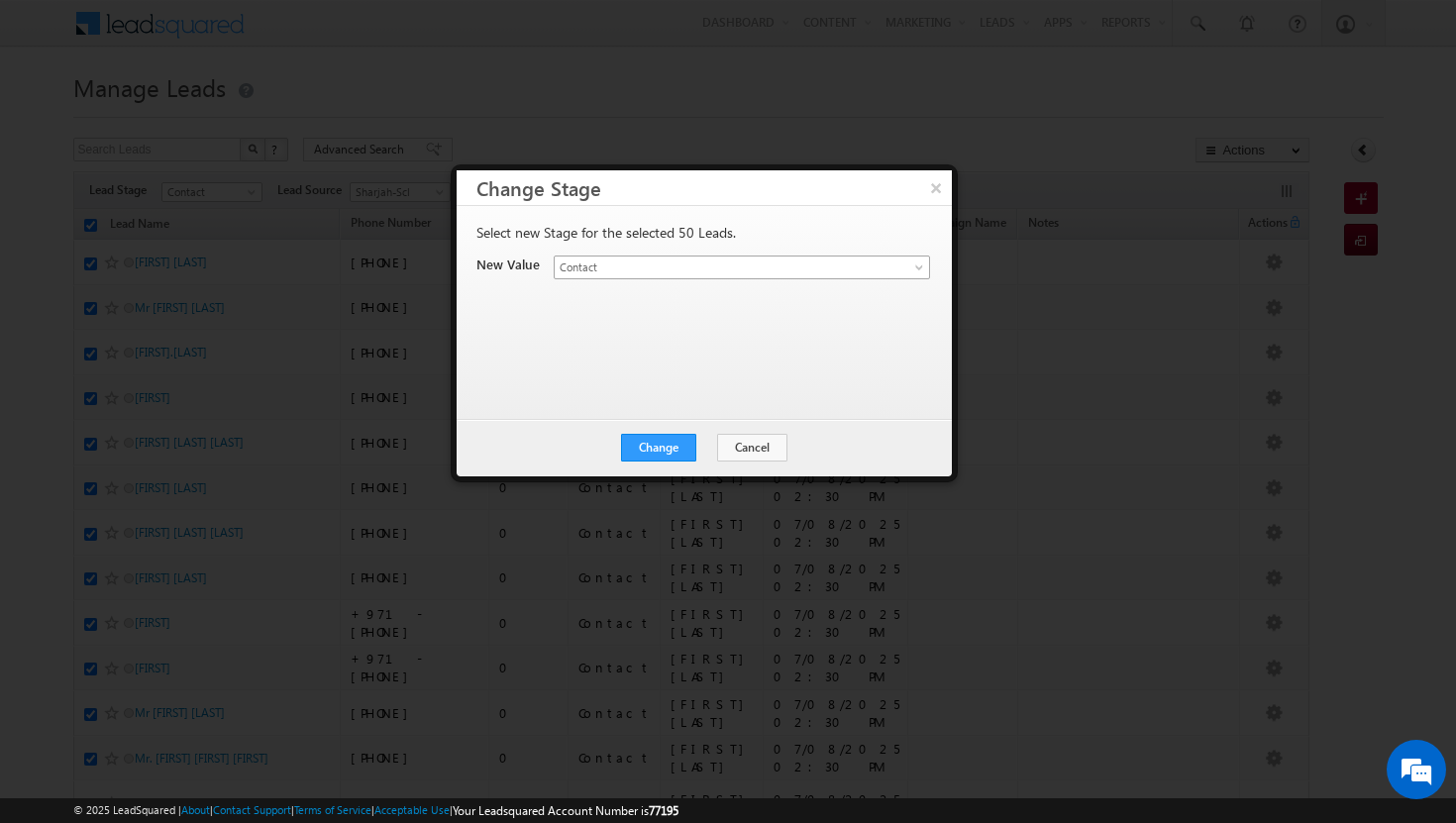 click at bounding box center (921, 271) 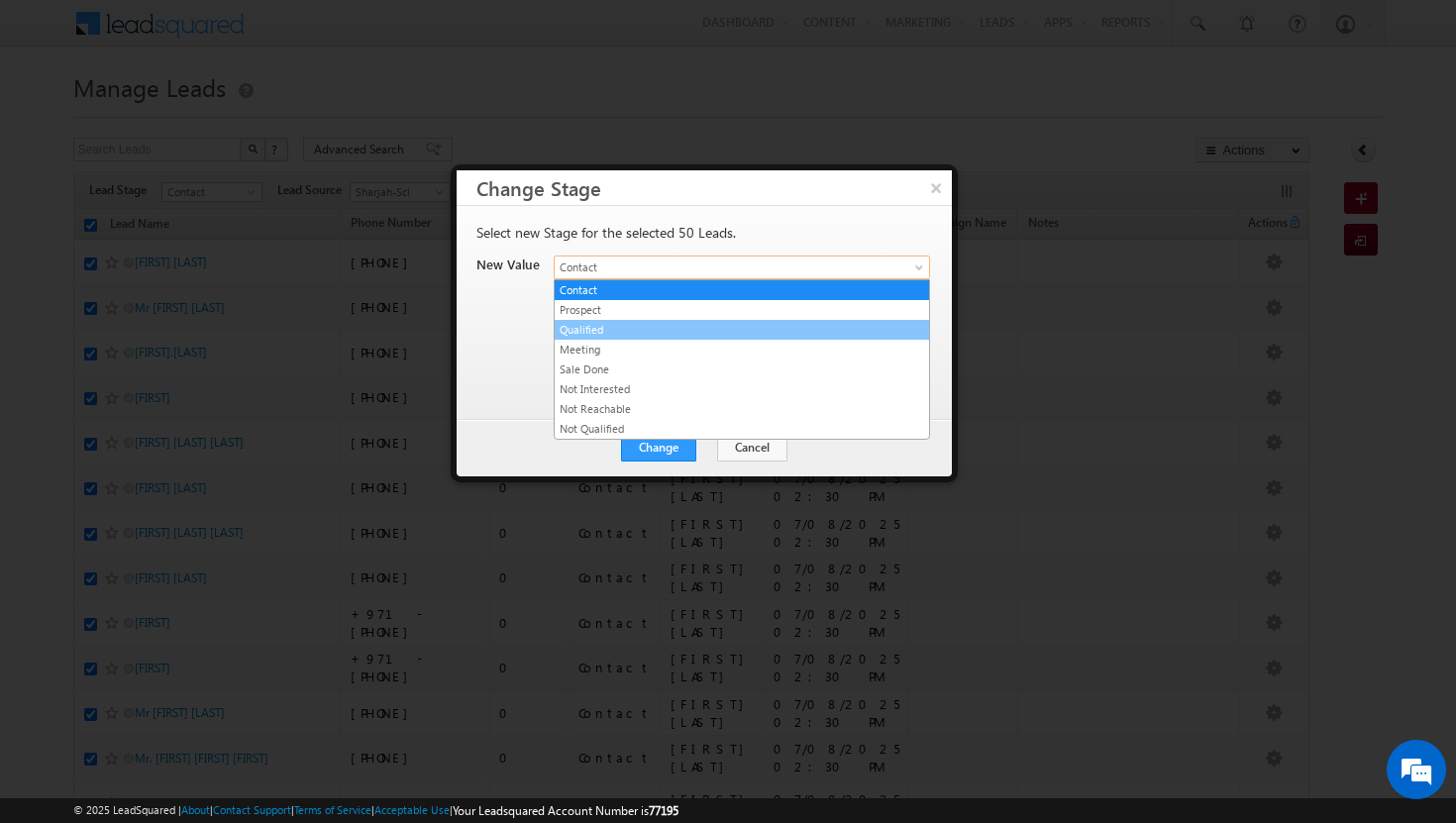 click on "Qualified" at bounding box center [742, 330] 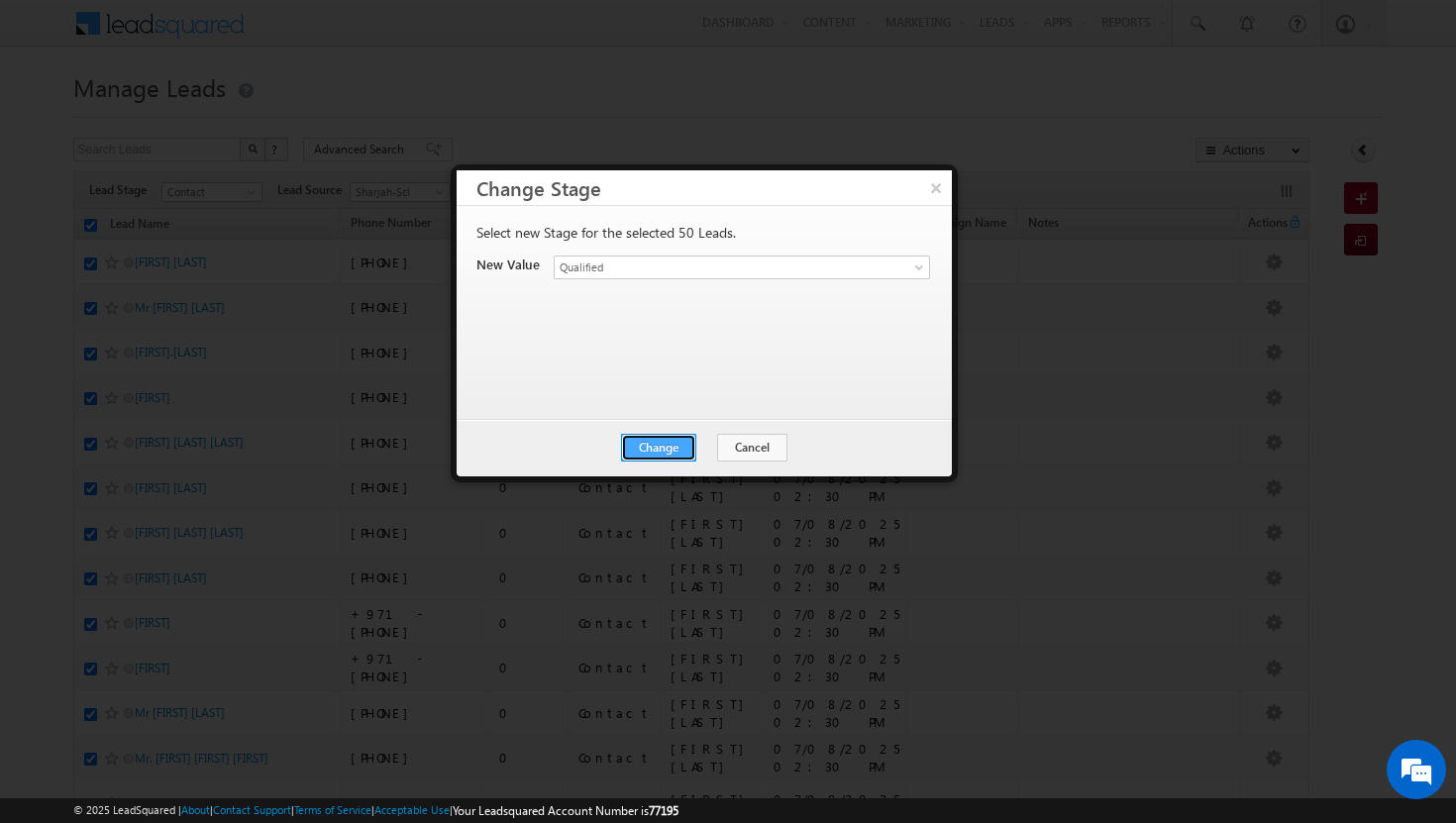 click on "Change" at bounding box center [659, 448] 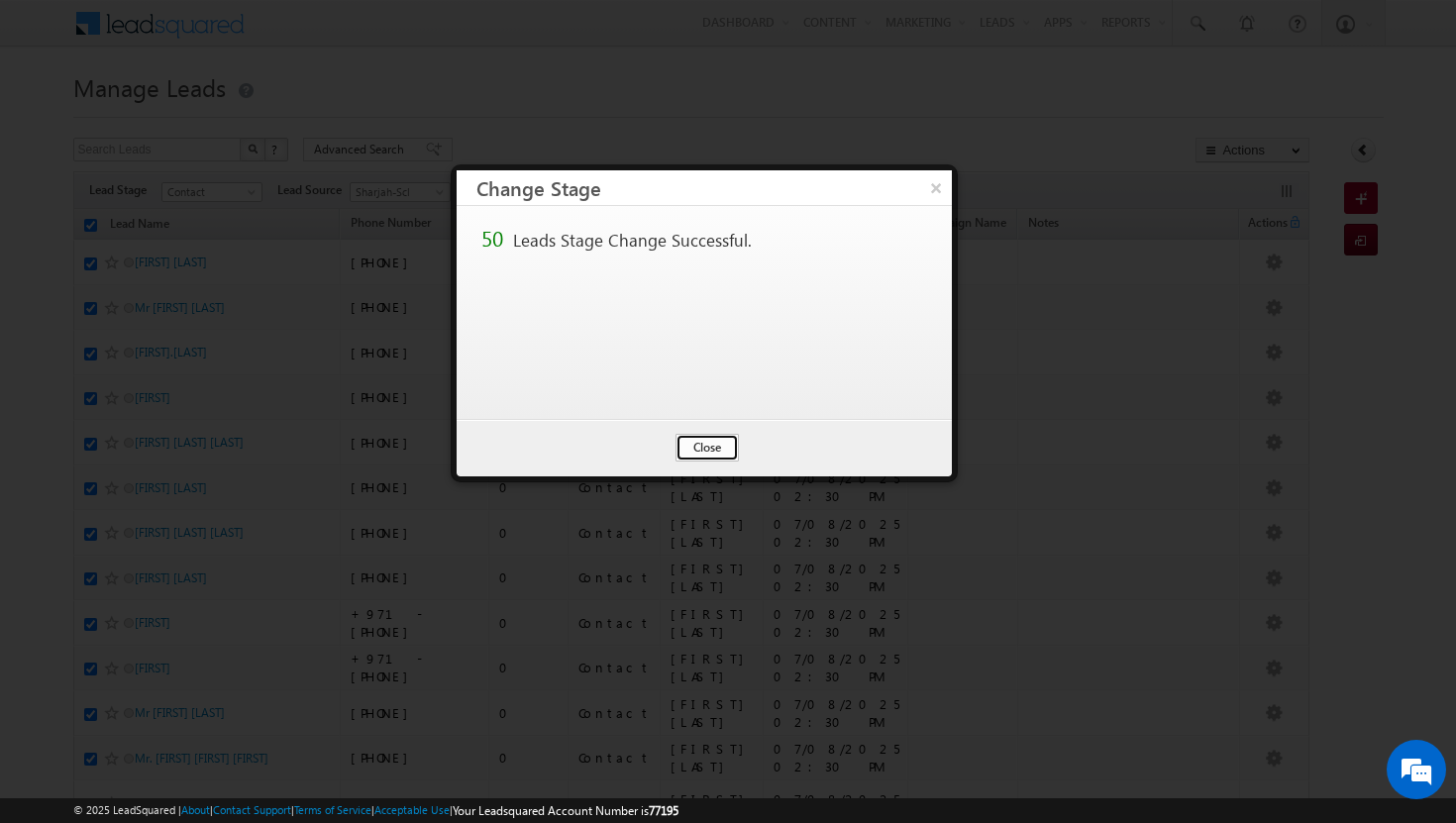 click on "Close" at bounding box center (707, 448) 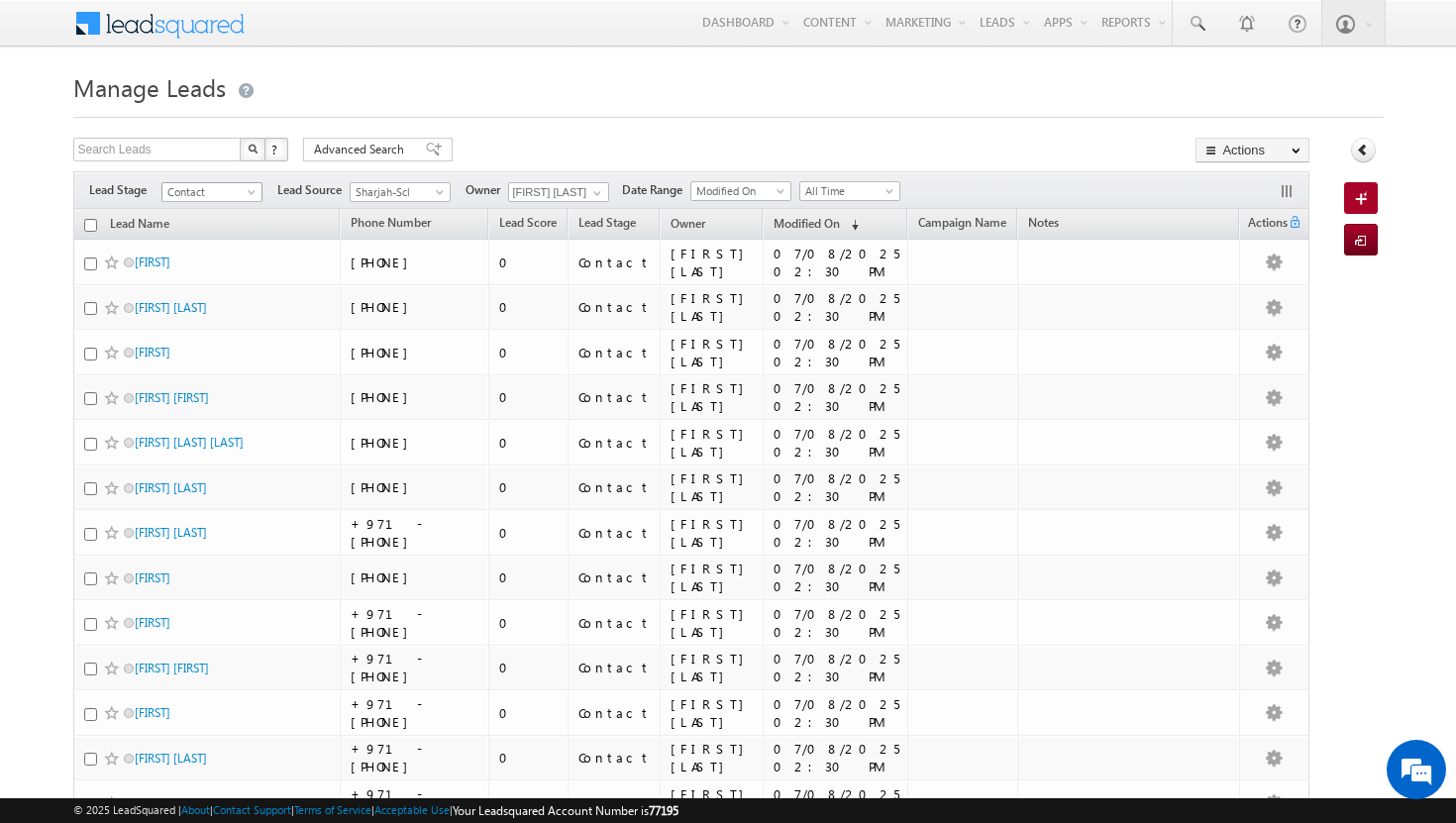 click at bounding box center (254, 196) 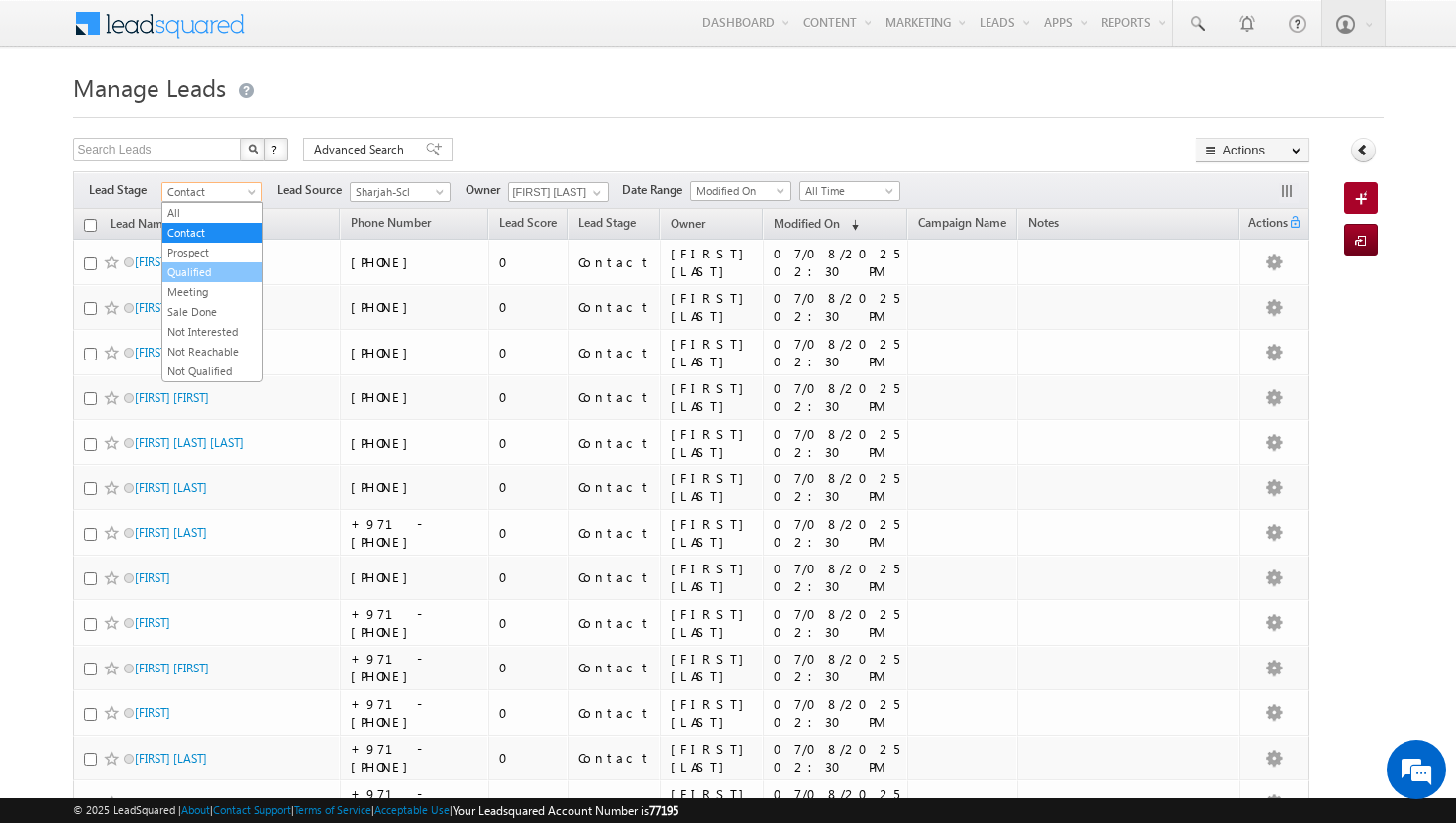 click on "Qualified" at bounding box center (212, 272) 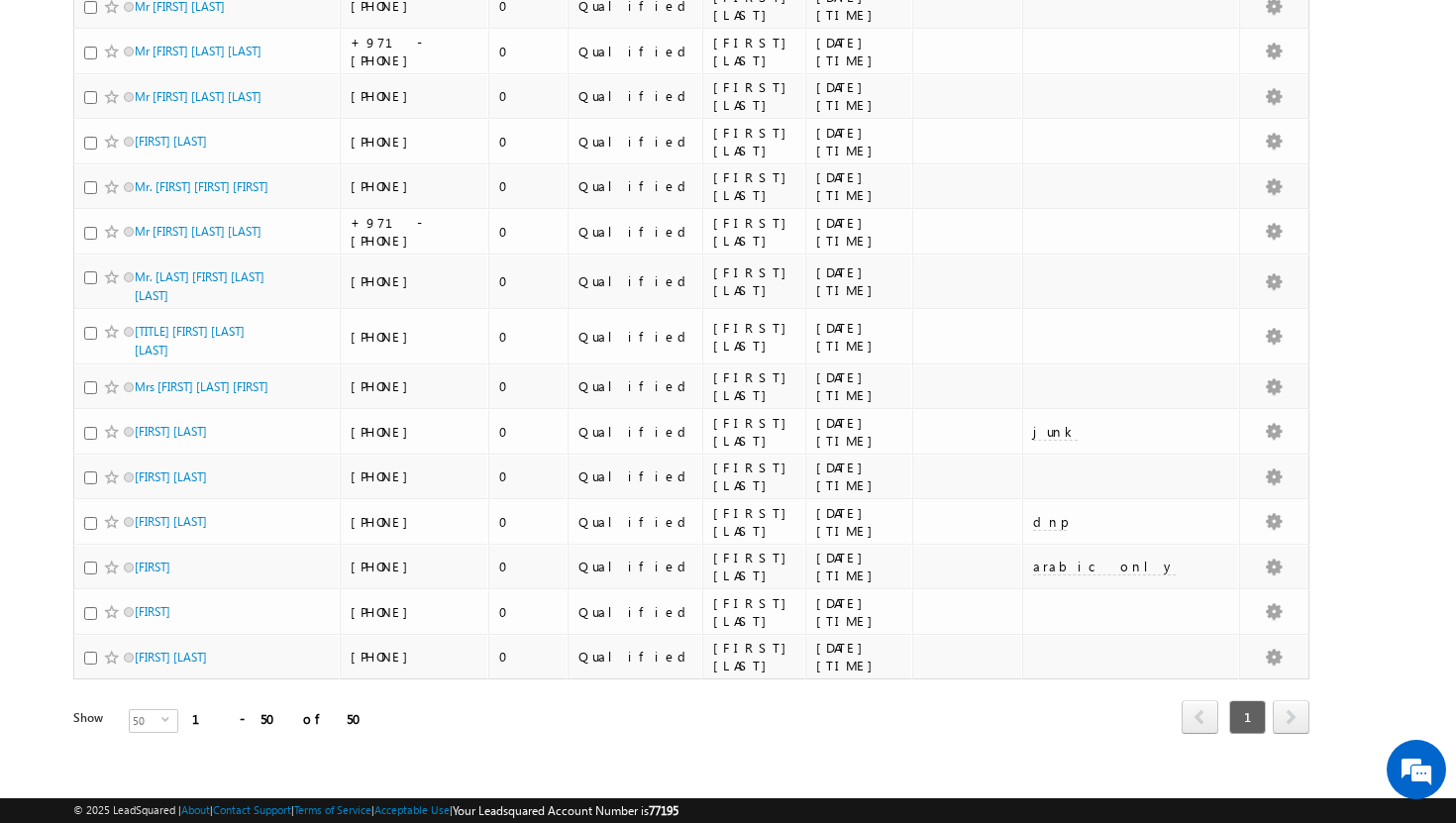 scroll, scrollTop: 1893, scrollLeft: 0, axis: vertical 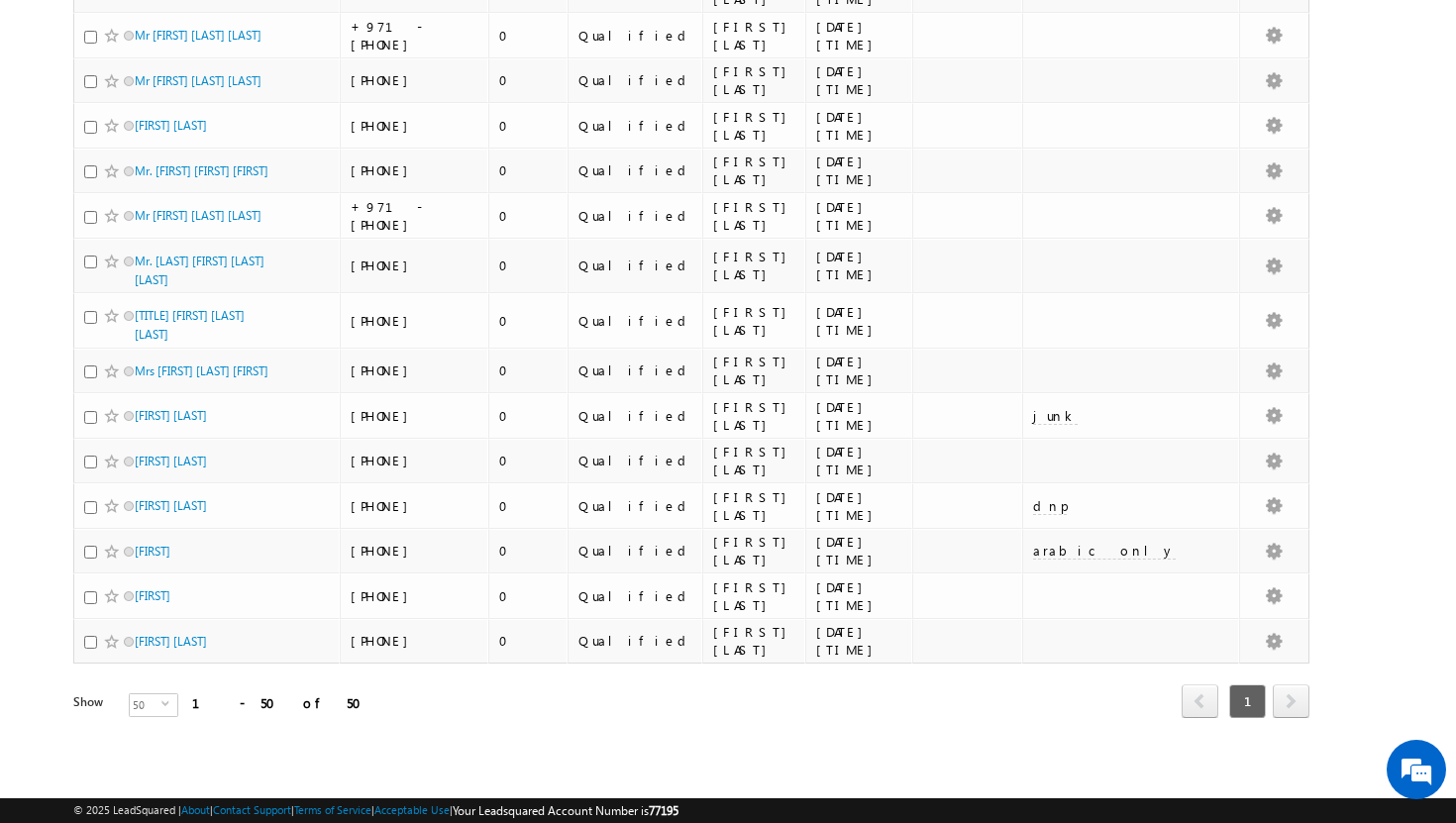 drag, startPoint x: 51, startPoint y: 245, endPoint x: 564, endPoint y: 819, distance: 769.83 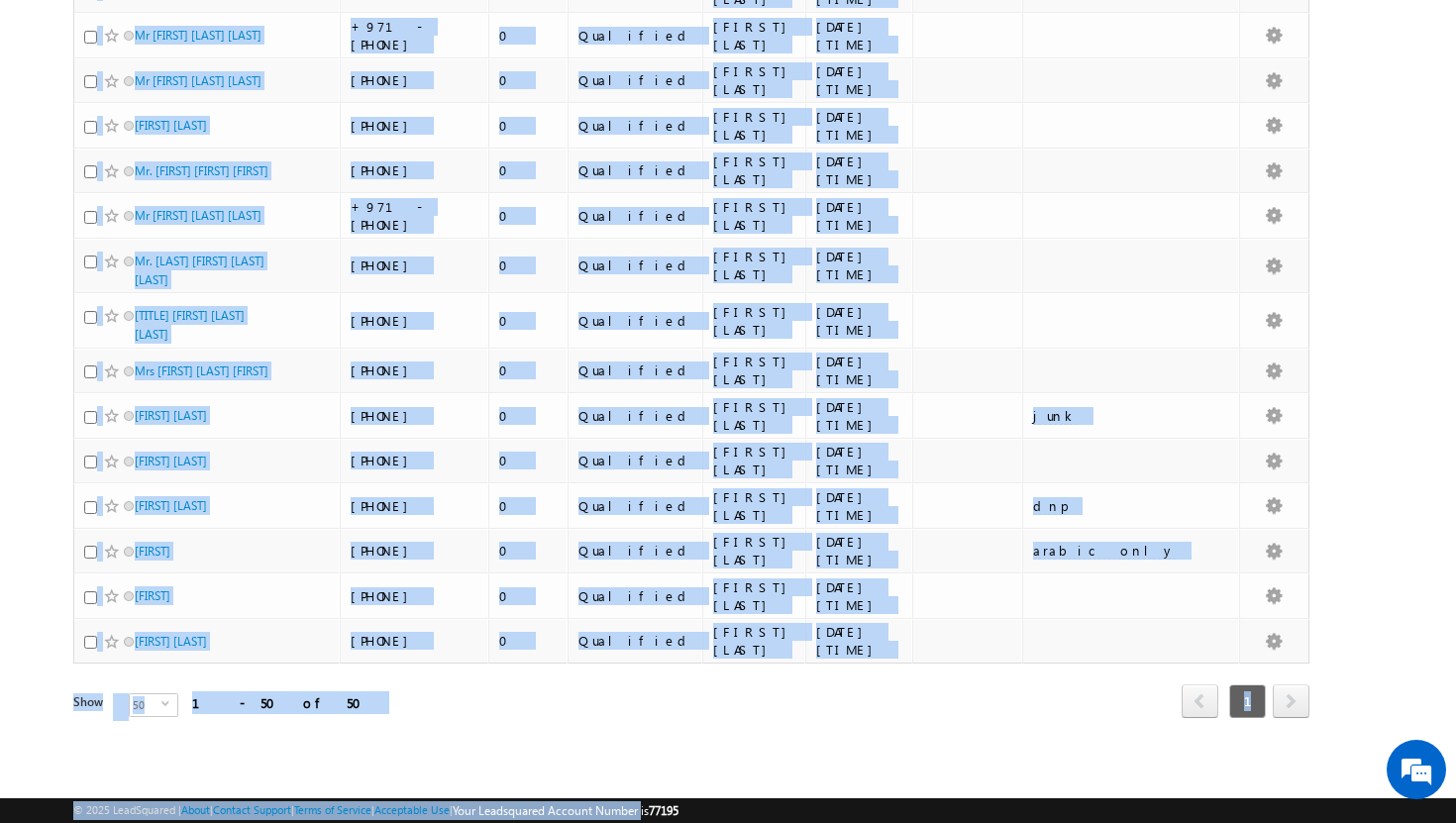 copy on "Lead Name
Phone Number
Lead Score
Lead Stage
Owner
Modified On
(sorted descending)
Campaign Name
Notes
Actions
[FIRST] [LAST]    +971-[PHONE]   0   Qualified   [FIRST] [LAST]   08/08/2025 03:35 PM                        [FIRST] [LAST]    +971-[PHONE]   0   Qualified   [FIRST] [LAST]   08/08/2025 03:35 PM          not reachable               [FIRST]    +971-[PHONE]   0   Qualified   [FIRST] [LAST]   08/08/2025 03:35 PM                        [FIRST] [LAST] [FIRST]    +971-[PHONE] ..." 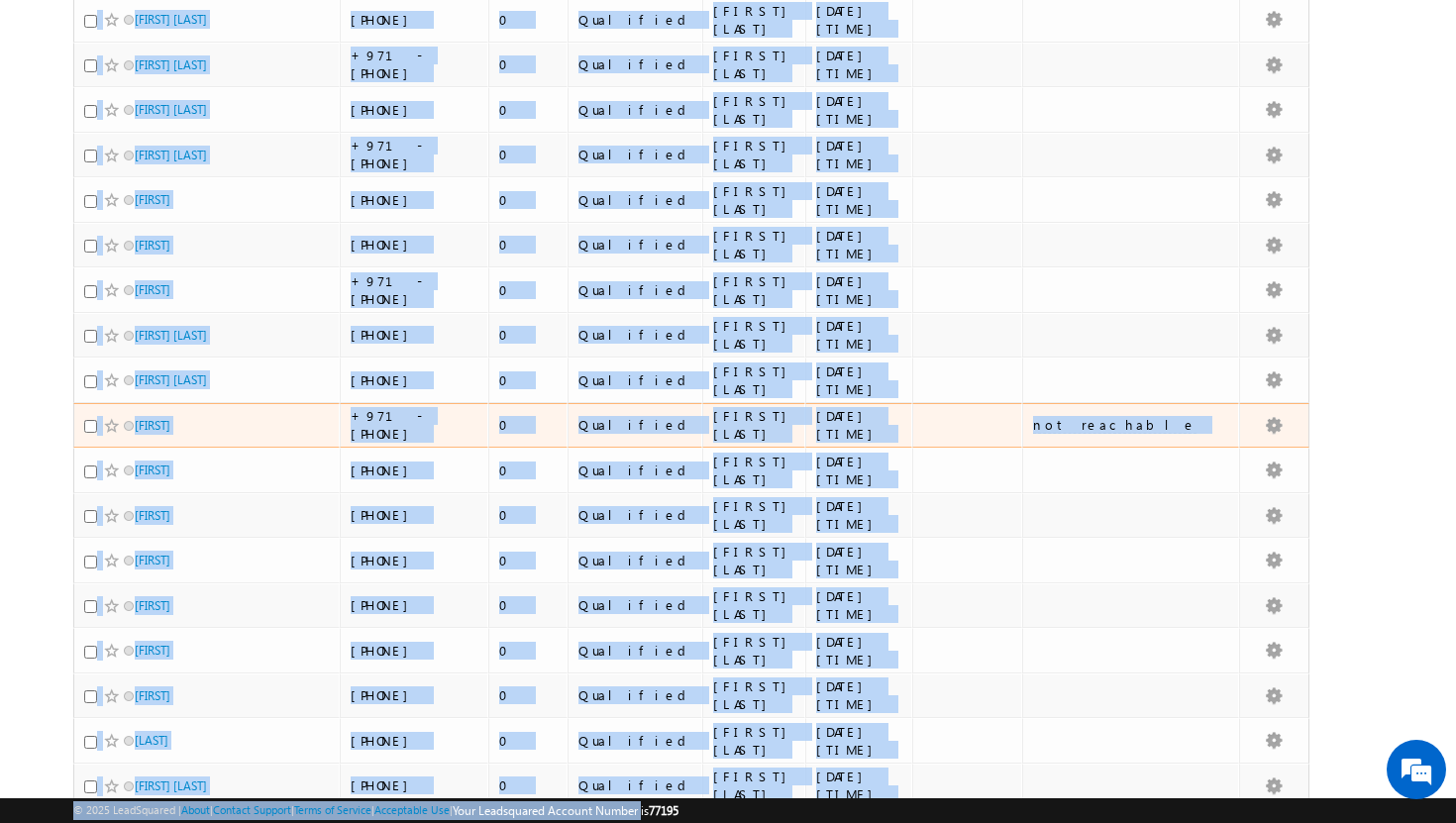 scroll, scrollTop: 0, scrollLeft: 0, axis: both 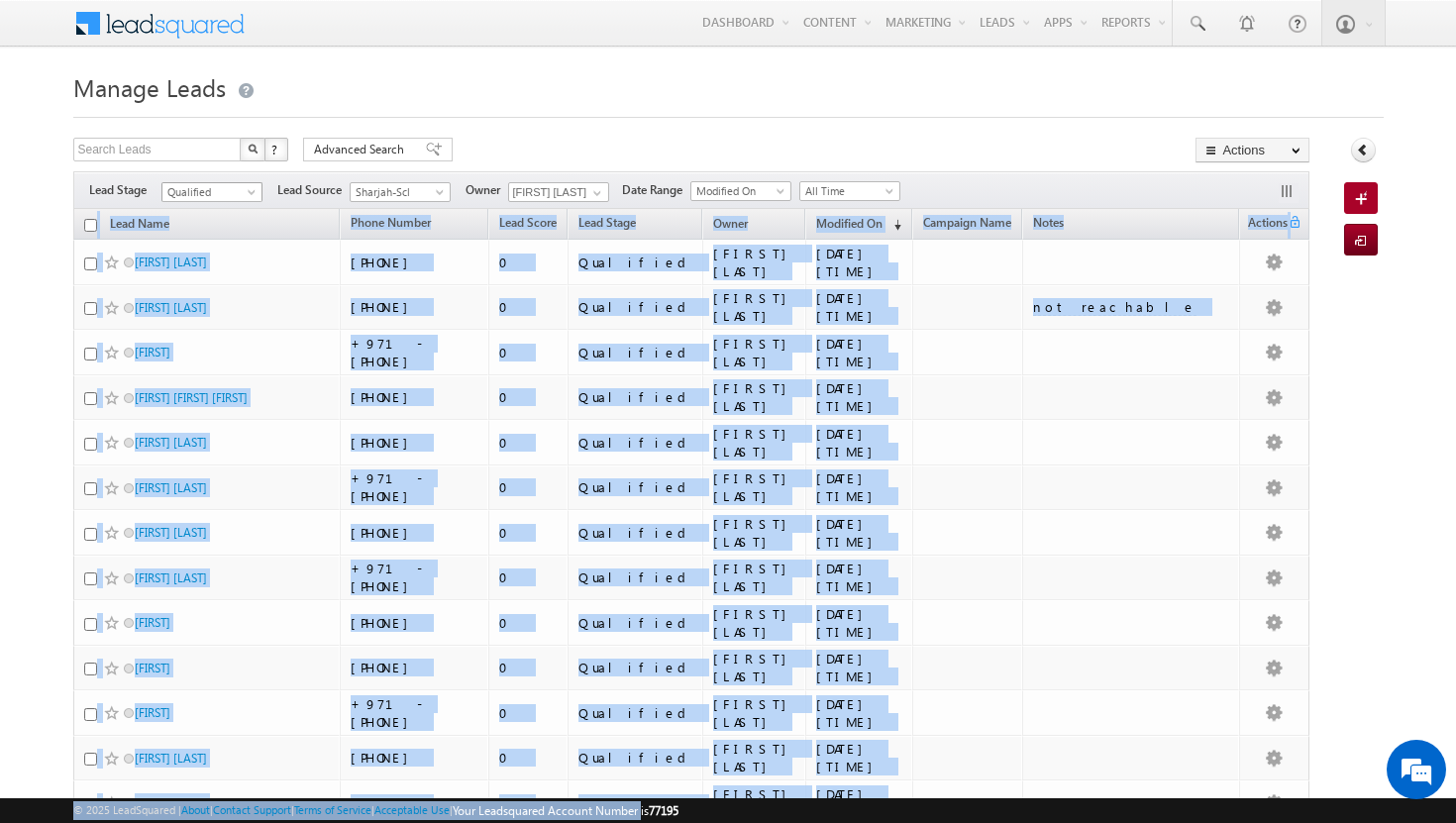 click at bounding box center (254, 196) 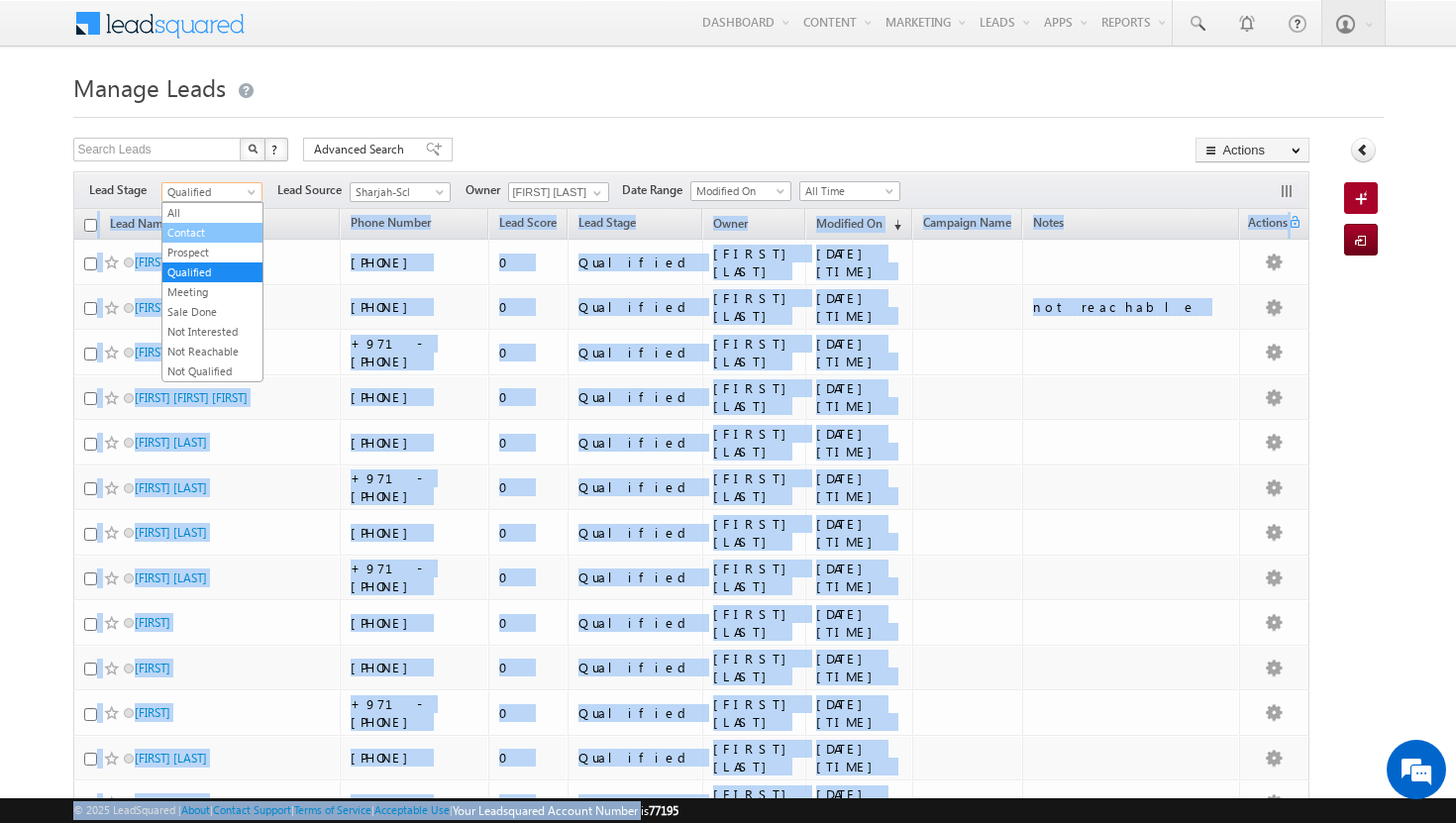 click on "Contact" at bounding box center [212, 233] 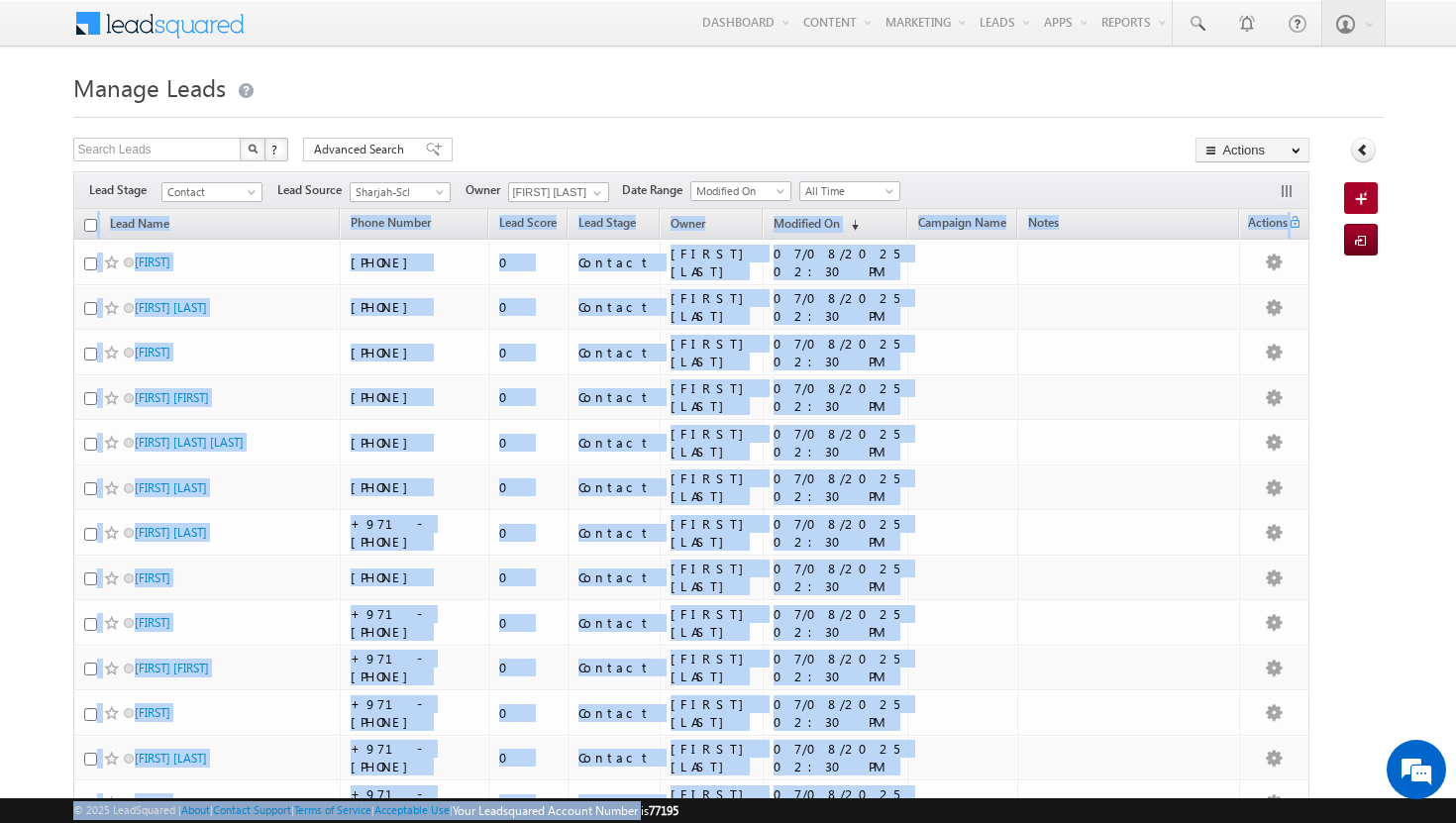 click on "Menu
[FIRST] [LAST]
[EMAIL]
obal." at bounding box center (728, 1324) 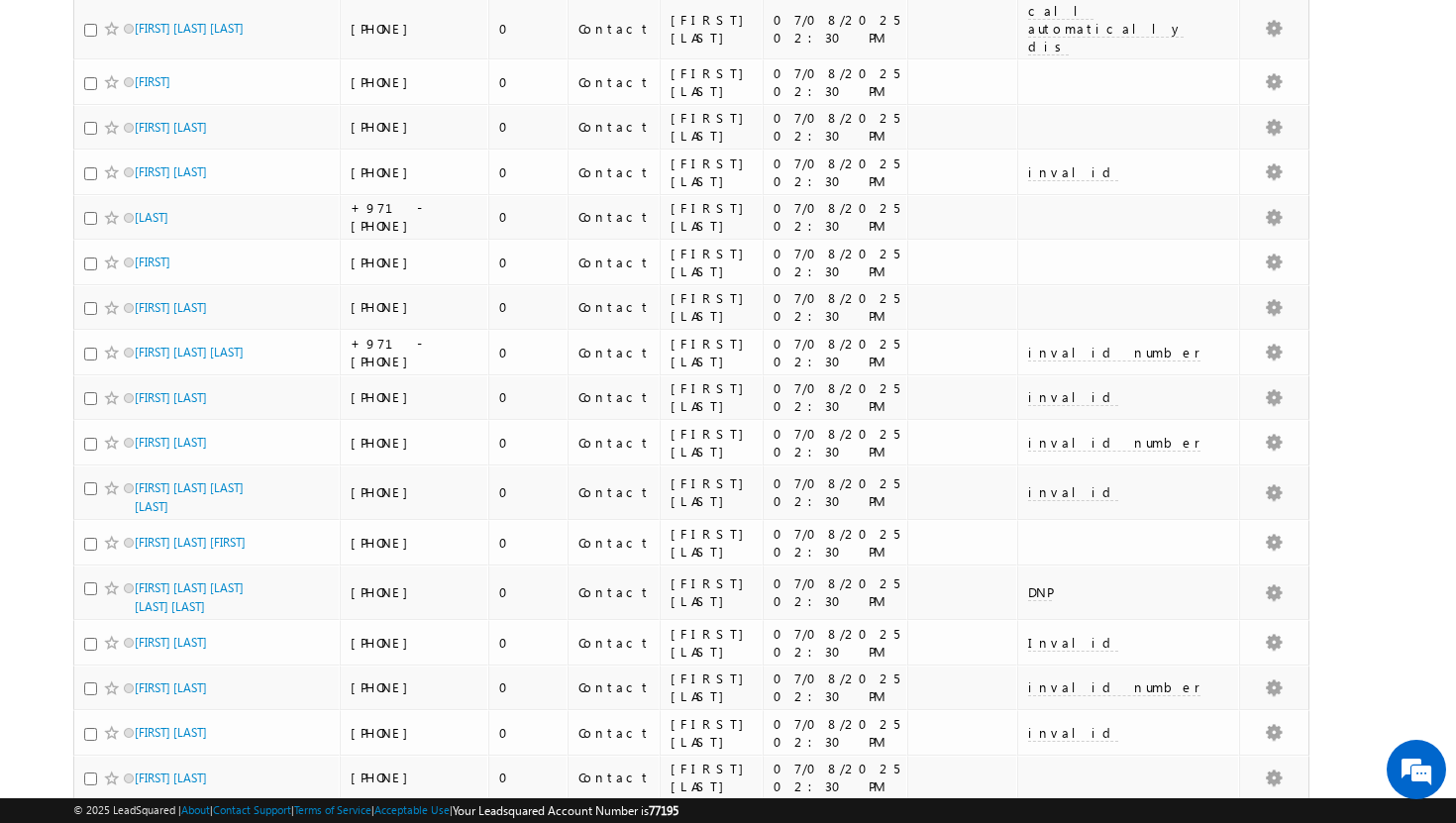 scroll, scrollTop: 1869, scrollLeft: 0, axis: vertical 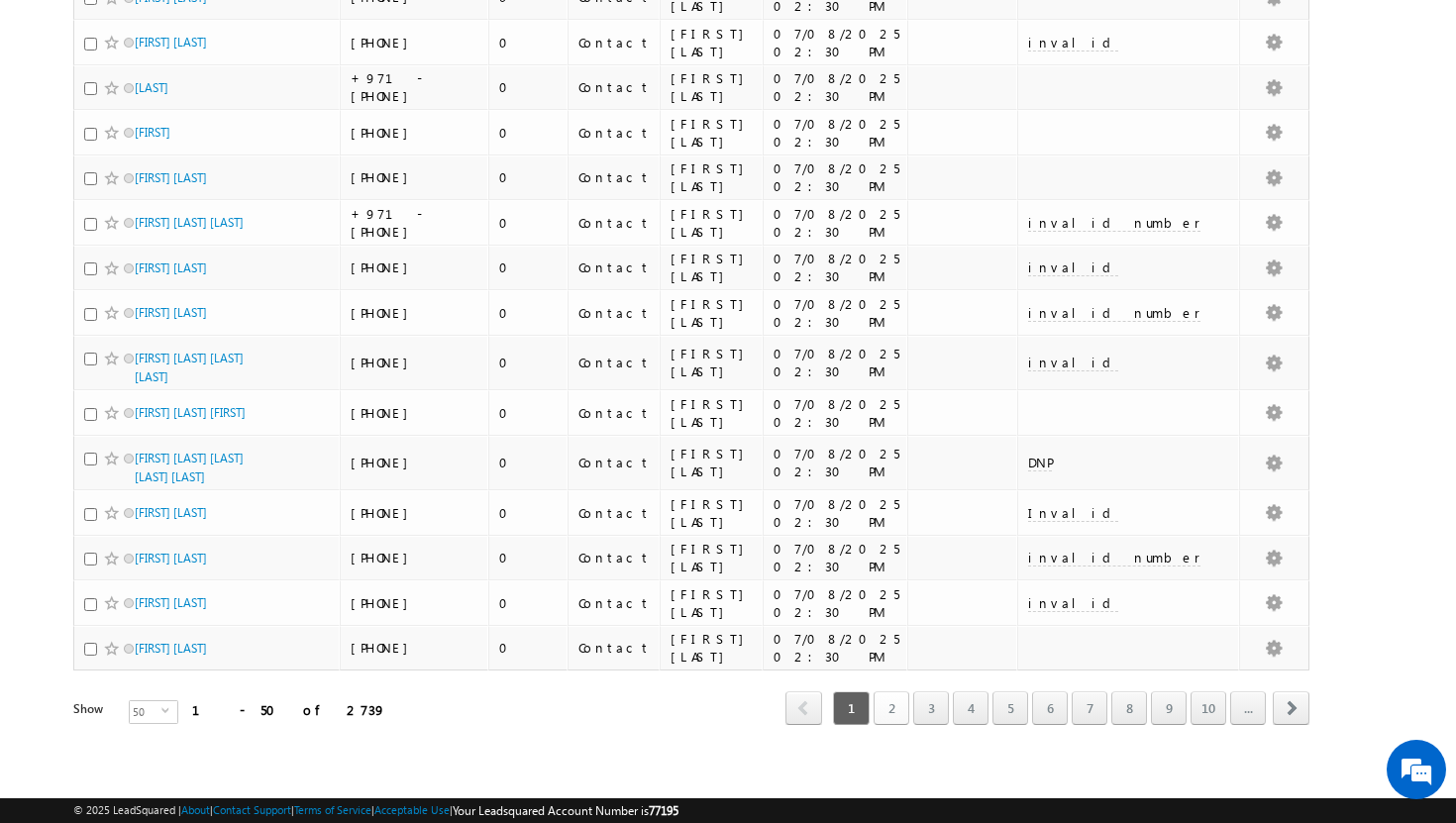 click on "2" at bounding box center [891, 708] 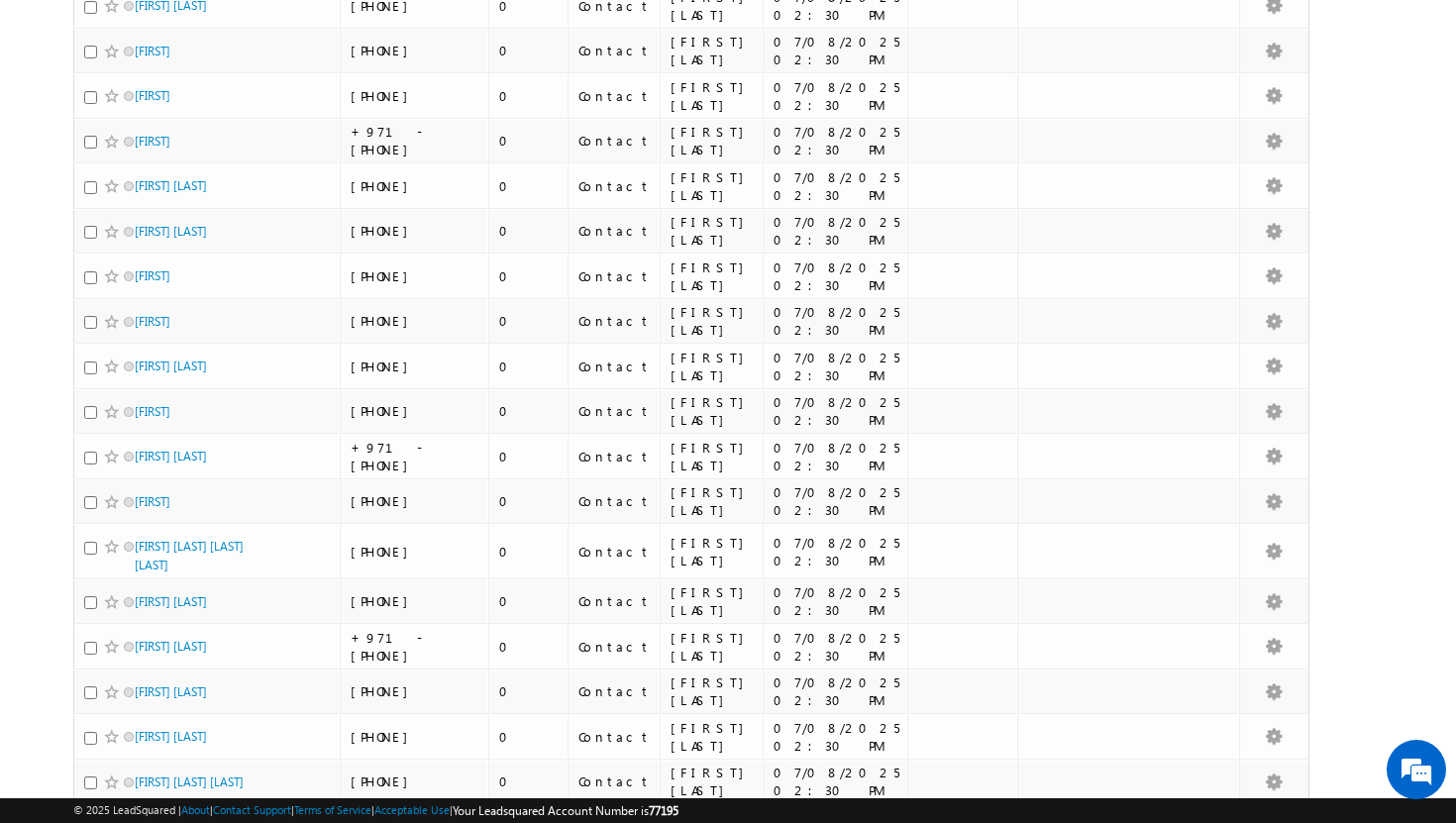 scroll, scrollTop: 0, scrollLeft: 0, axis: both 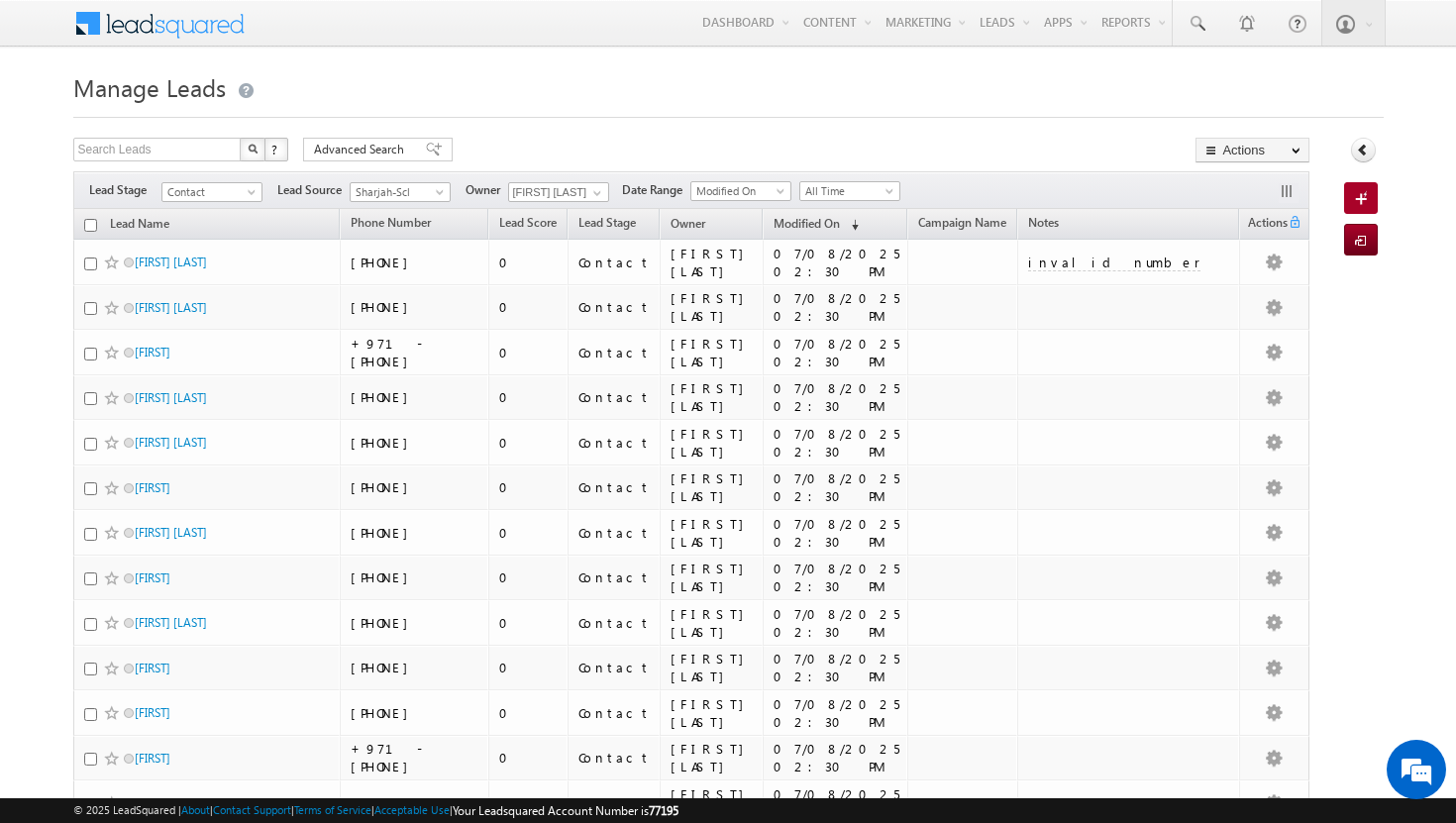 click at bounding box center [90, 225] 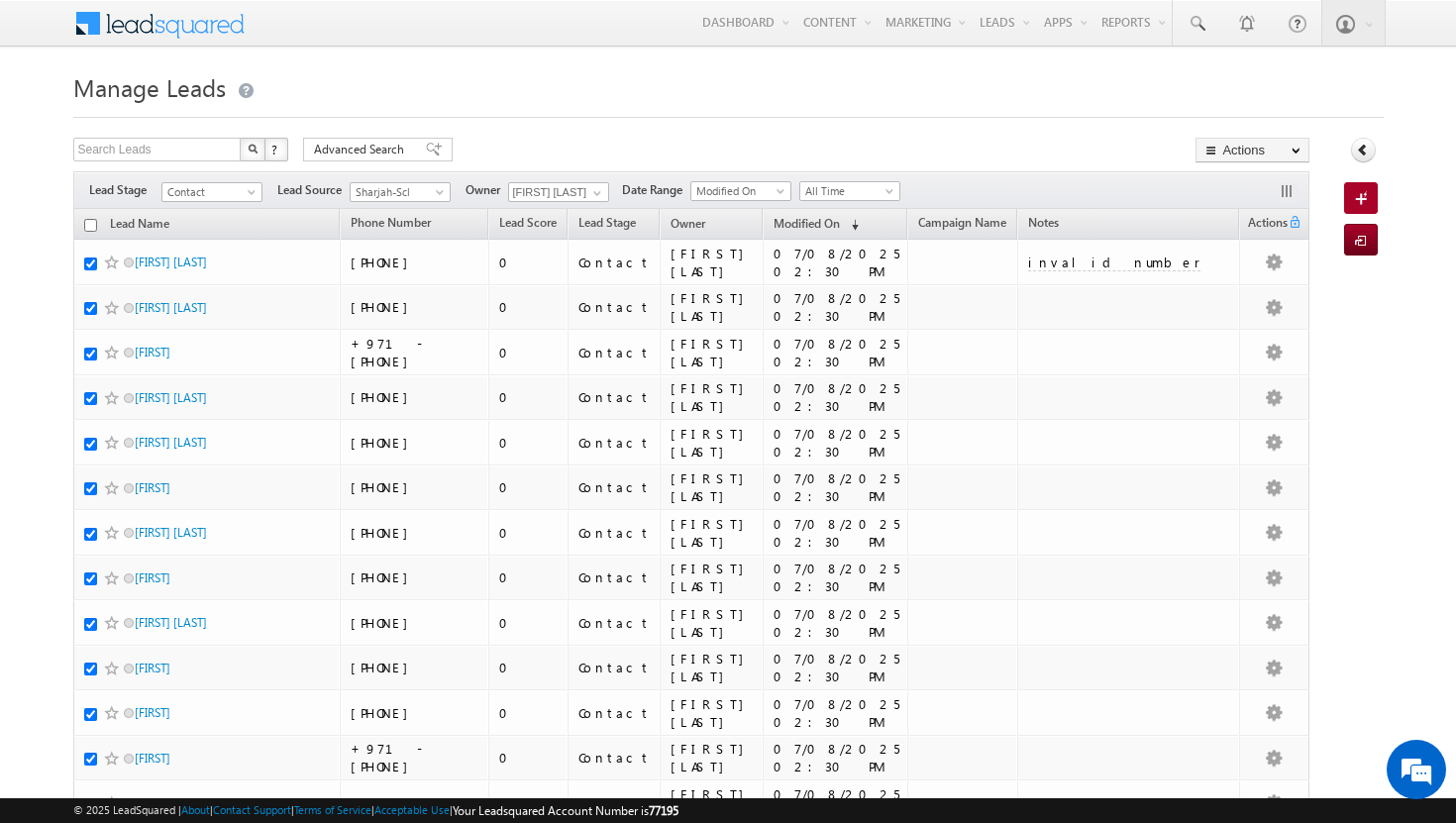 checkbox on "true" 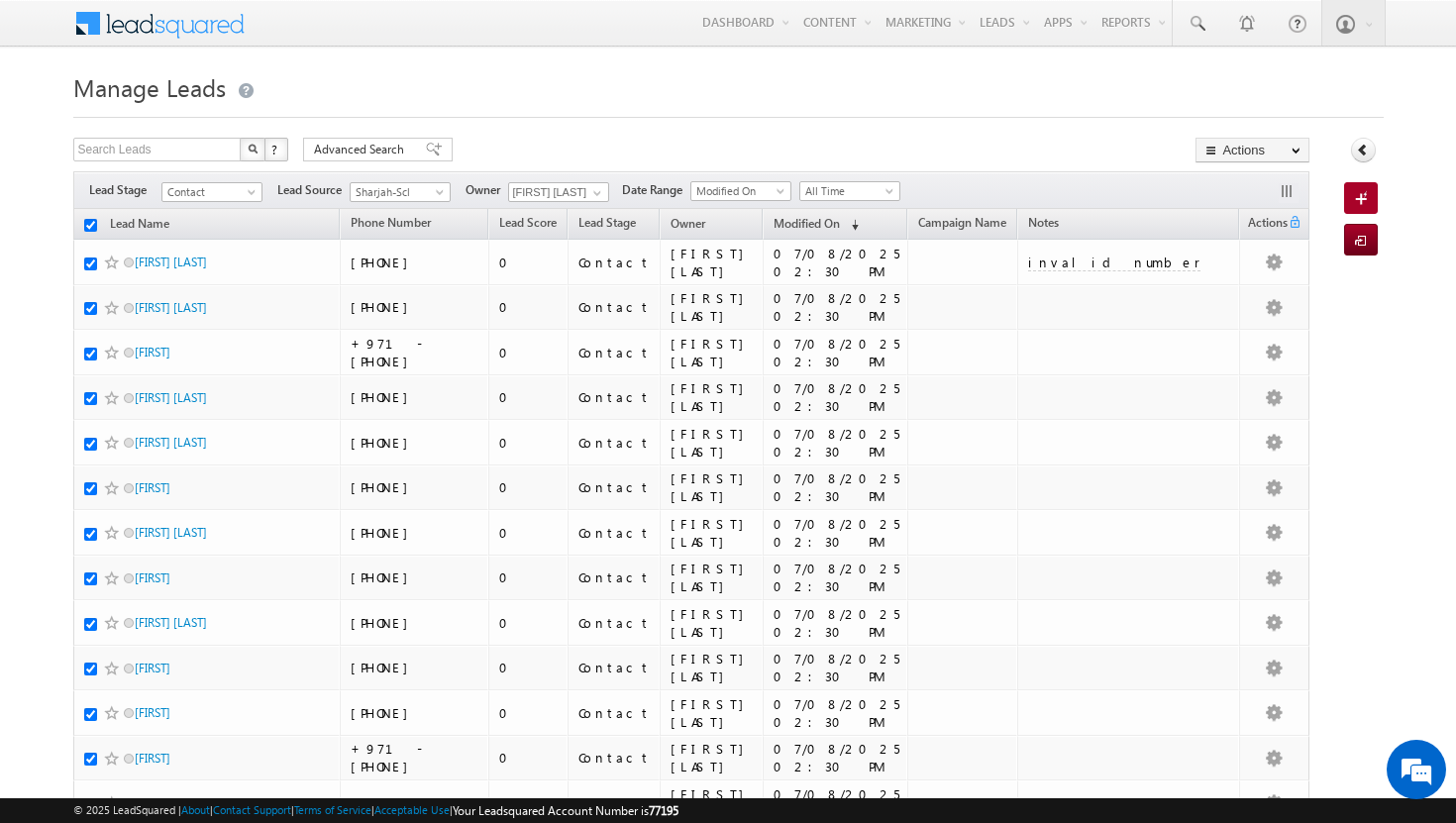 checkbox on "true" 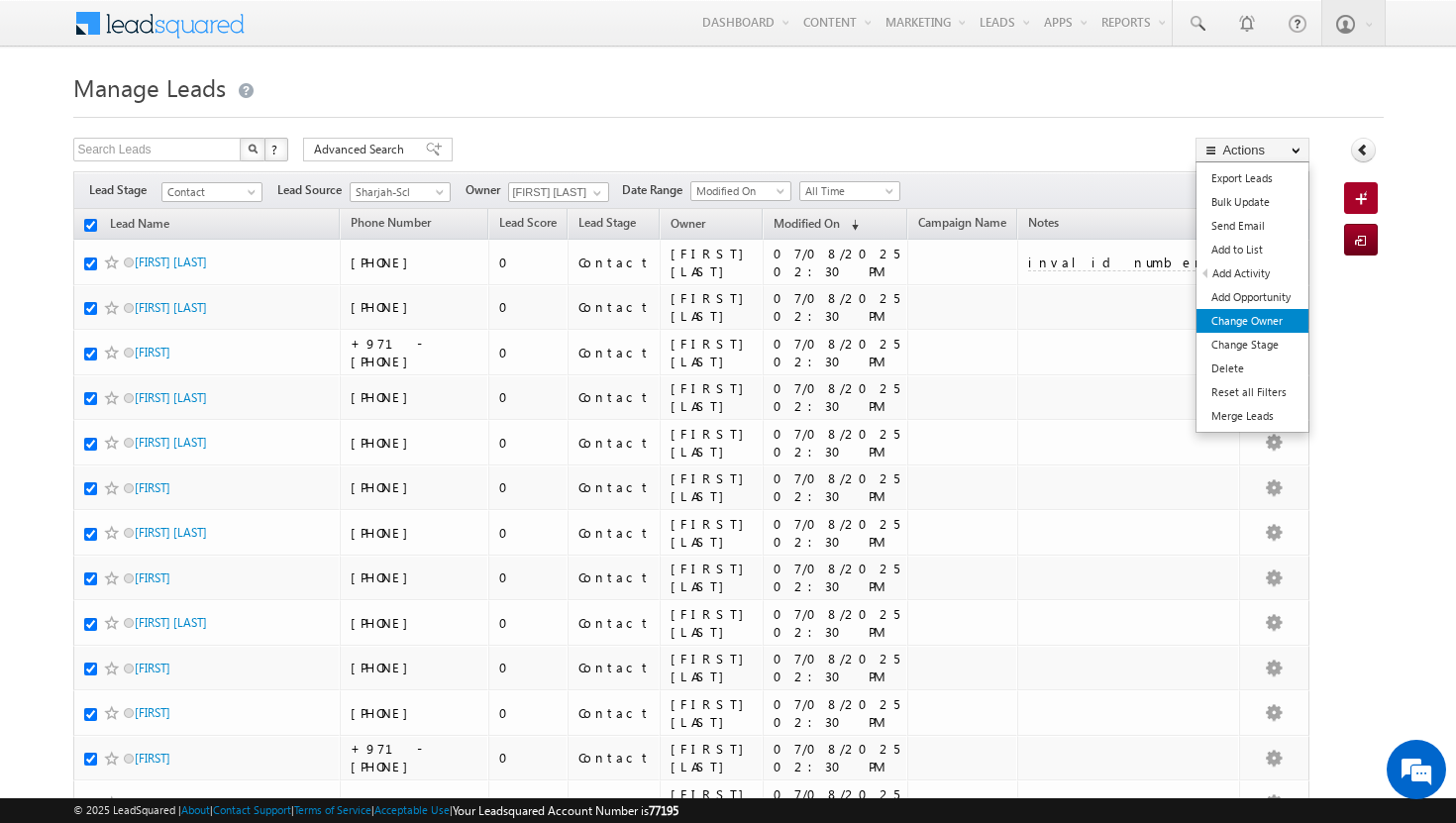click on "Change Owner" at bounding box center [1252, 321] 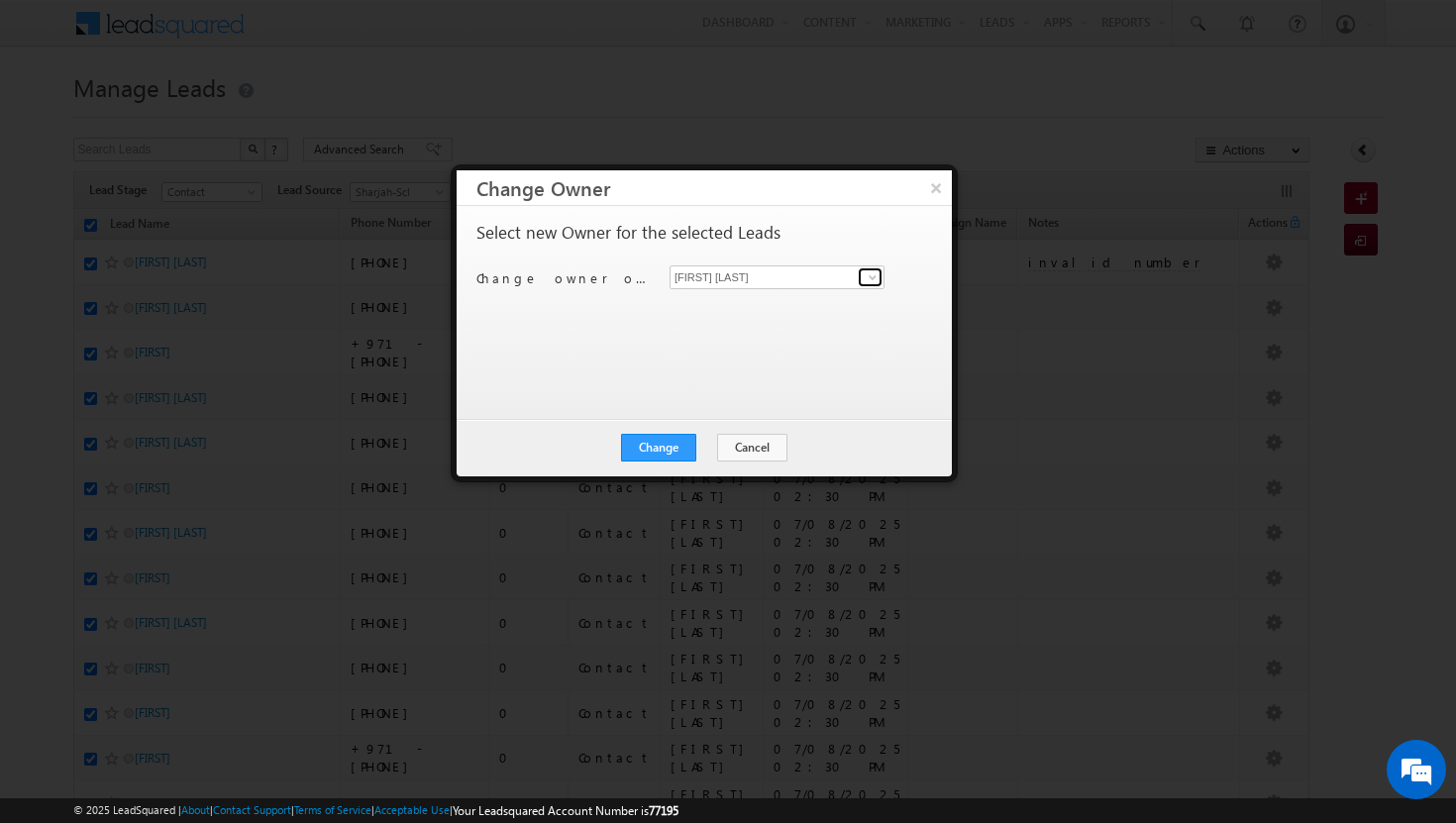 click at bounding box center [873, 277] 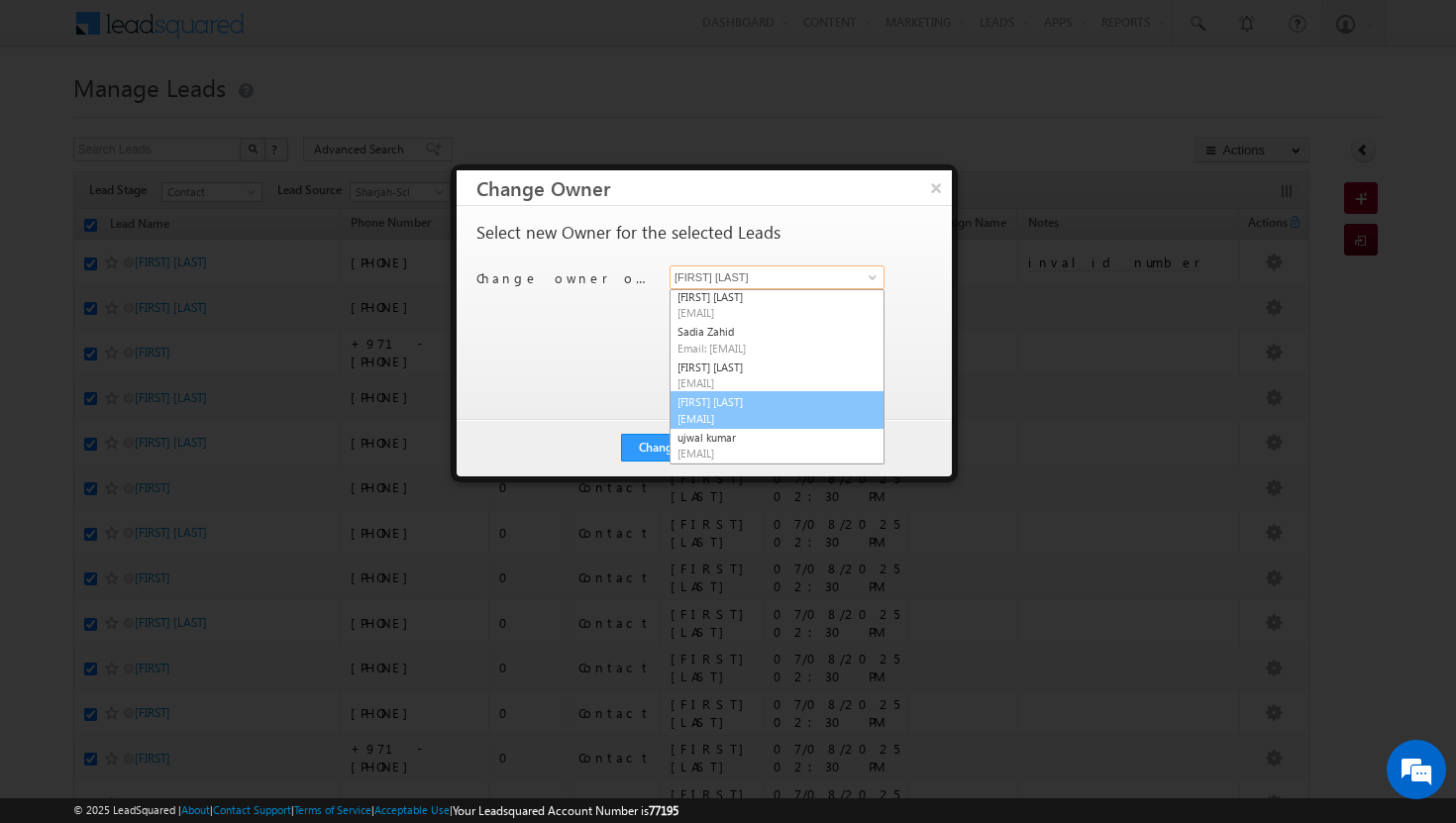 scroll, scrollTop: 72, scrollLeft: 0, axis: vertical 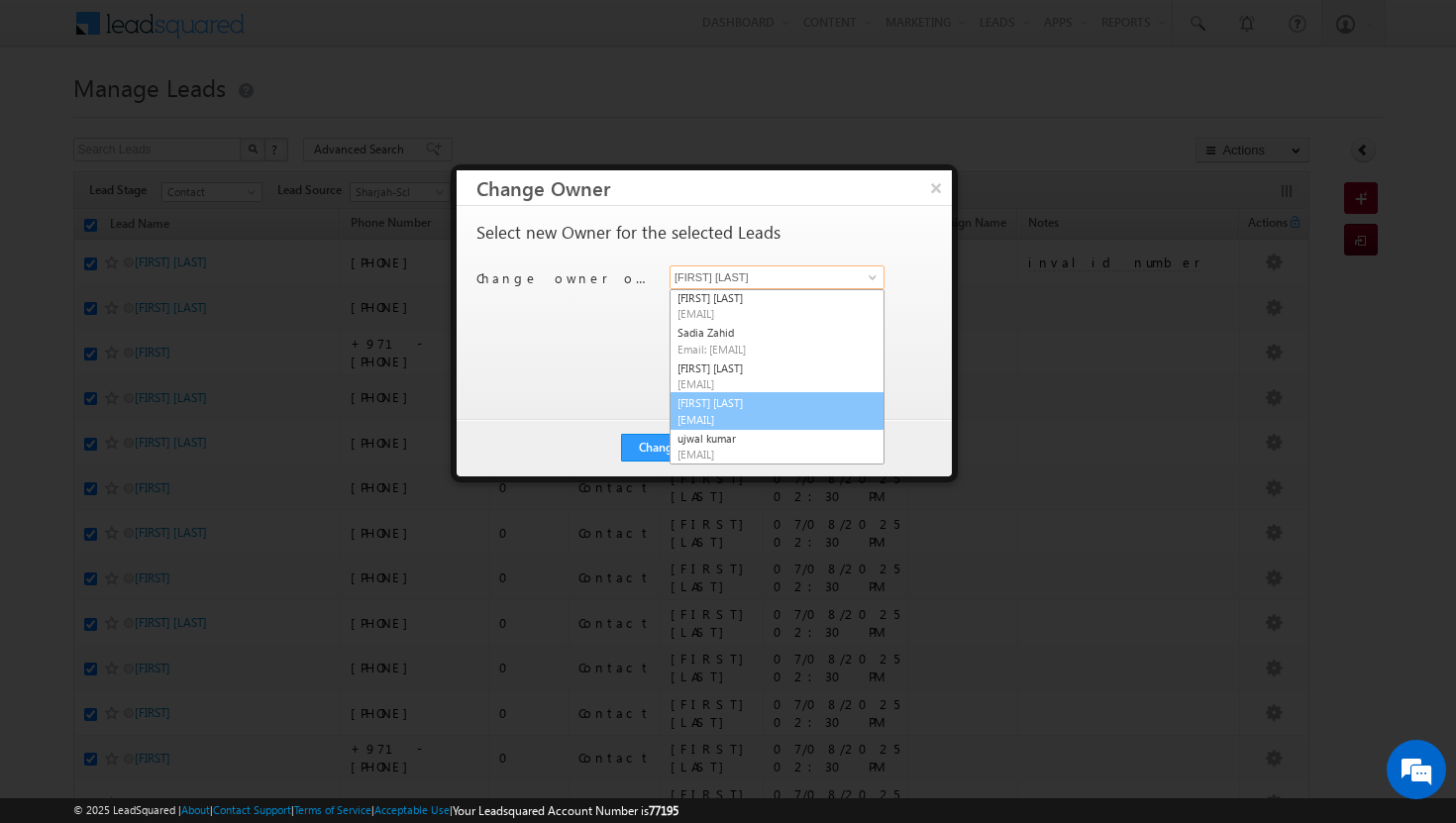 click on "[EMAIL]" at bounding box center (767, 419) 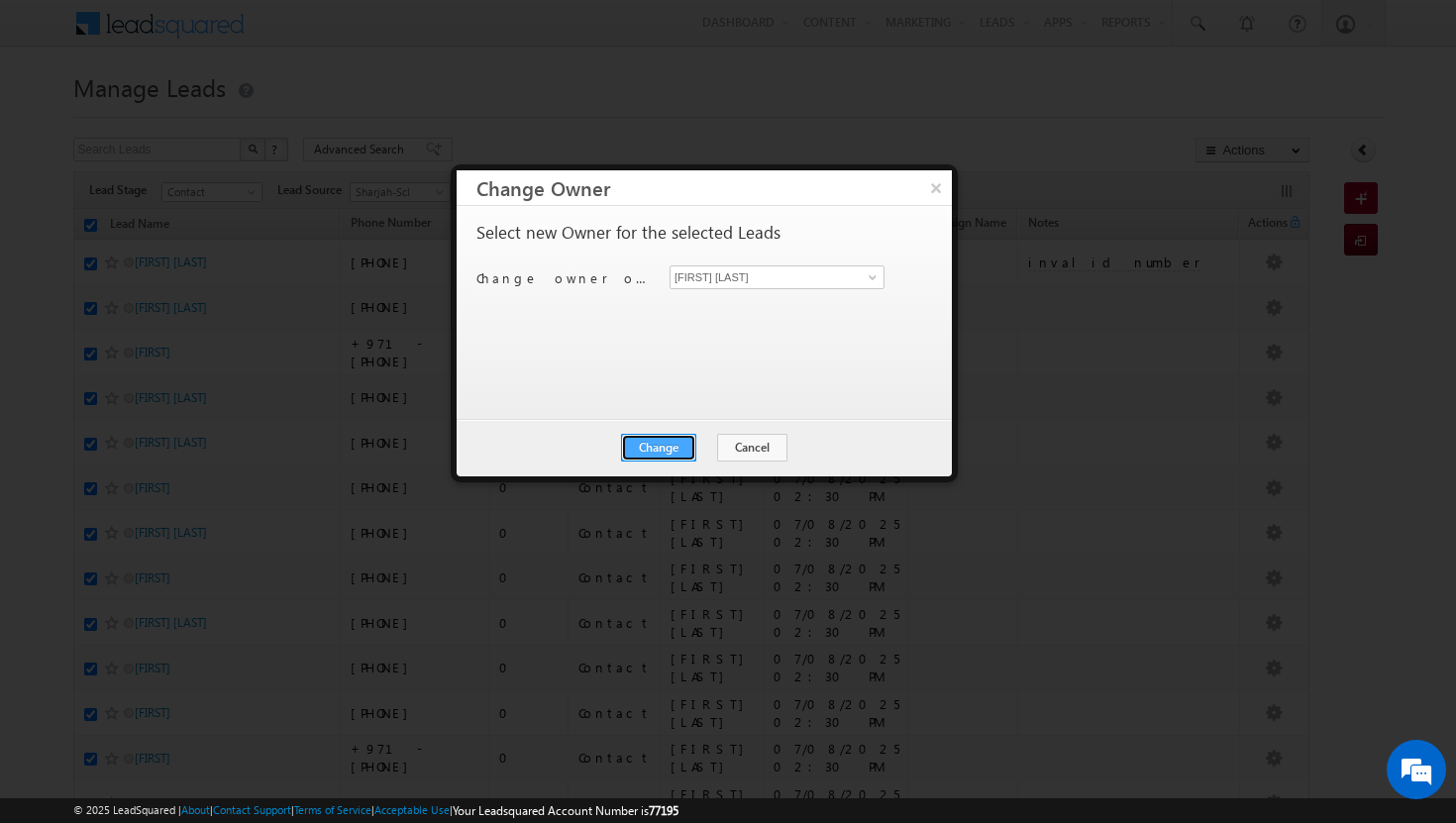 click on "Change" at bounding box center (659, 448) 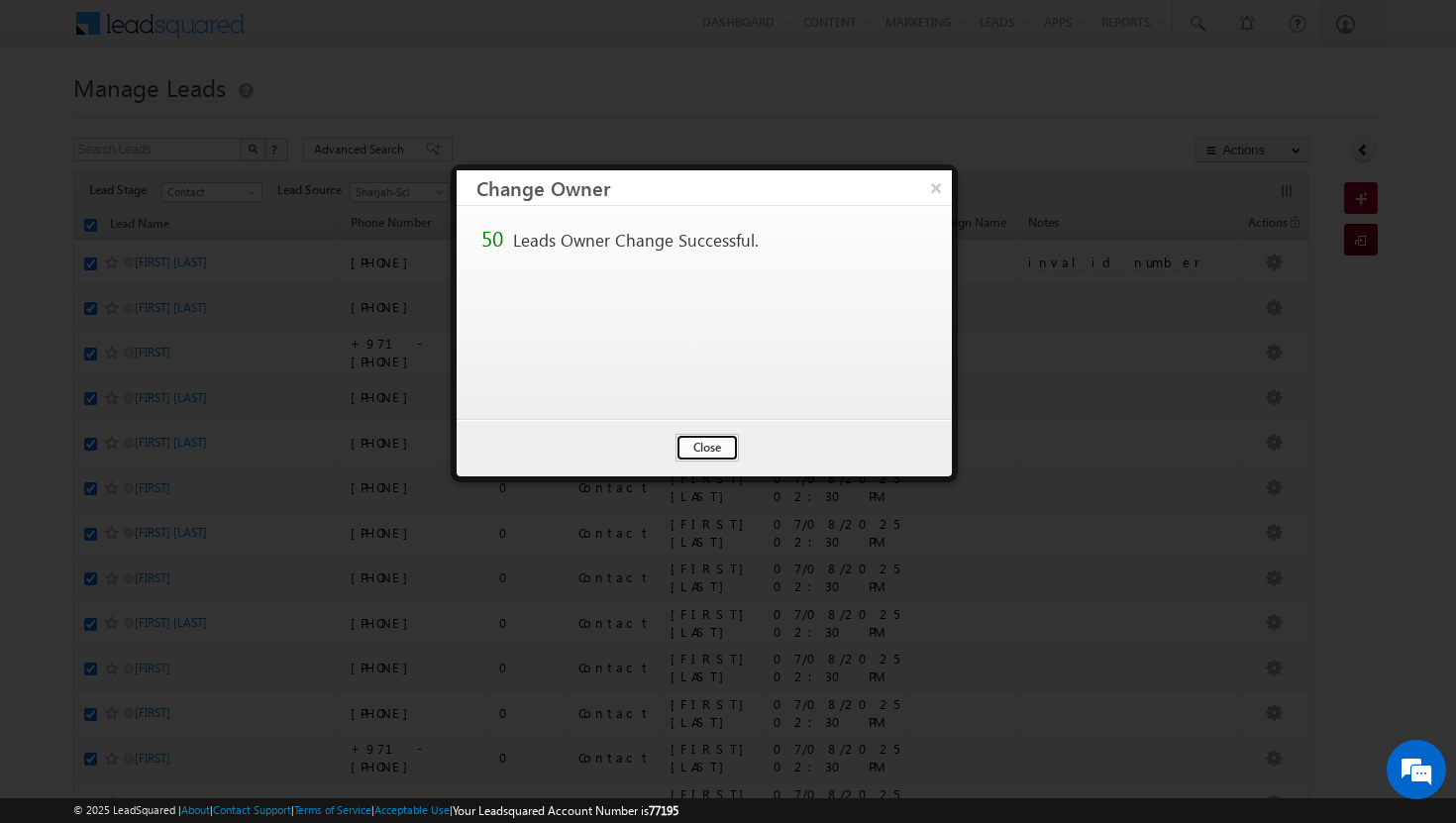 click on "Close" at bounding box center (707, 448) 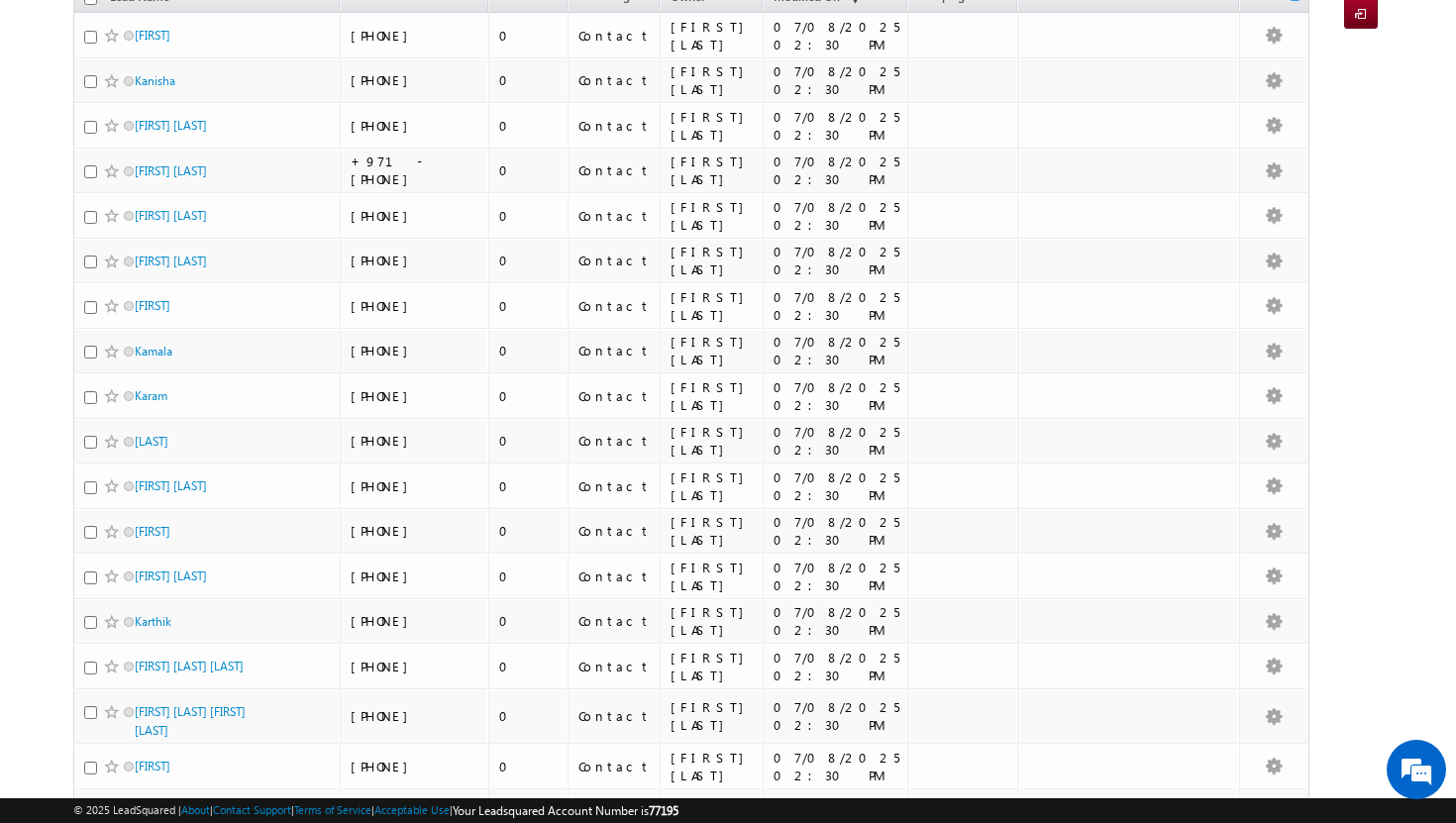 scroll, scrollTop: 0, scrollLeft: 0, axis: both 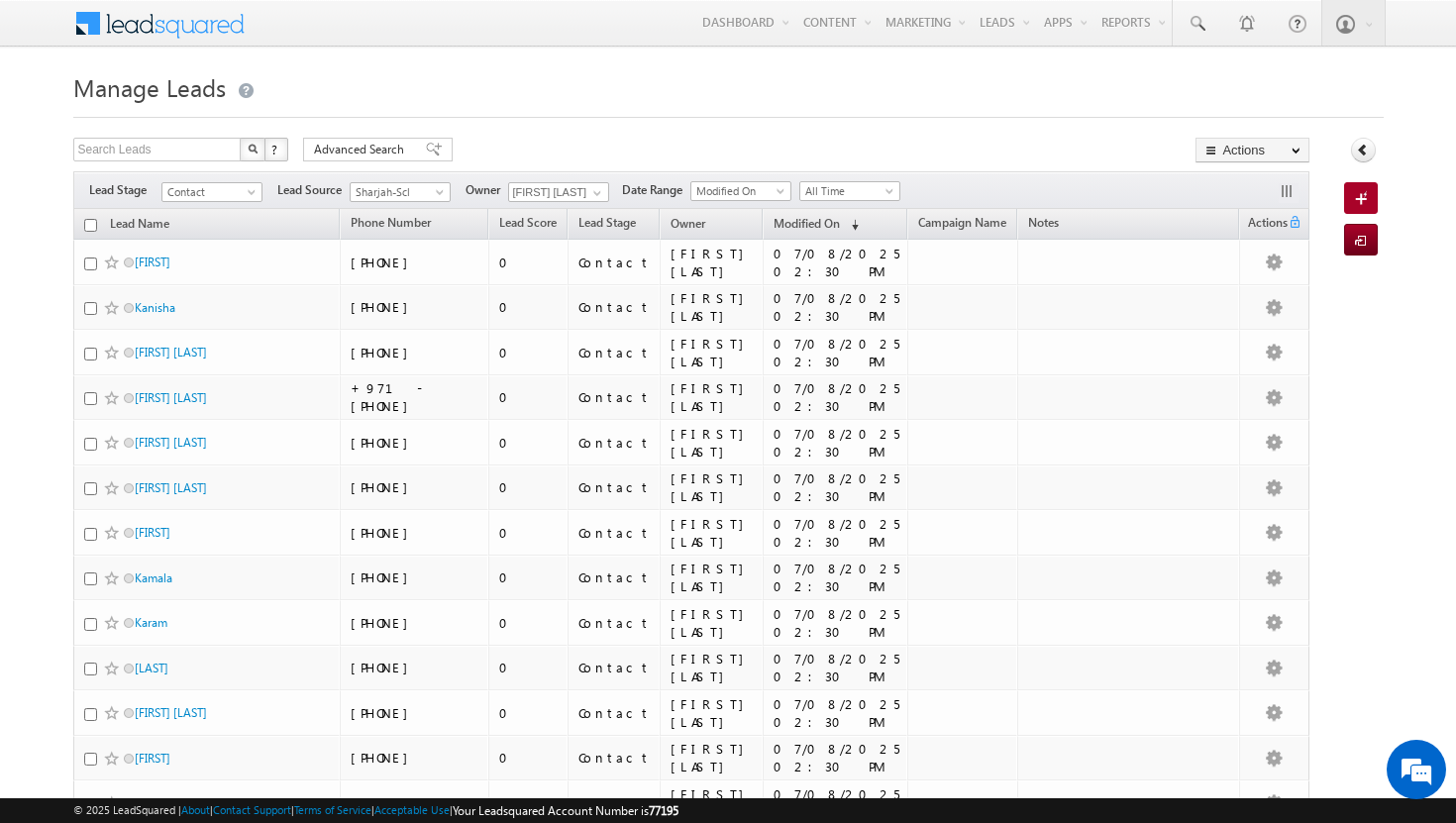 click at bounding box center (90, 225) 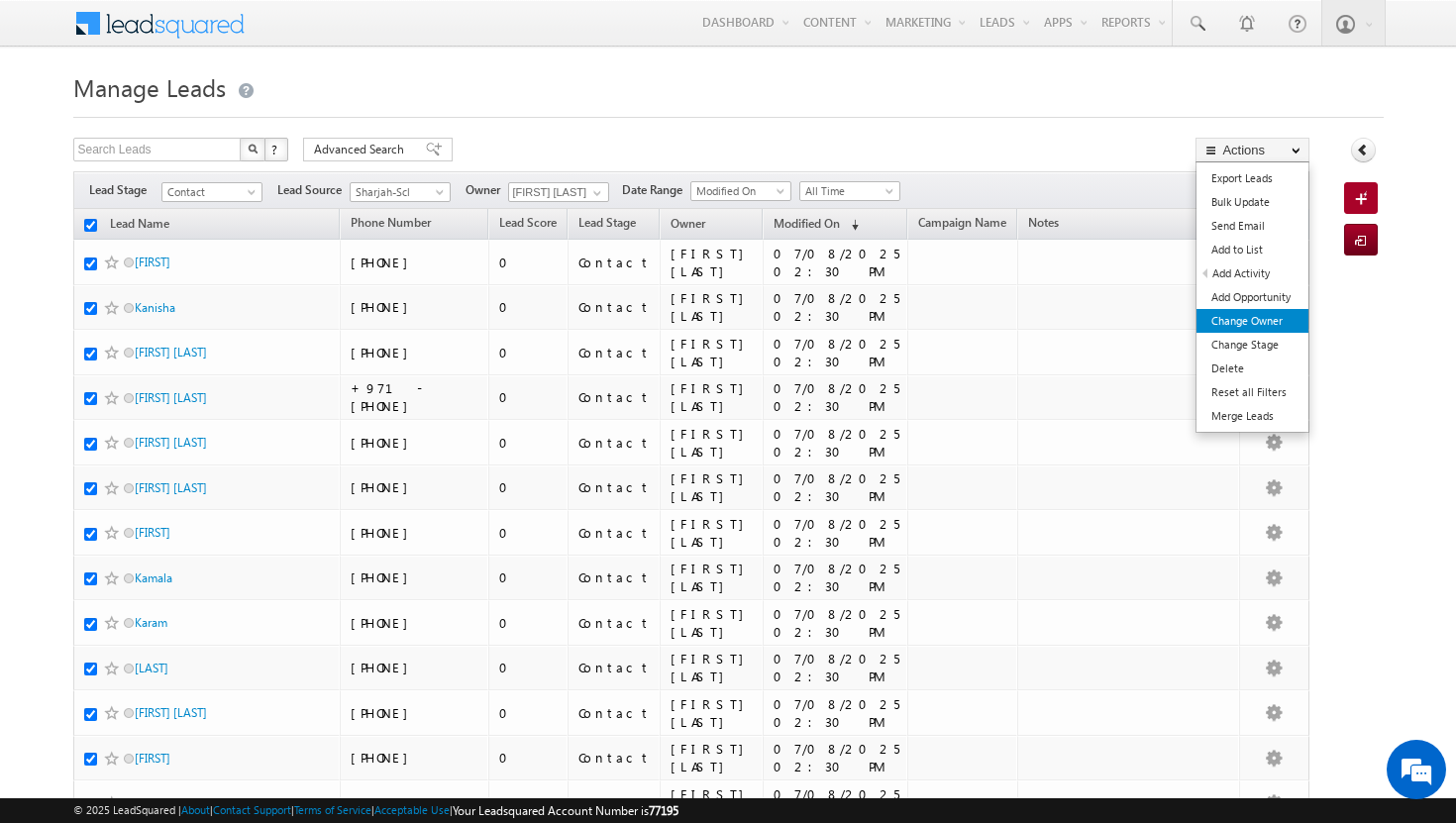 click on "Change Owner" at bounding box center (1252, 321) 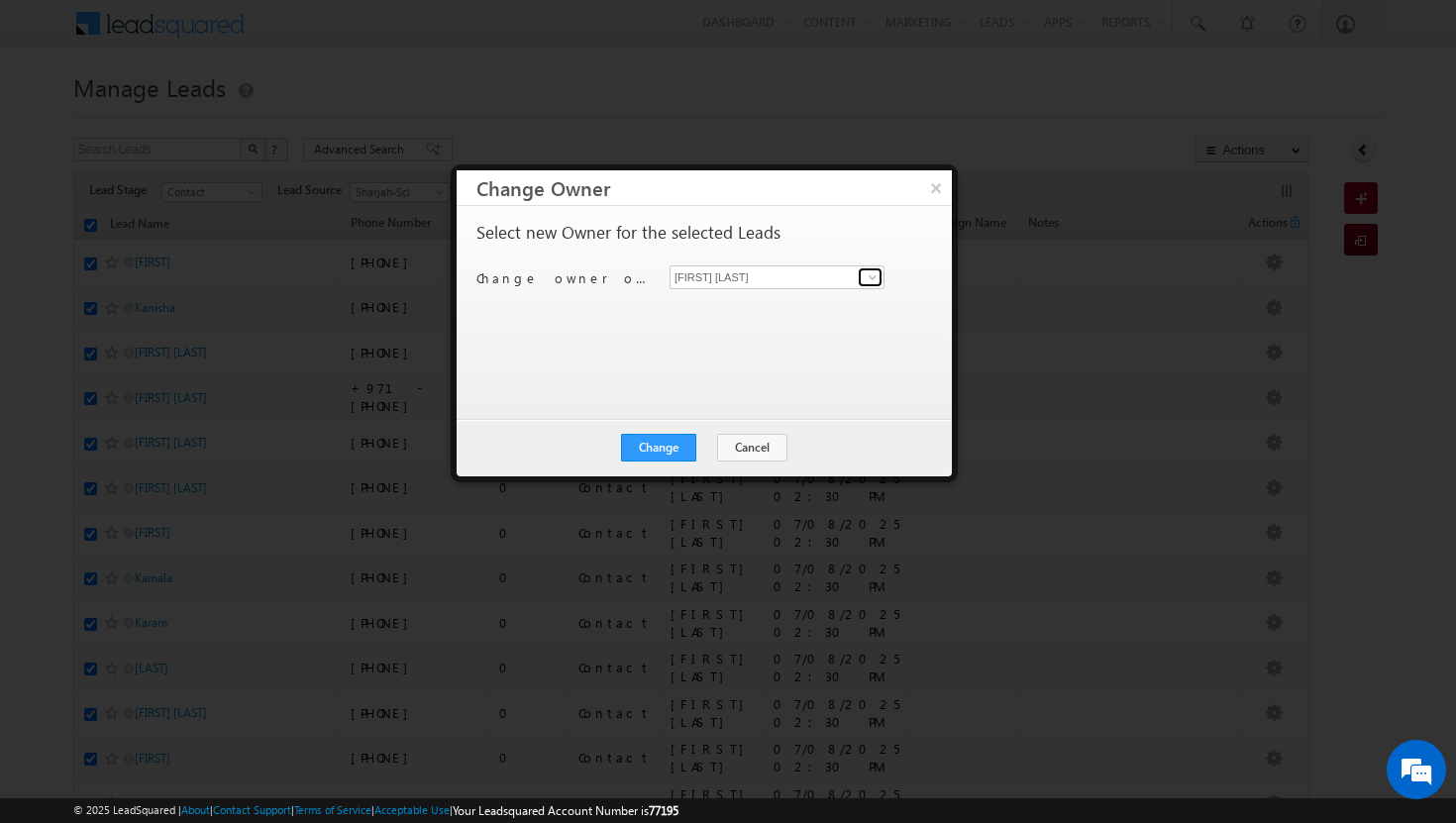 click at bounding box center (873, 277) 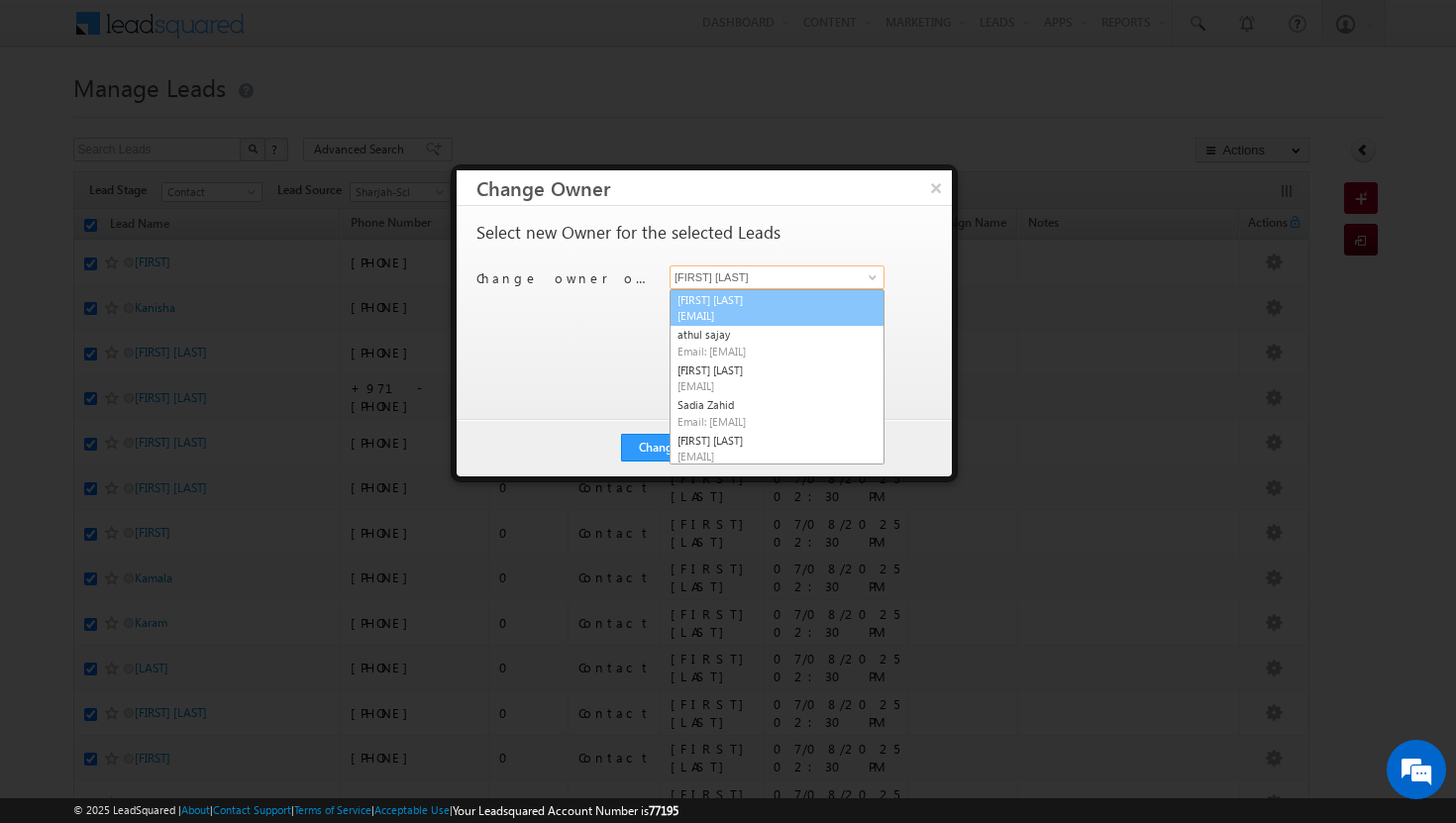 click on "[EMAIL]" at bounding box center [767, 315] 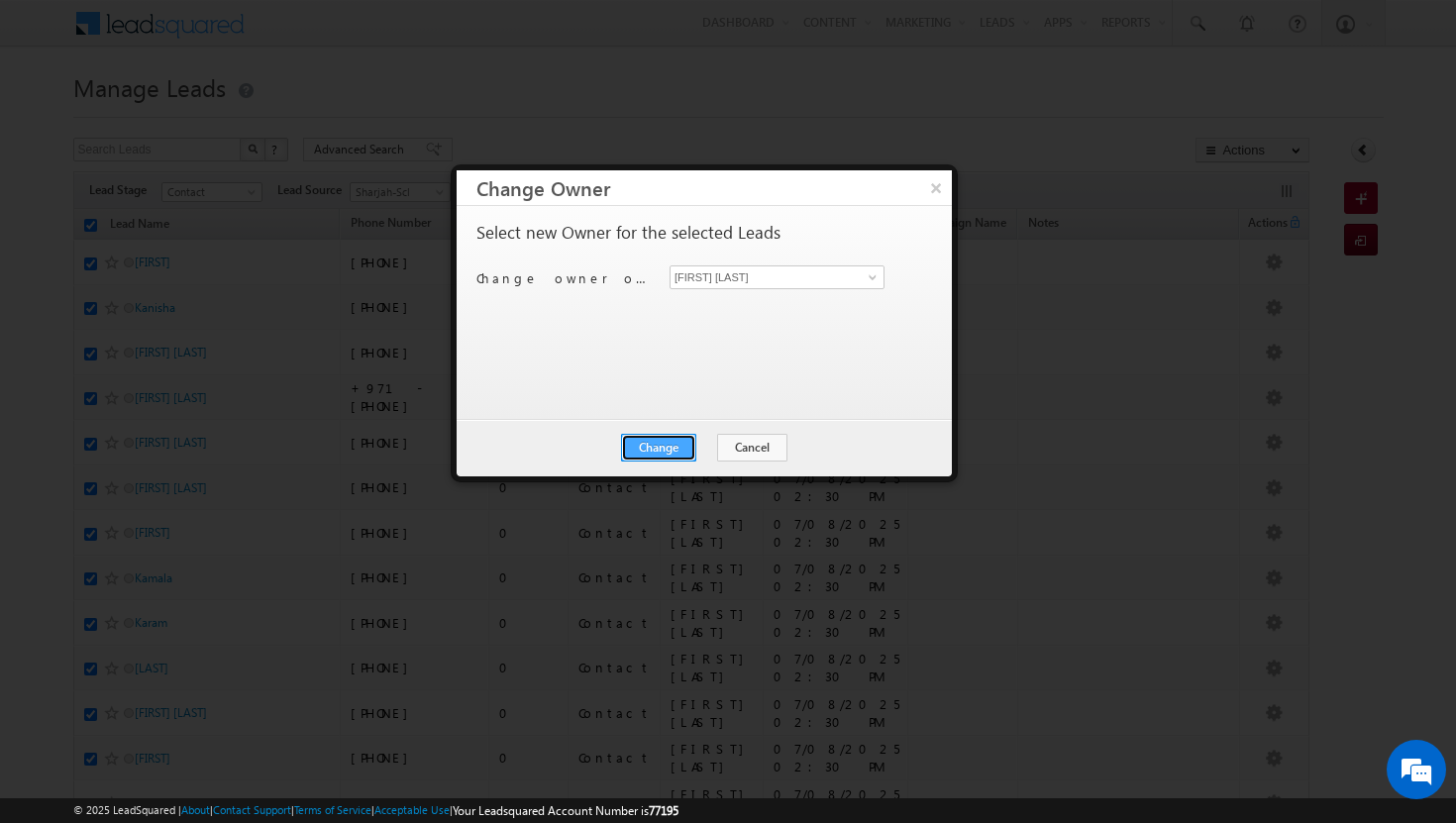 click on "Change" at bounding box center (659, 448) 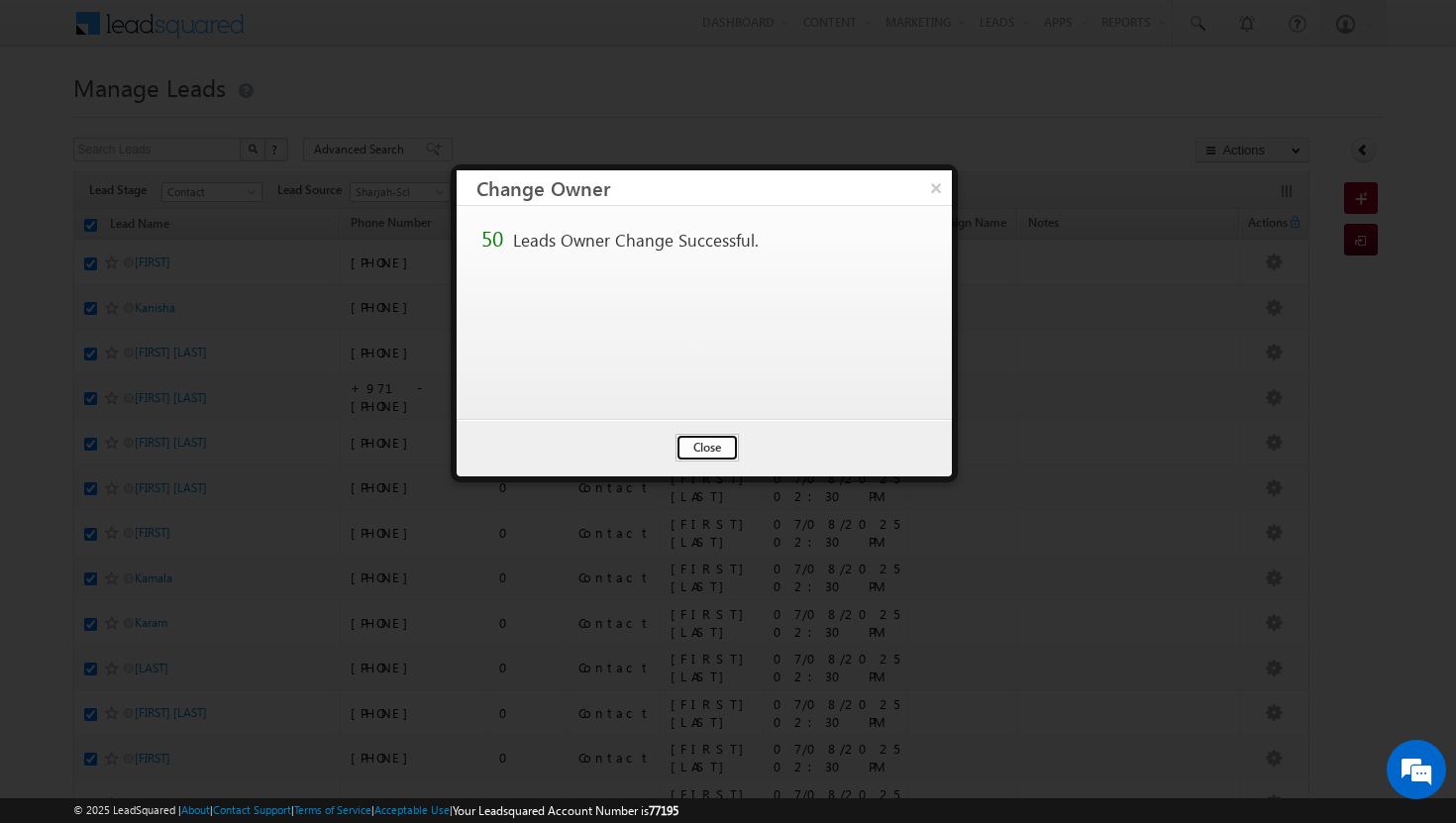 click on "Close" at bounding box center (707, 448) 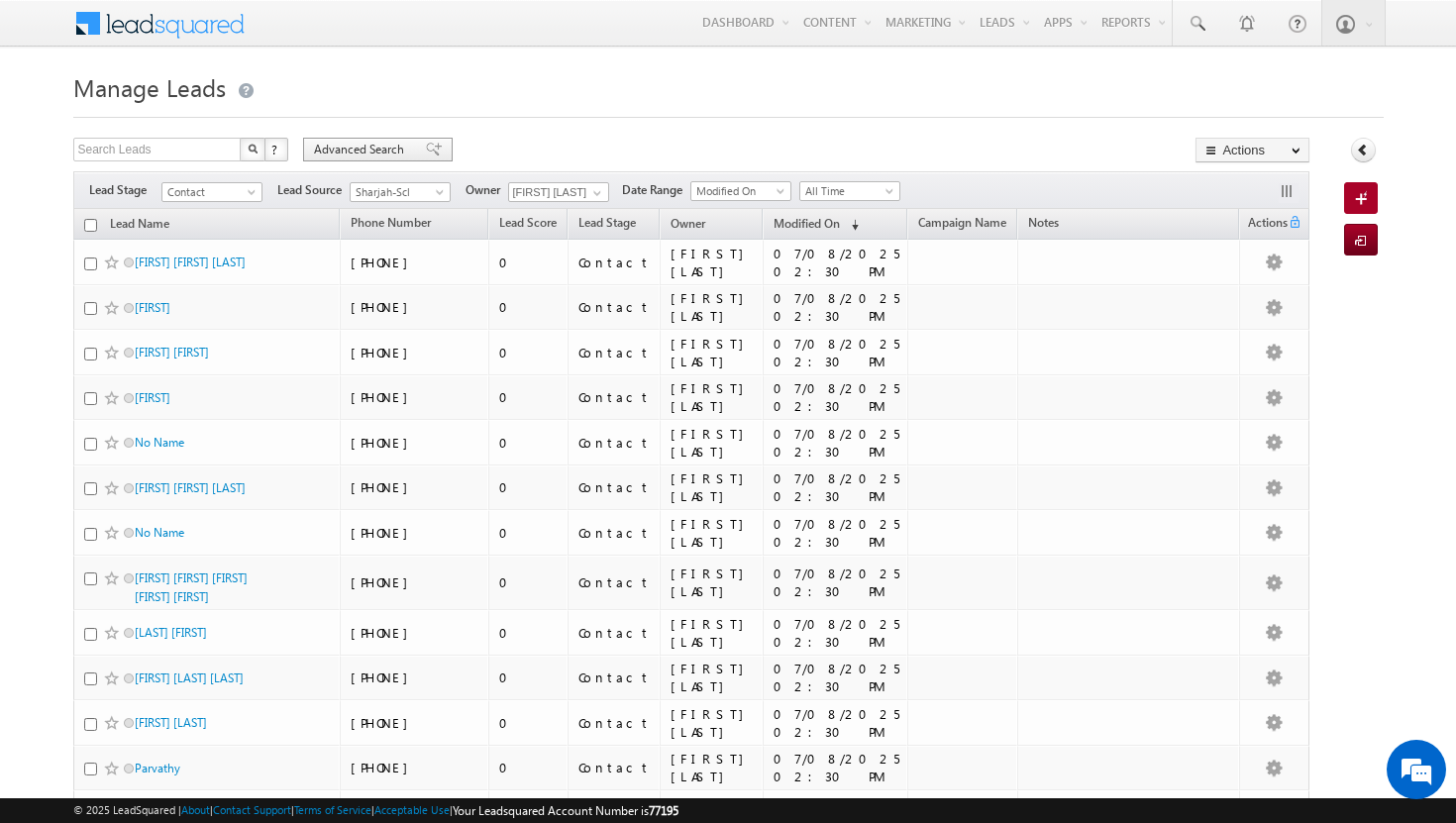 click on "Advanced Search" at bounding box center [362, 150] 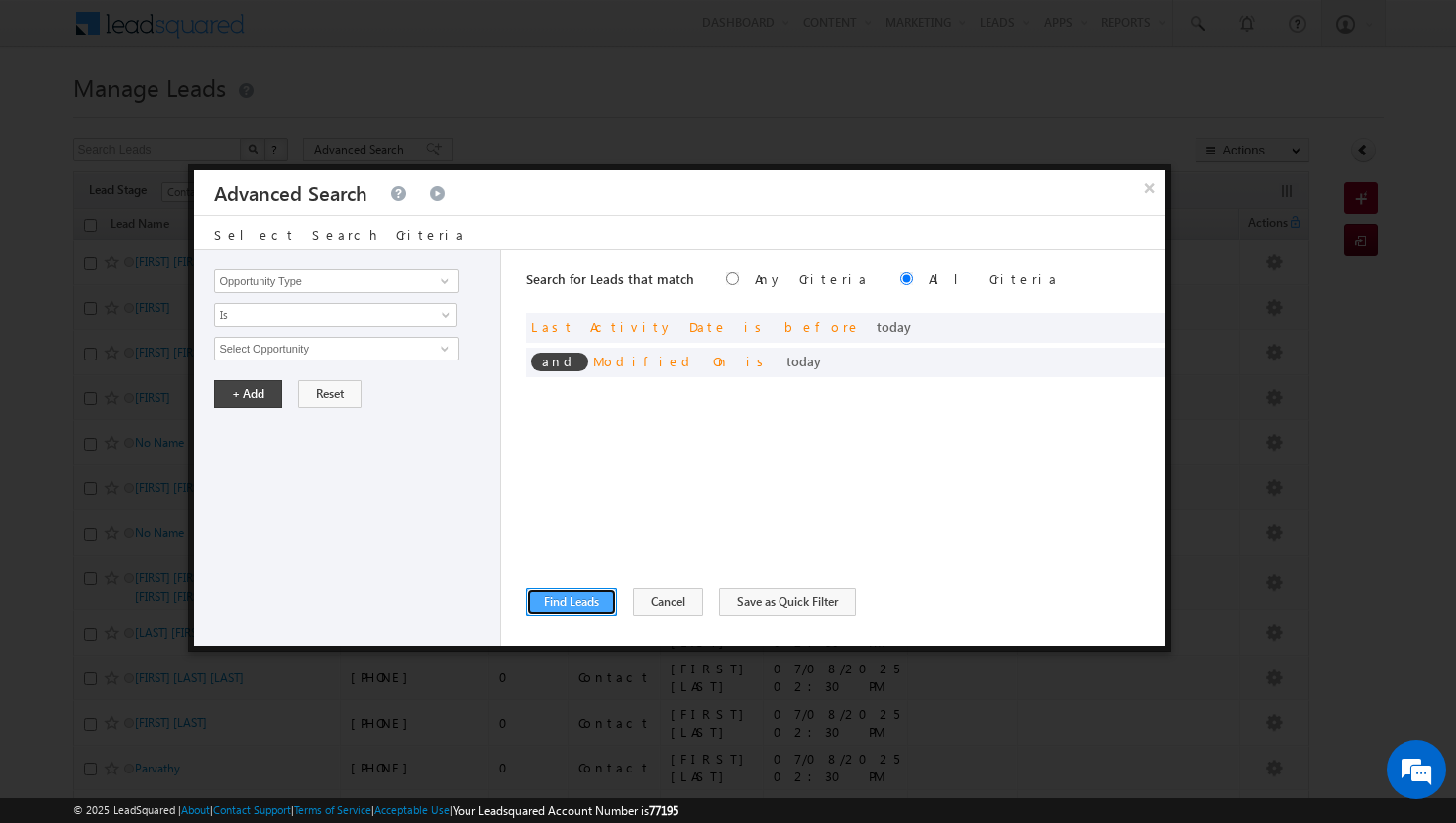 click on "Find Leads" at bounding box center [572, 602] 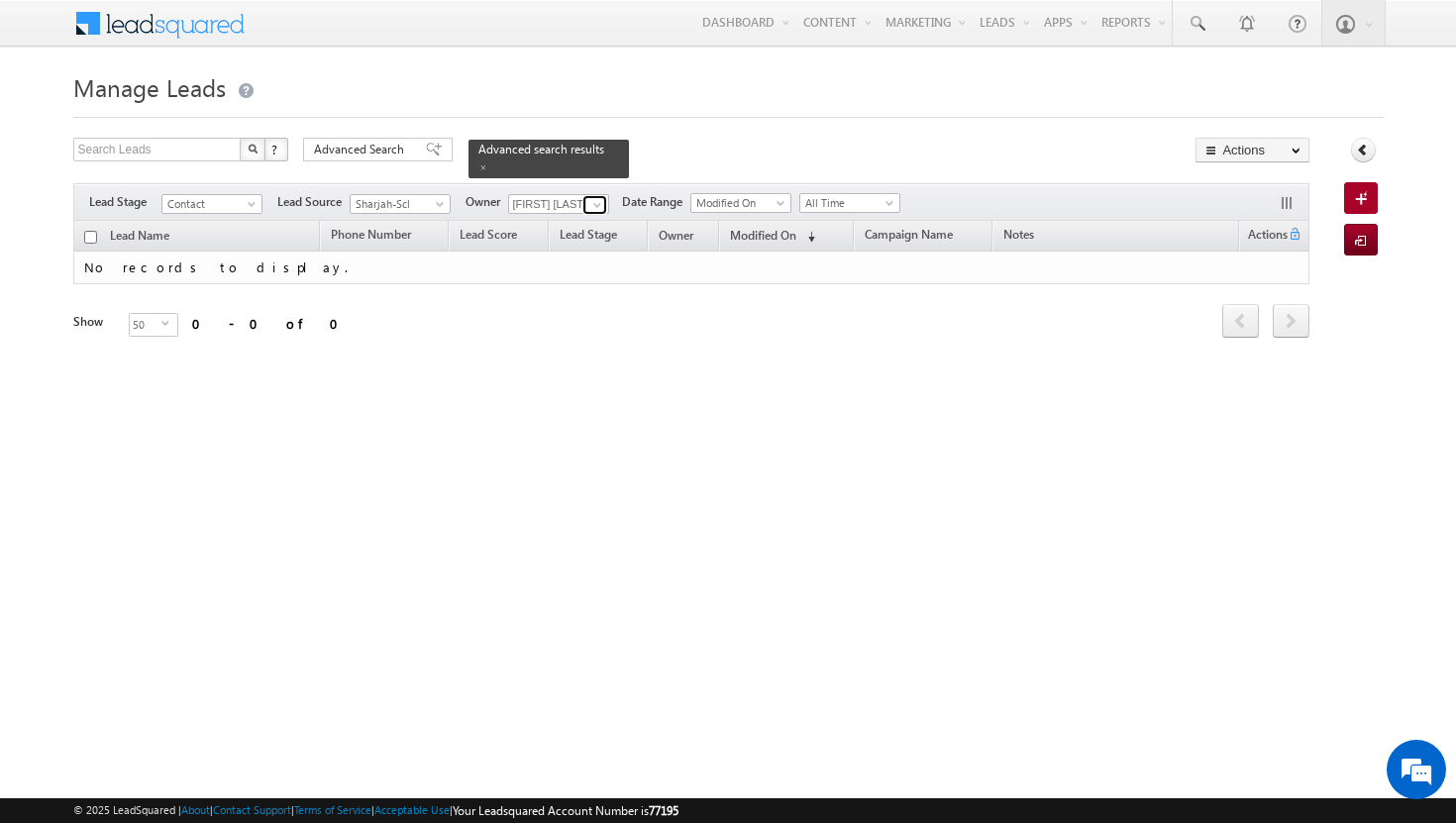 click at bounding box center [597, 205] 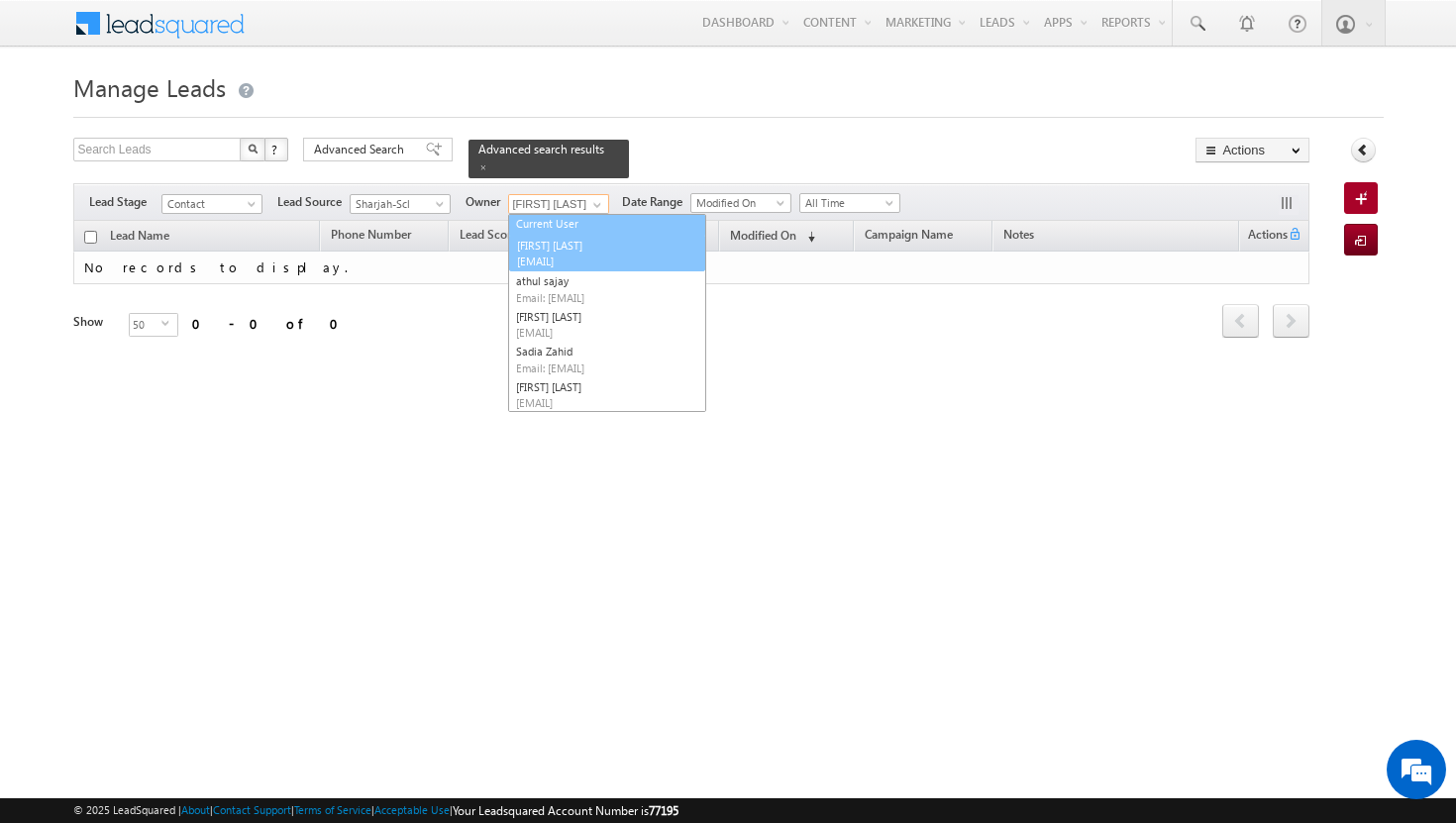 scroll, scrollTop: 20, scrollLeft: 0, axis: vertical 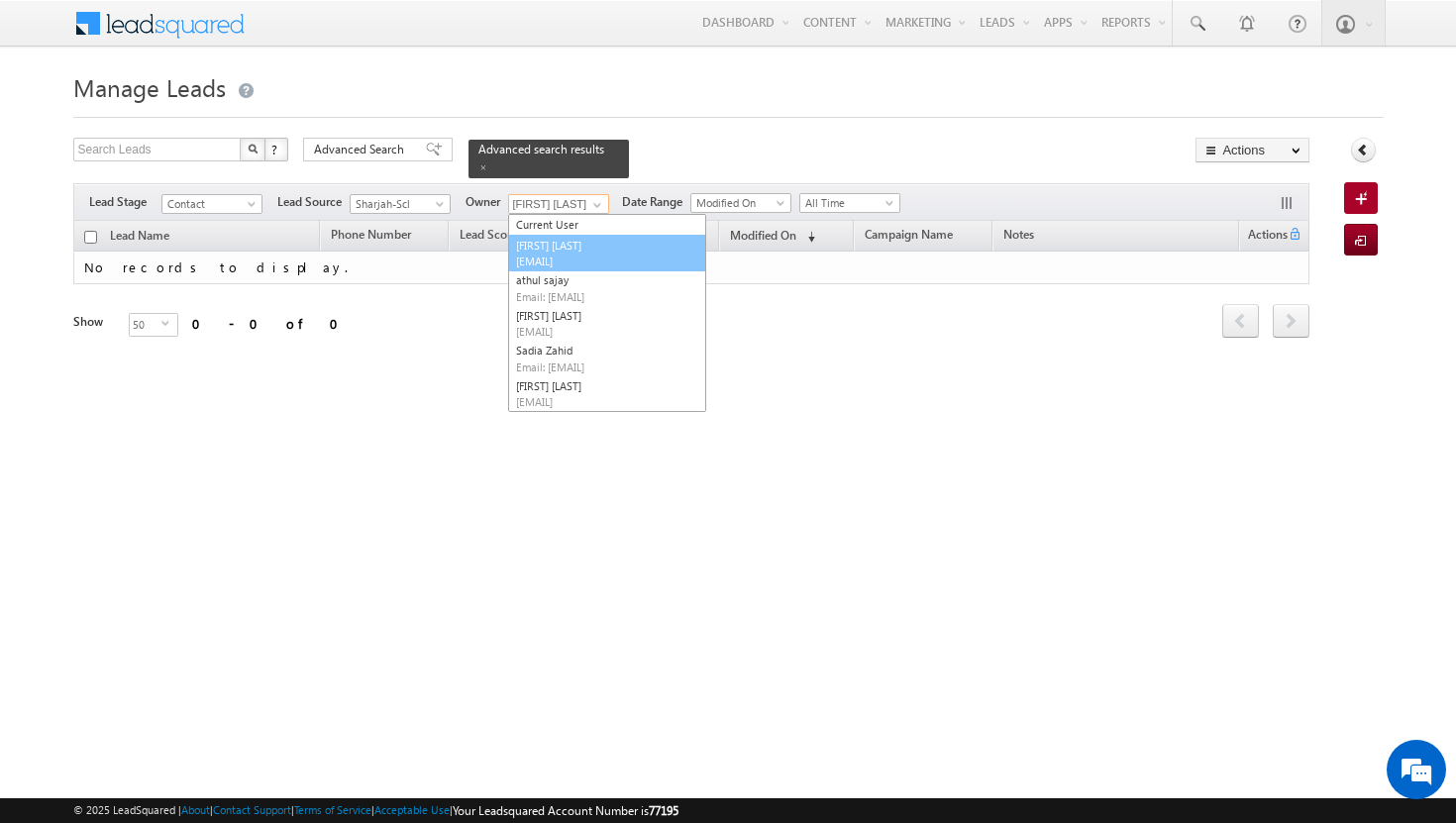 click on "[EMAIL]" at bounding box center (605, 260) 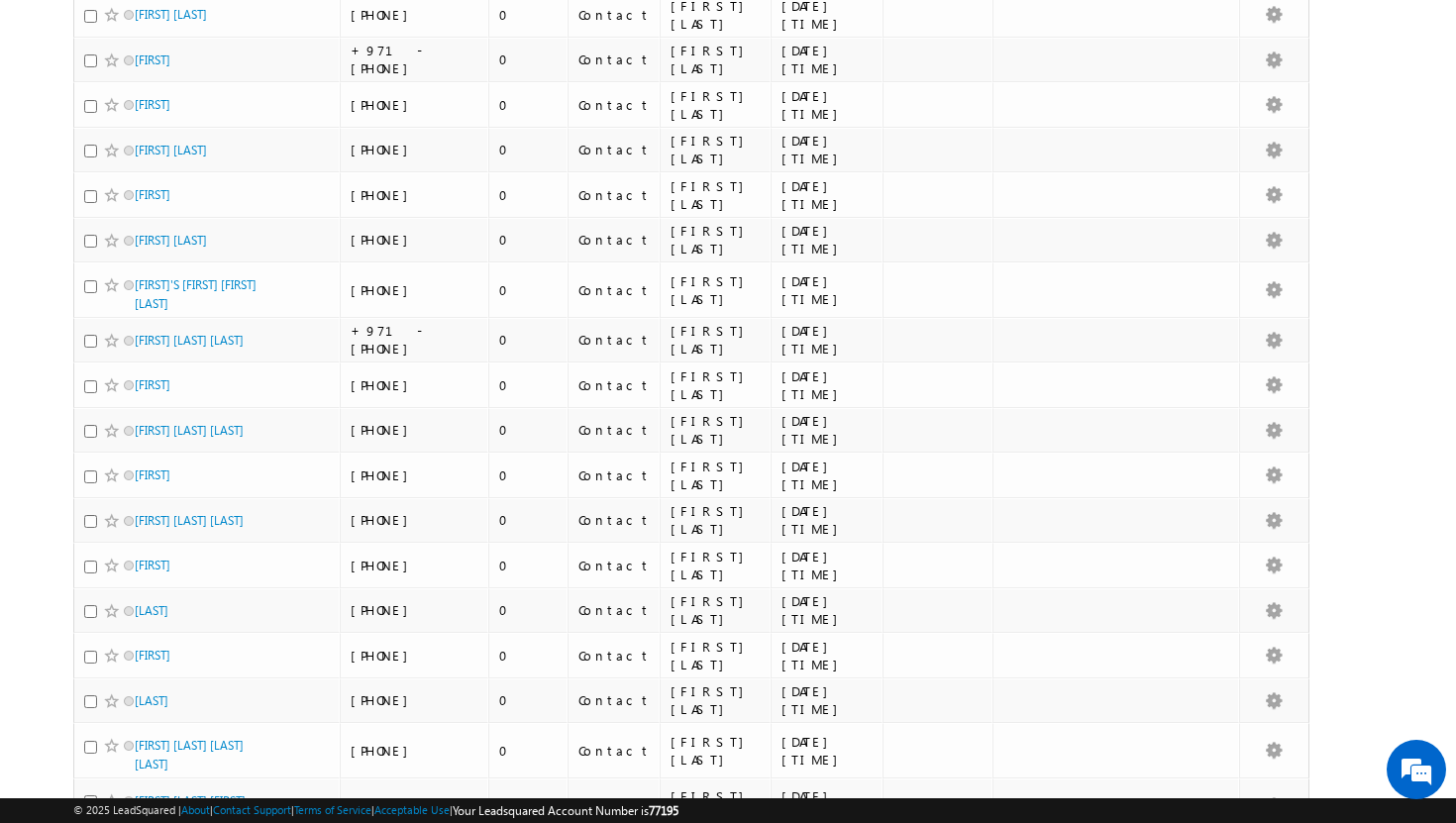 scroll, scrollTop: 1908, scrollLeft: 0, axis: vertical 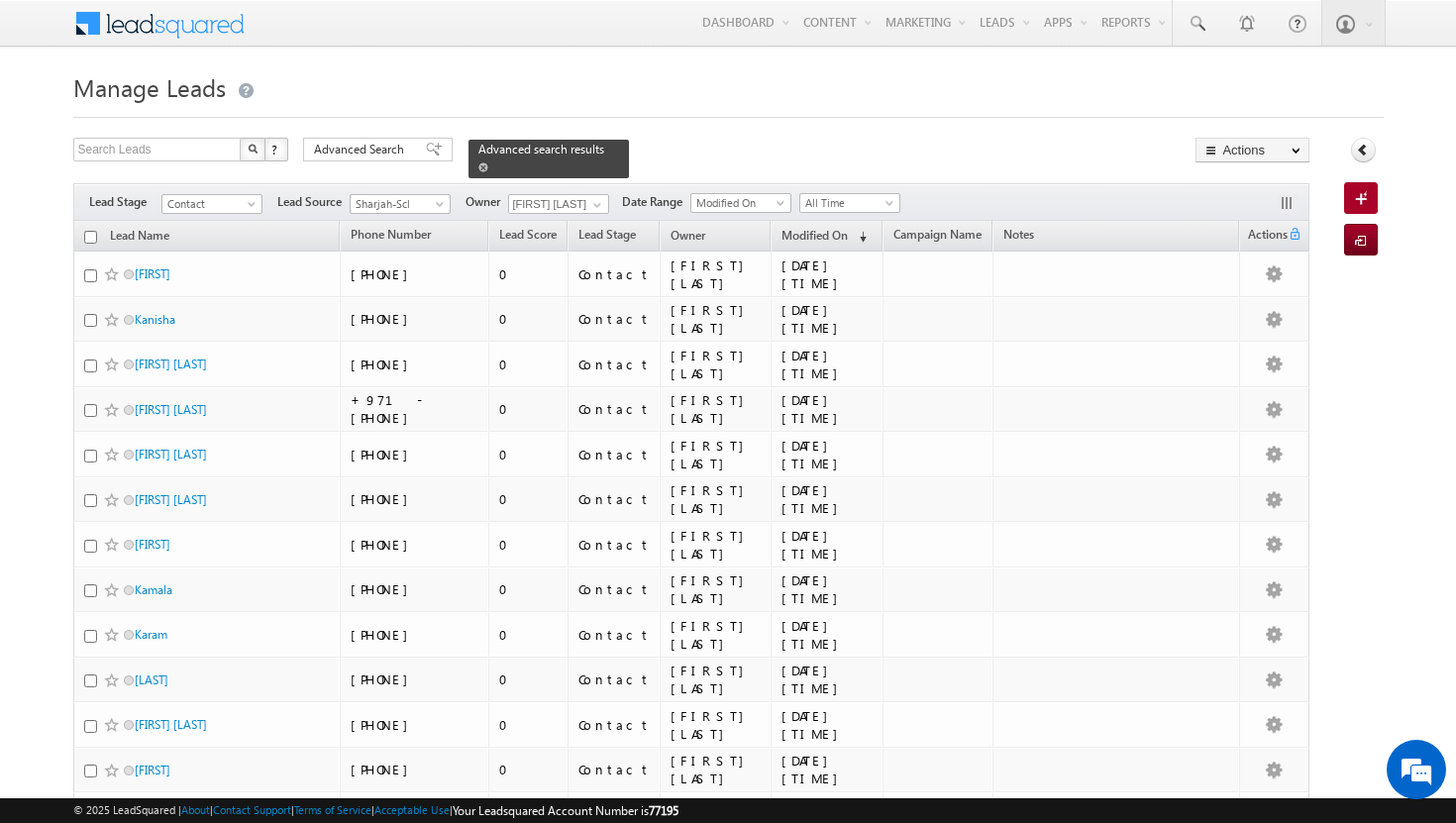 click at bounding box center (483, 167) 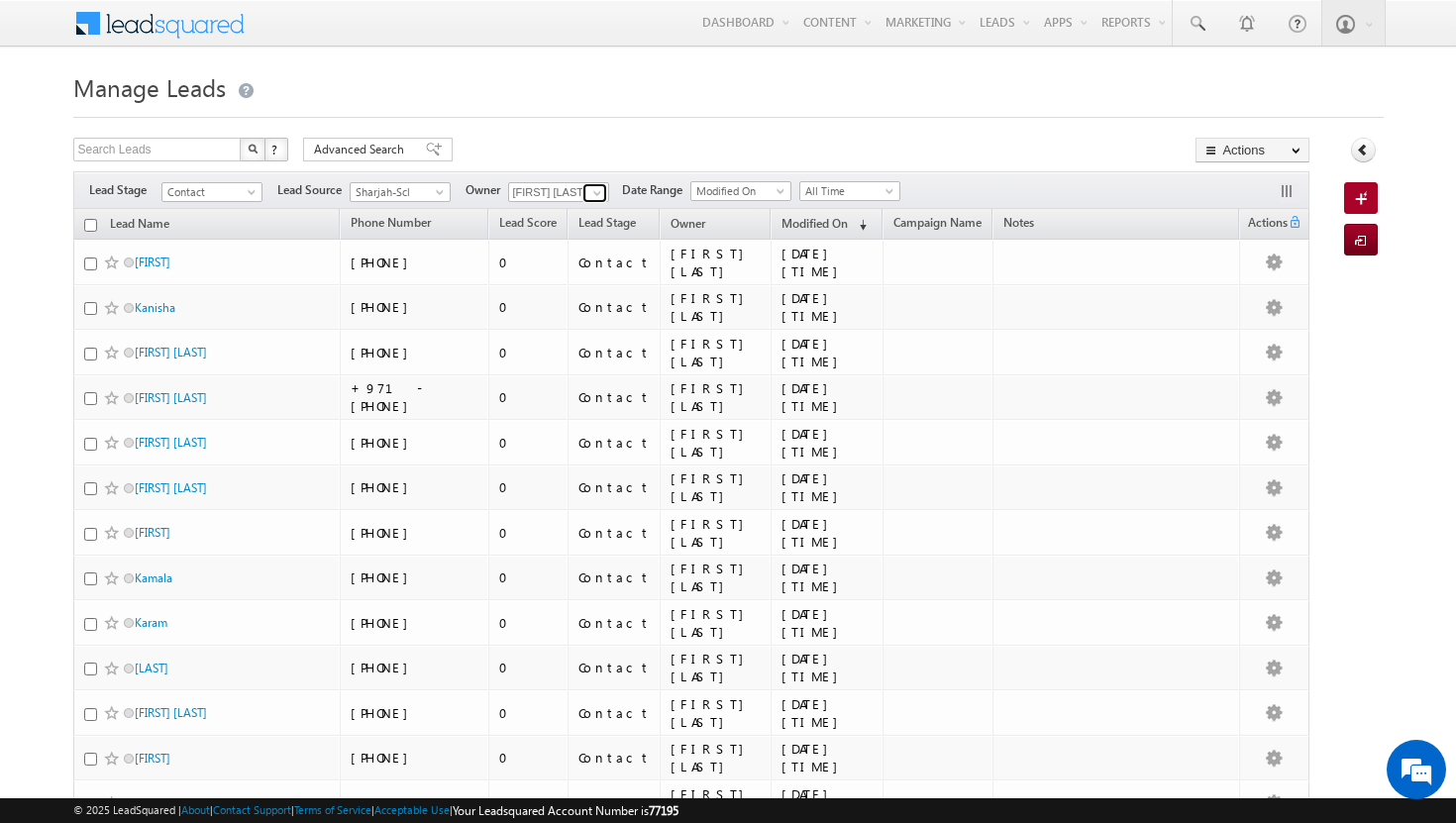 click at bounding box center (597, 193) 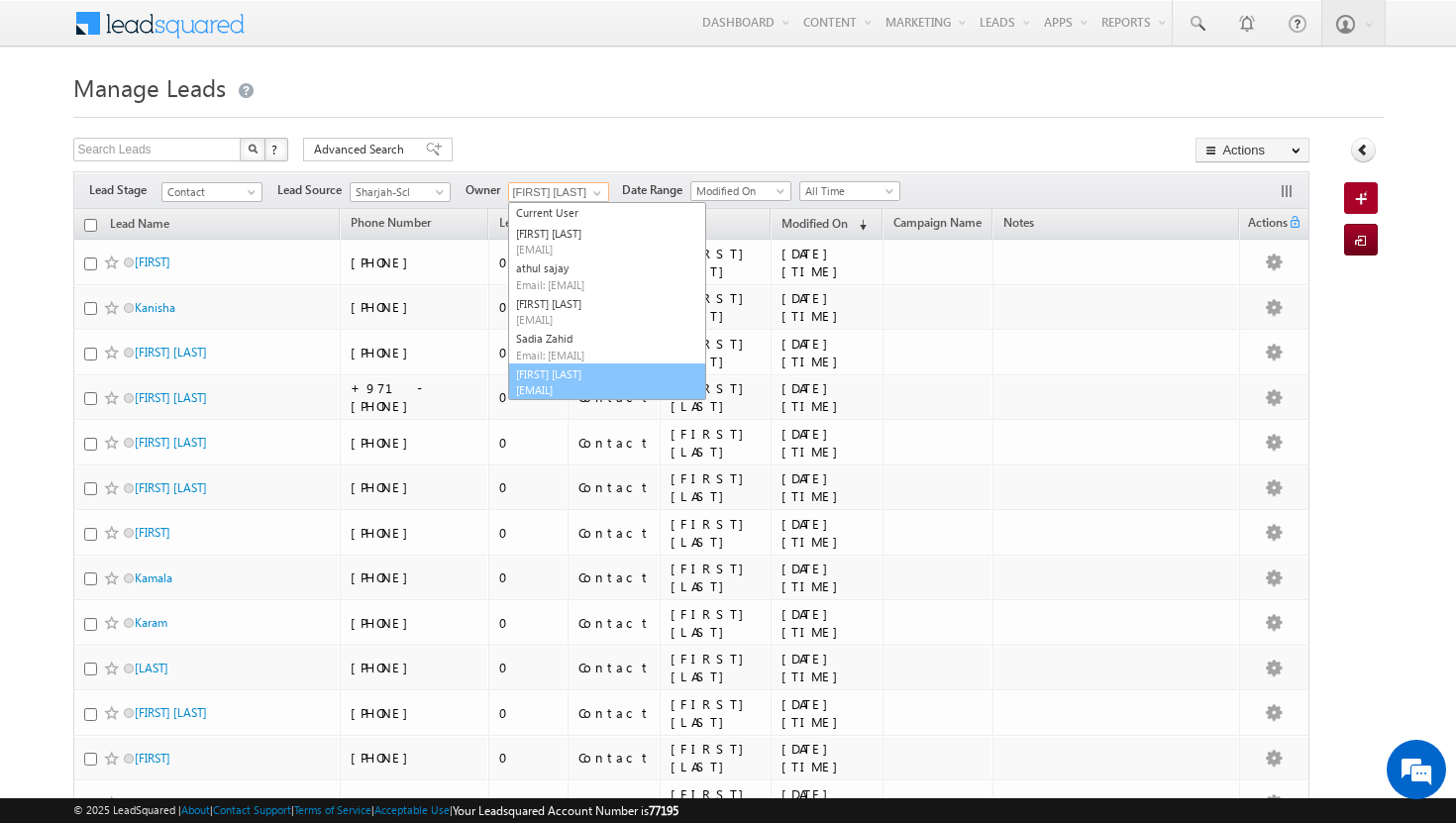 scroll, scrollTop: 23, scrollLeft: 0, axis: vertical 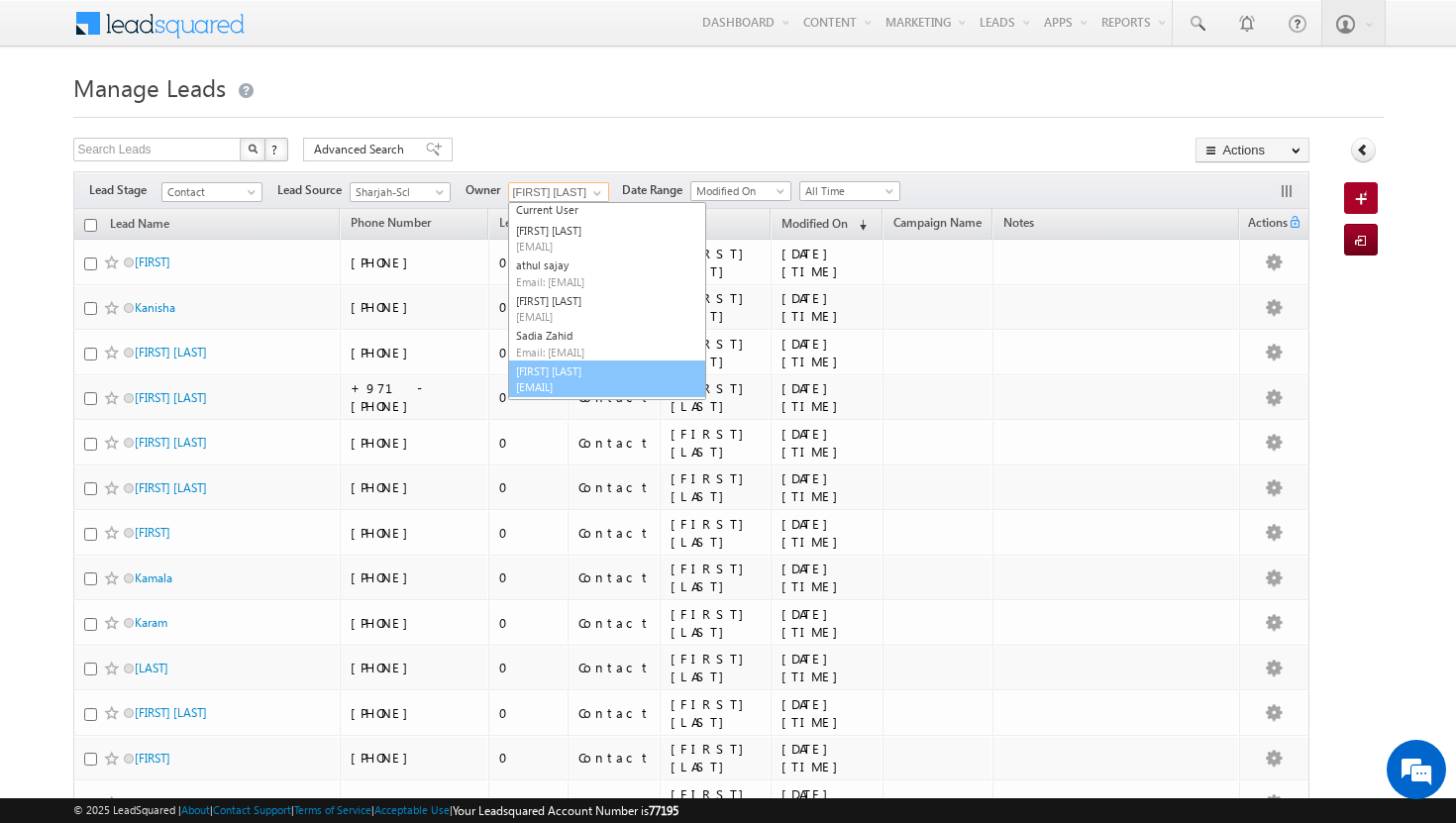 click on "[FIRST] [LAST] [EMAIL]" at bounding box center [607, 379] 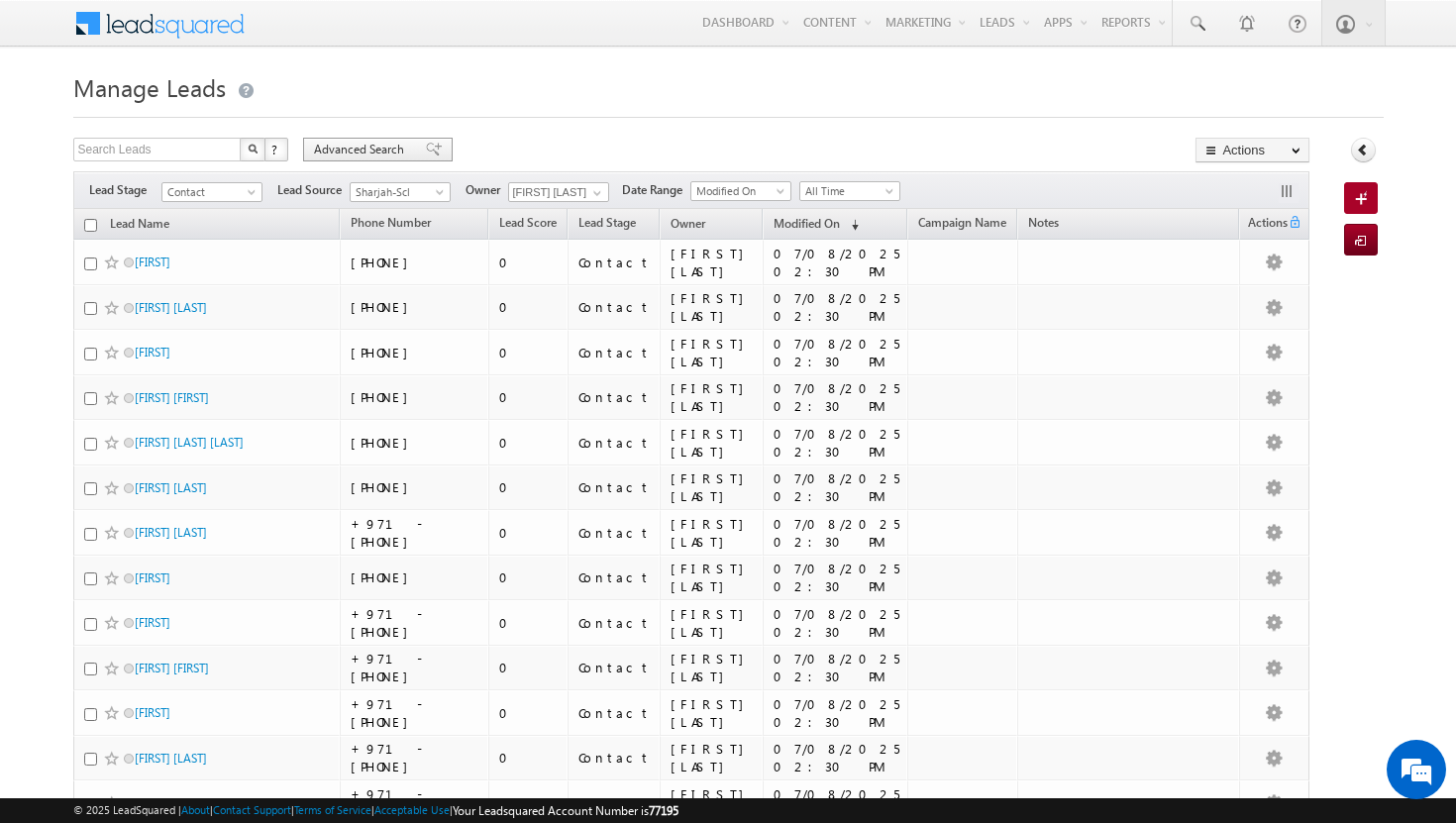 click on "Advanced Search" at bounding box center (362, 150) 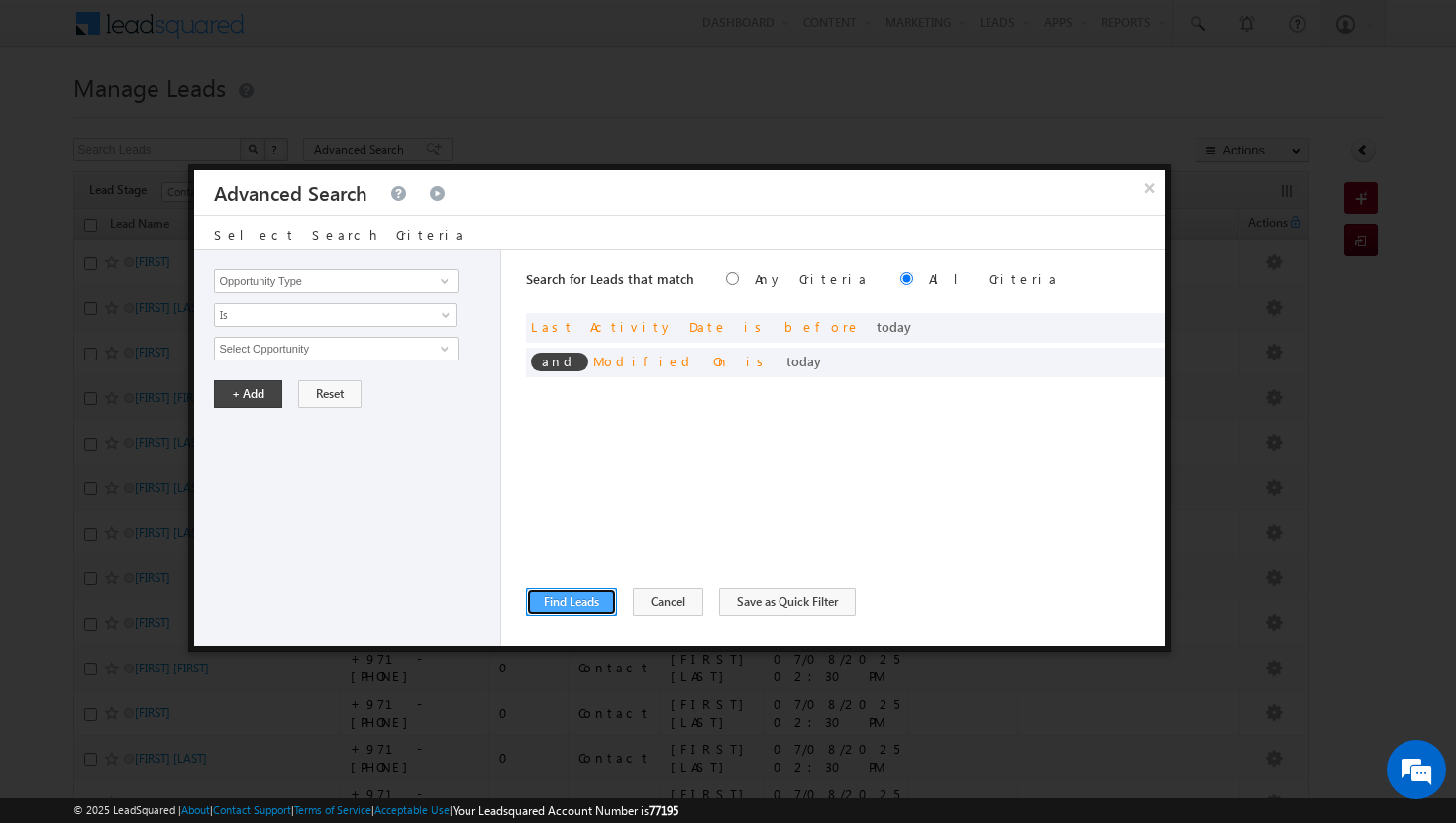click on "Find Leads" at bounding box center [572, 602] 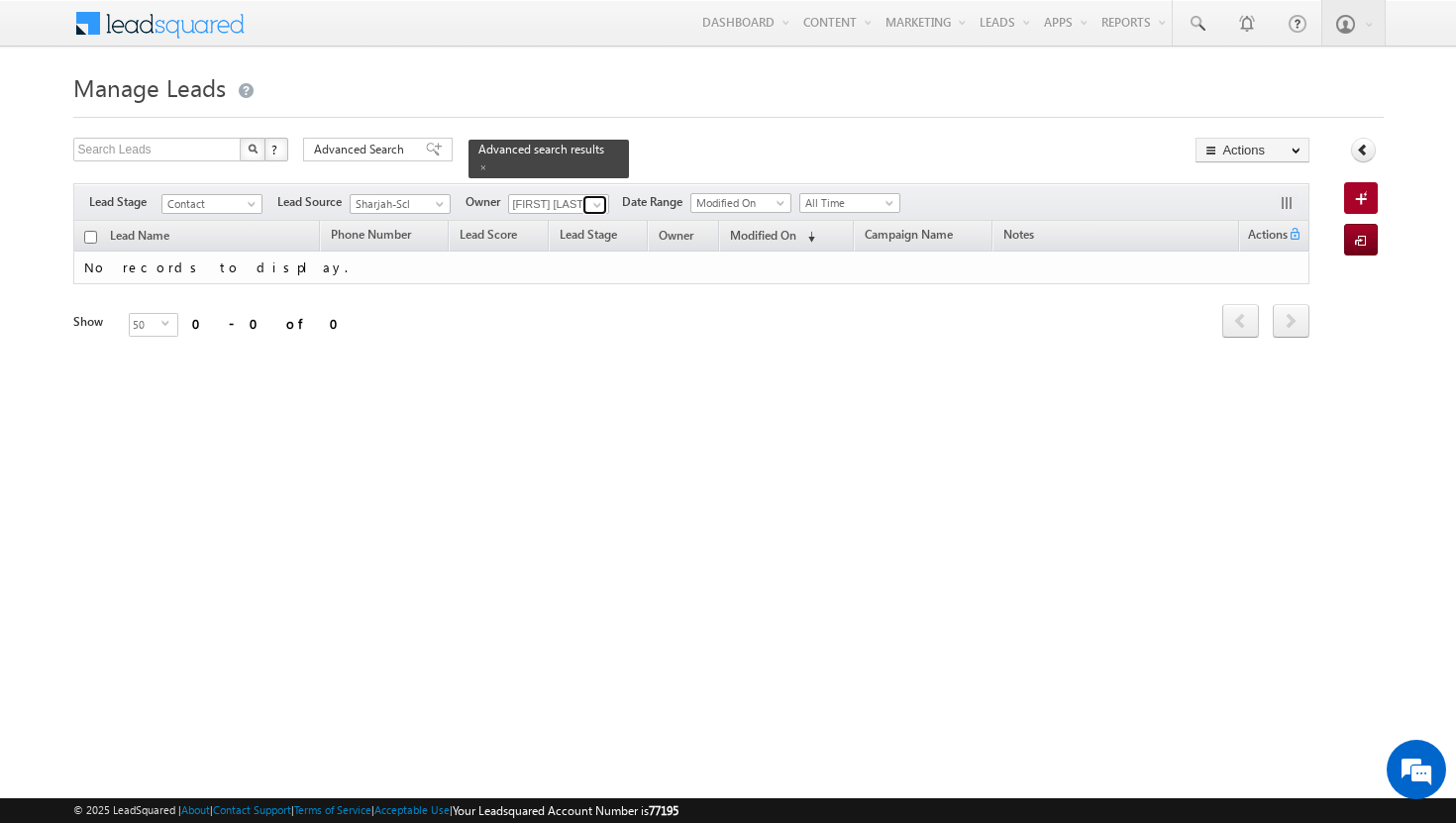 click at bounding box center (597, 205) 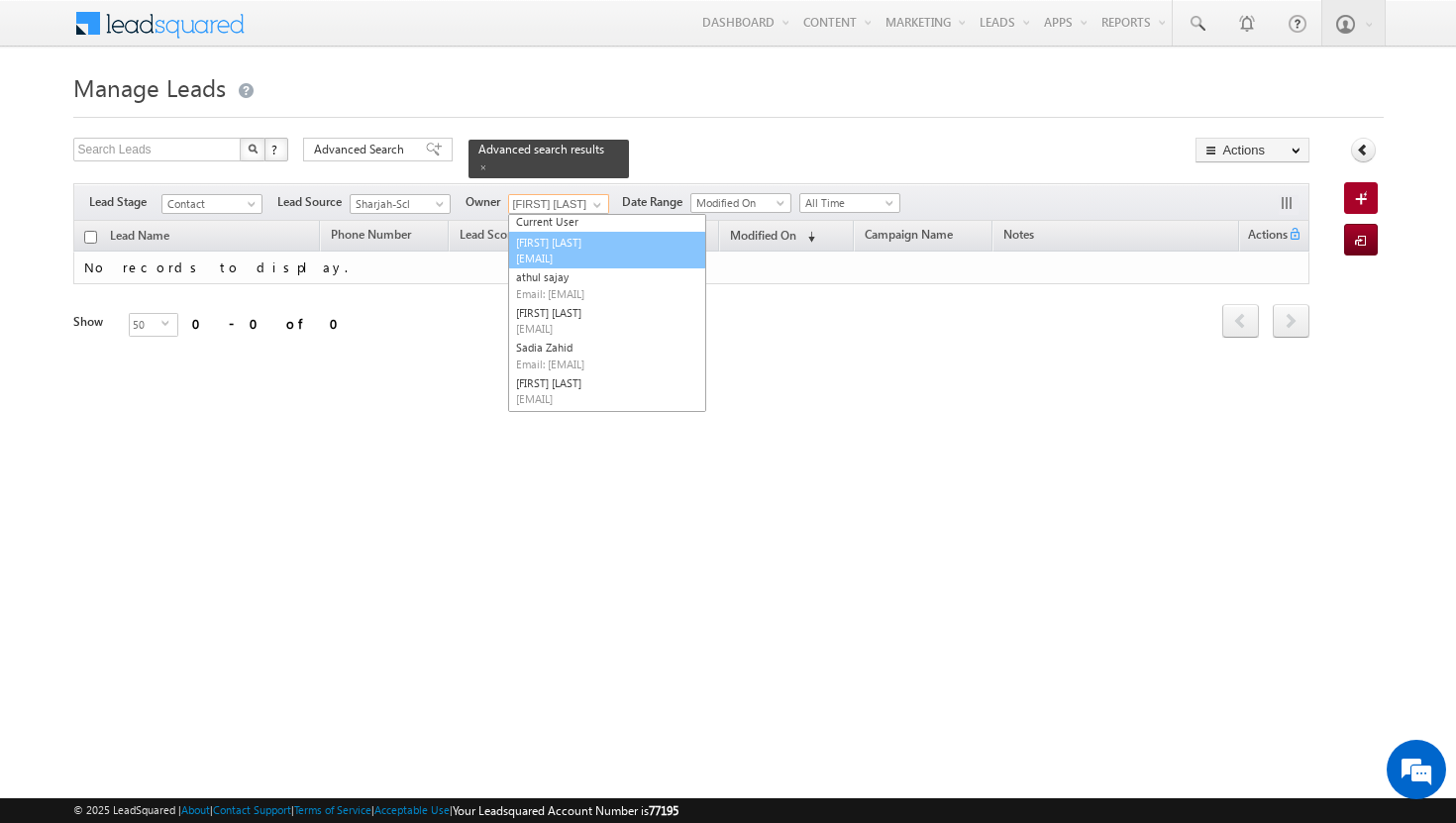 scroll, scrollTop: 20, scrollLeft: 0, axis: vertical 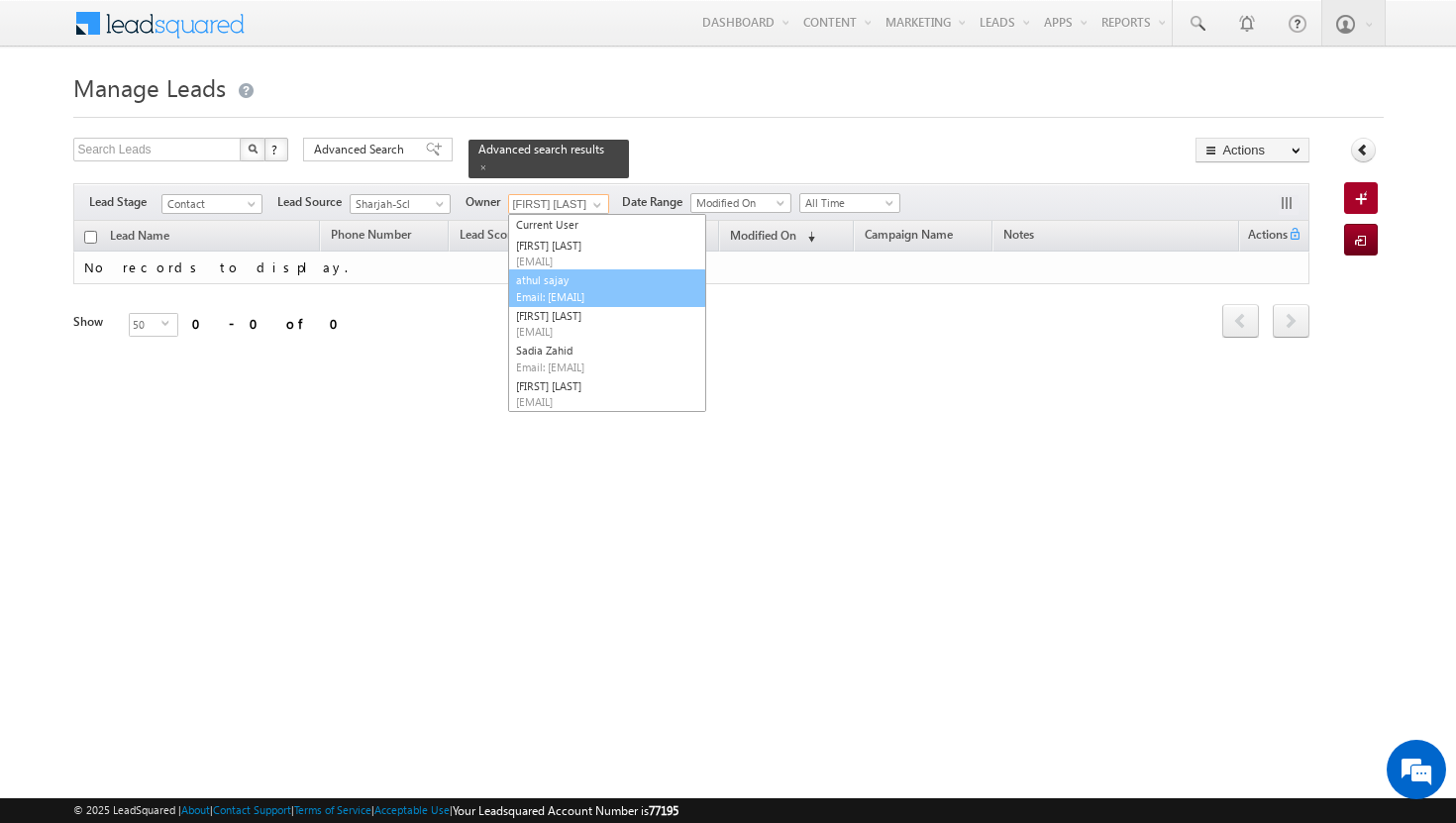 click on "Email: [EMAIL]" at bounding box center [605, 296] 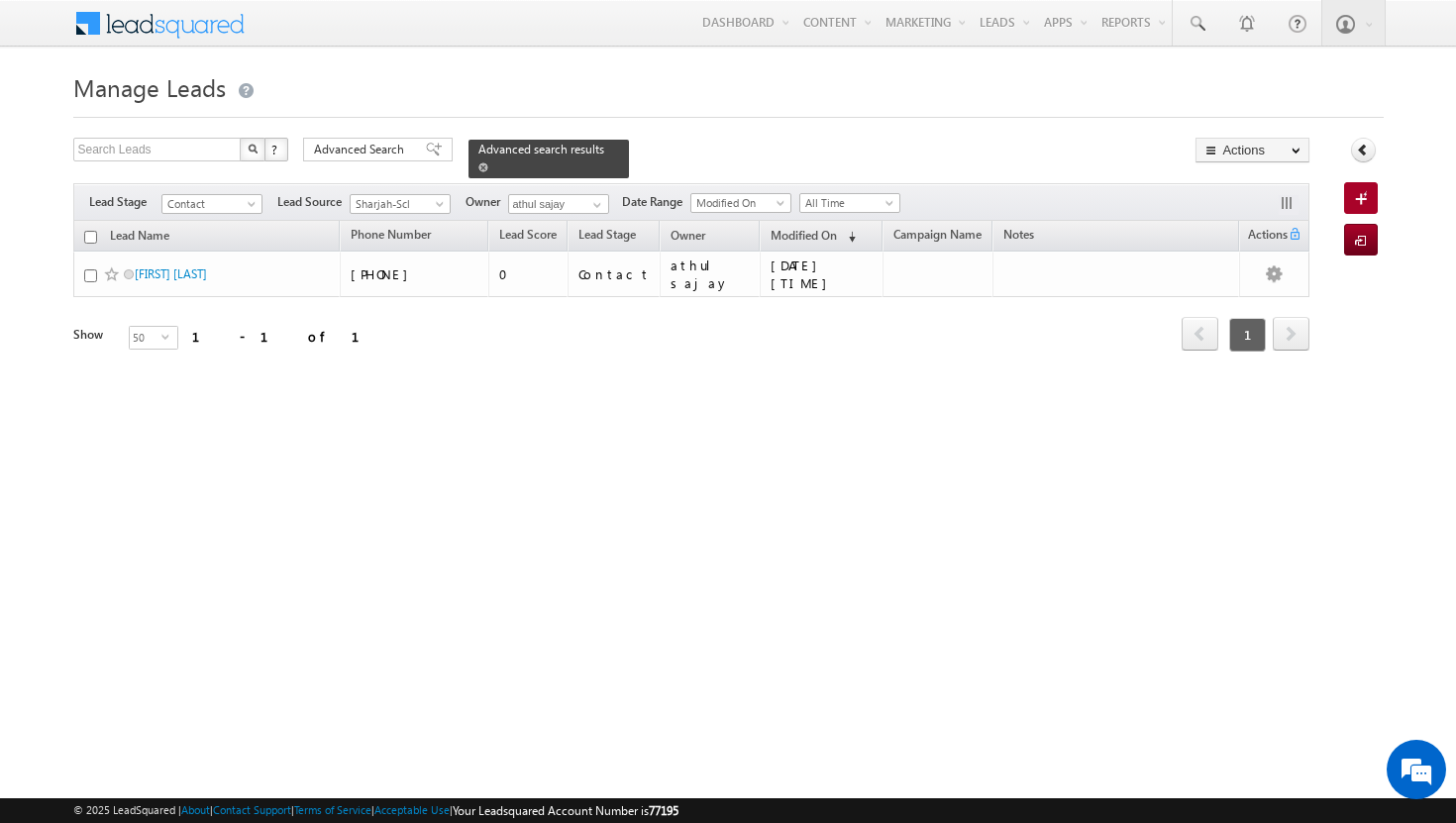 click at bounding box center (483, 167) 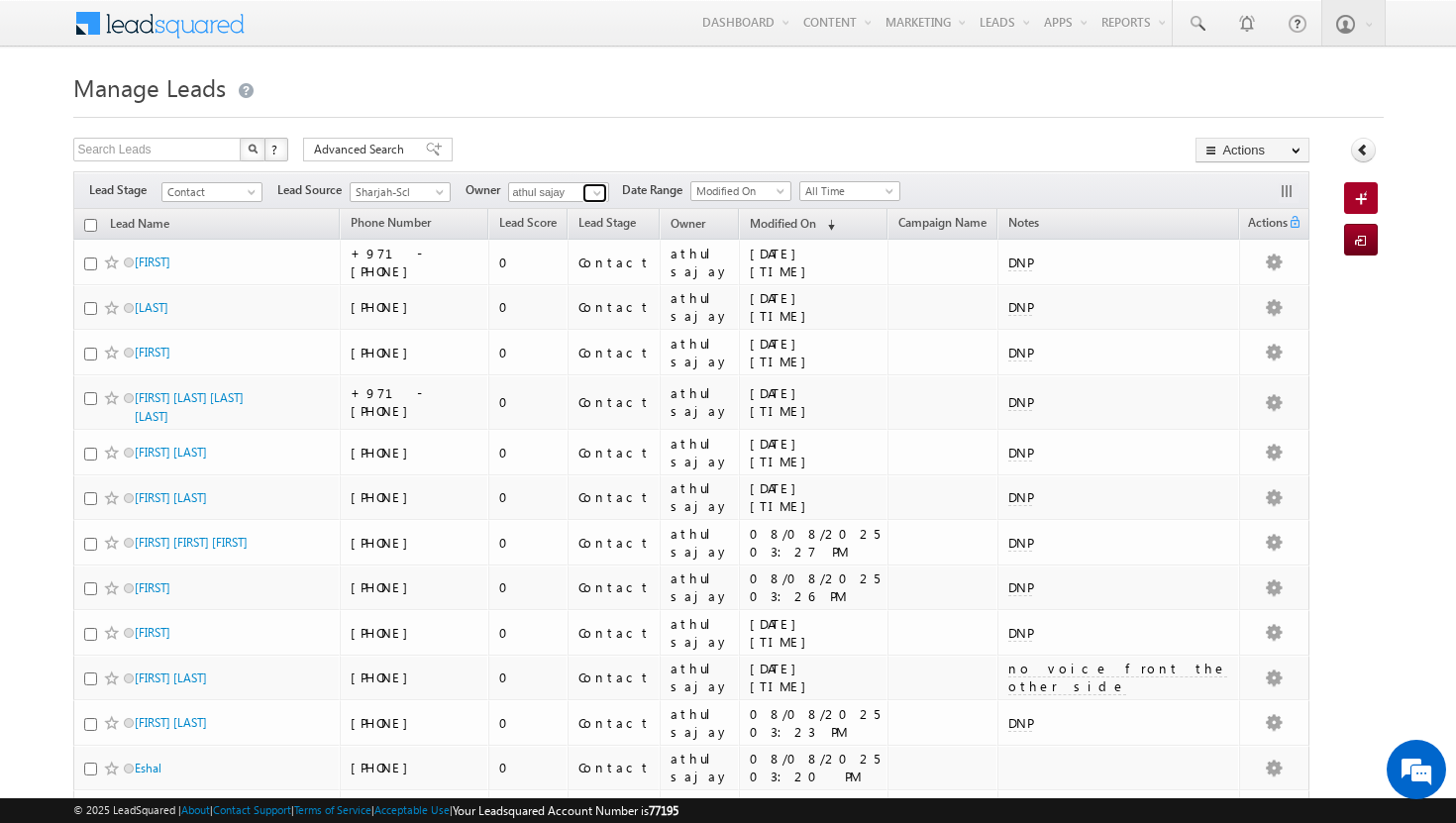 click at bounding box center [597, 193] 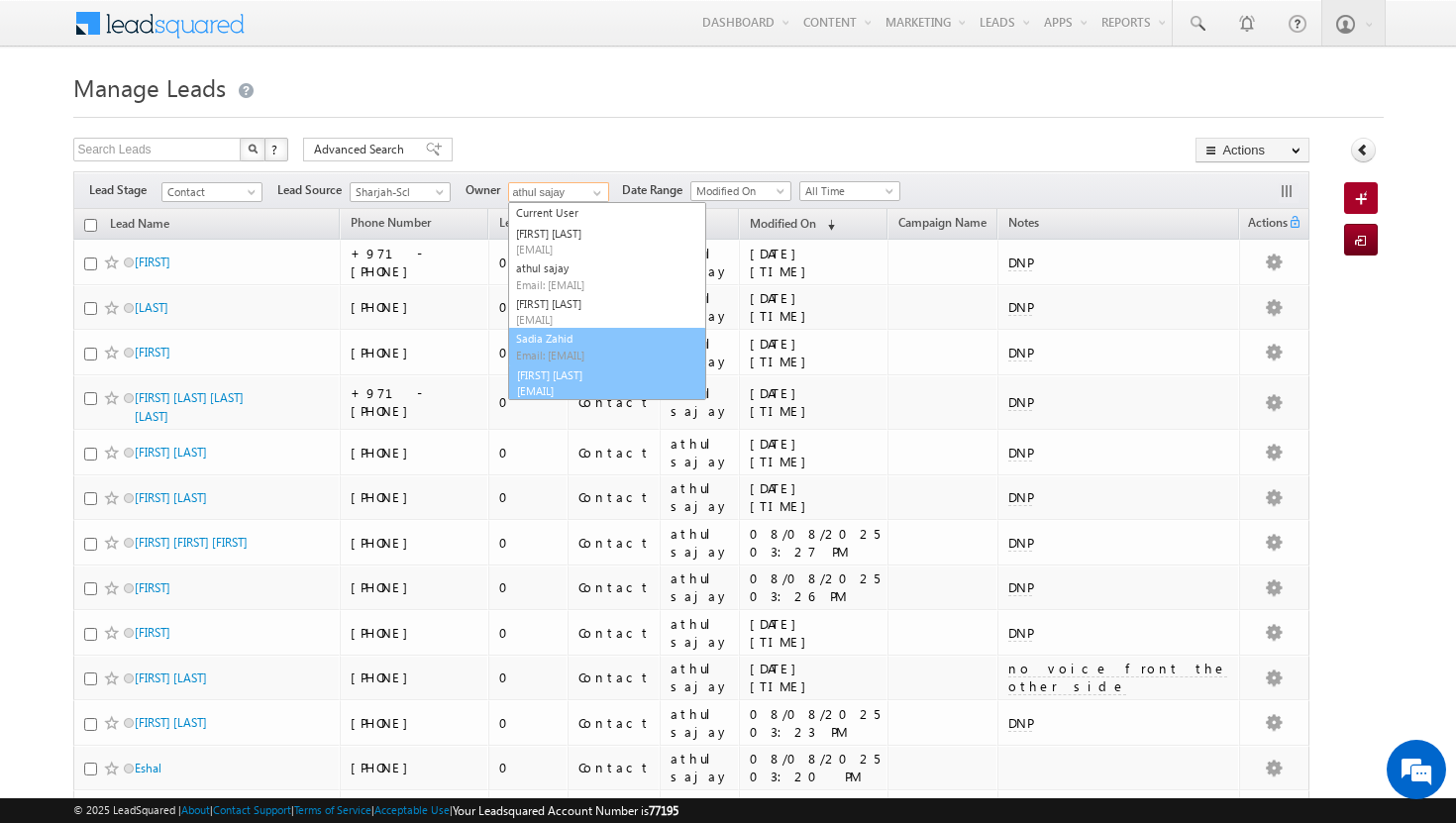 scroll, scrollTop: 23, scrollLeft: 0, axis: vertical 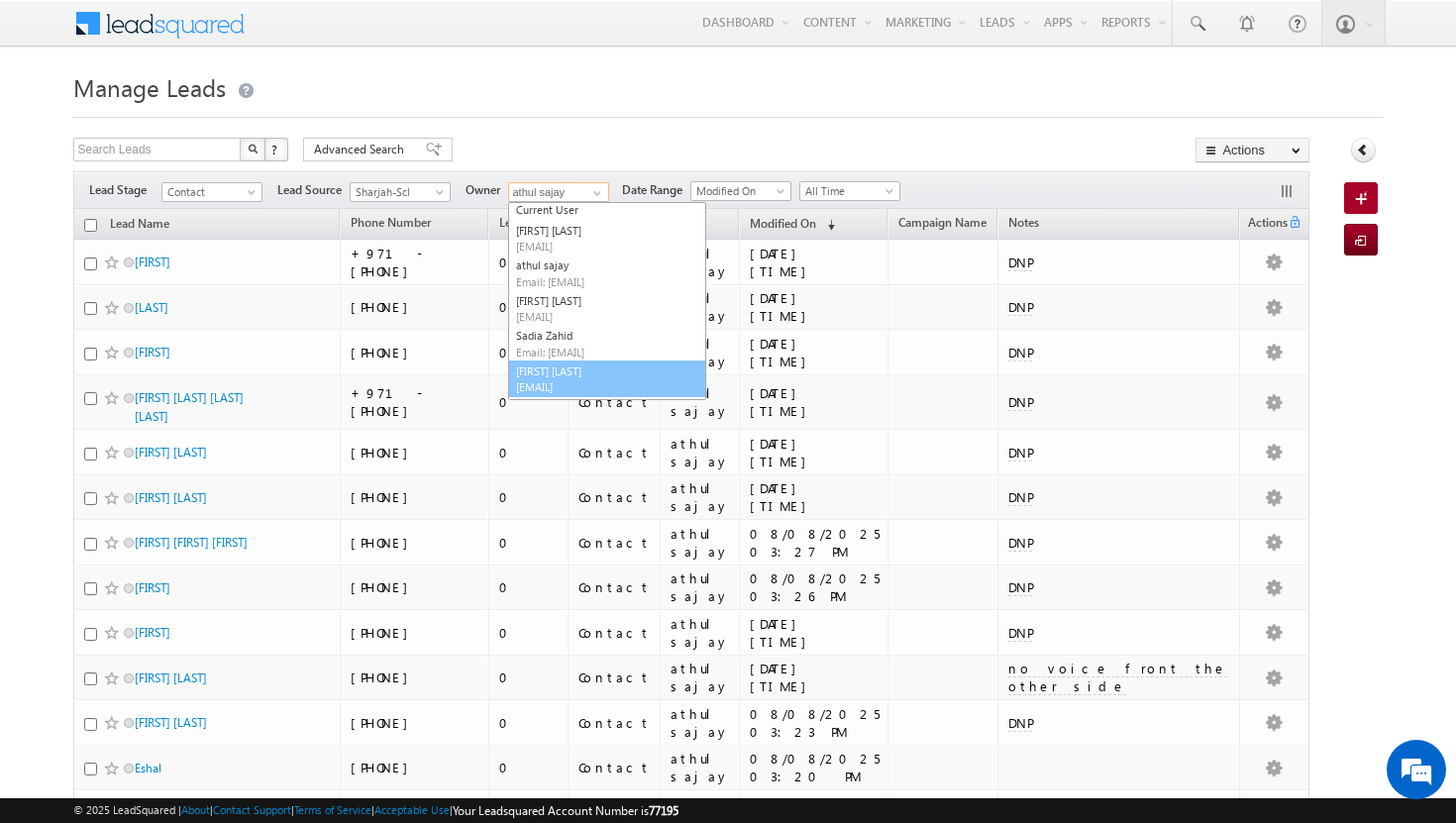 click on "[FIRST] [LAST] [EMAIL]" at bounding box center (607, 379) 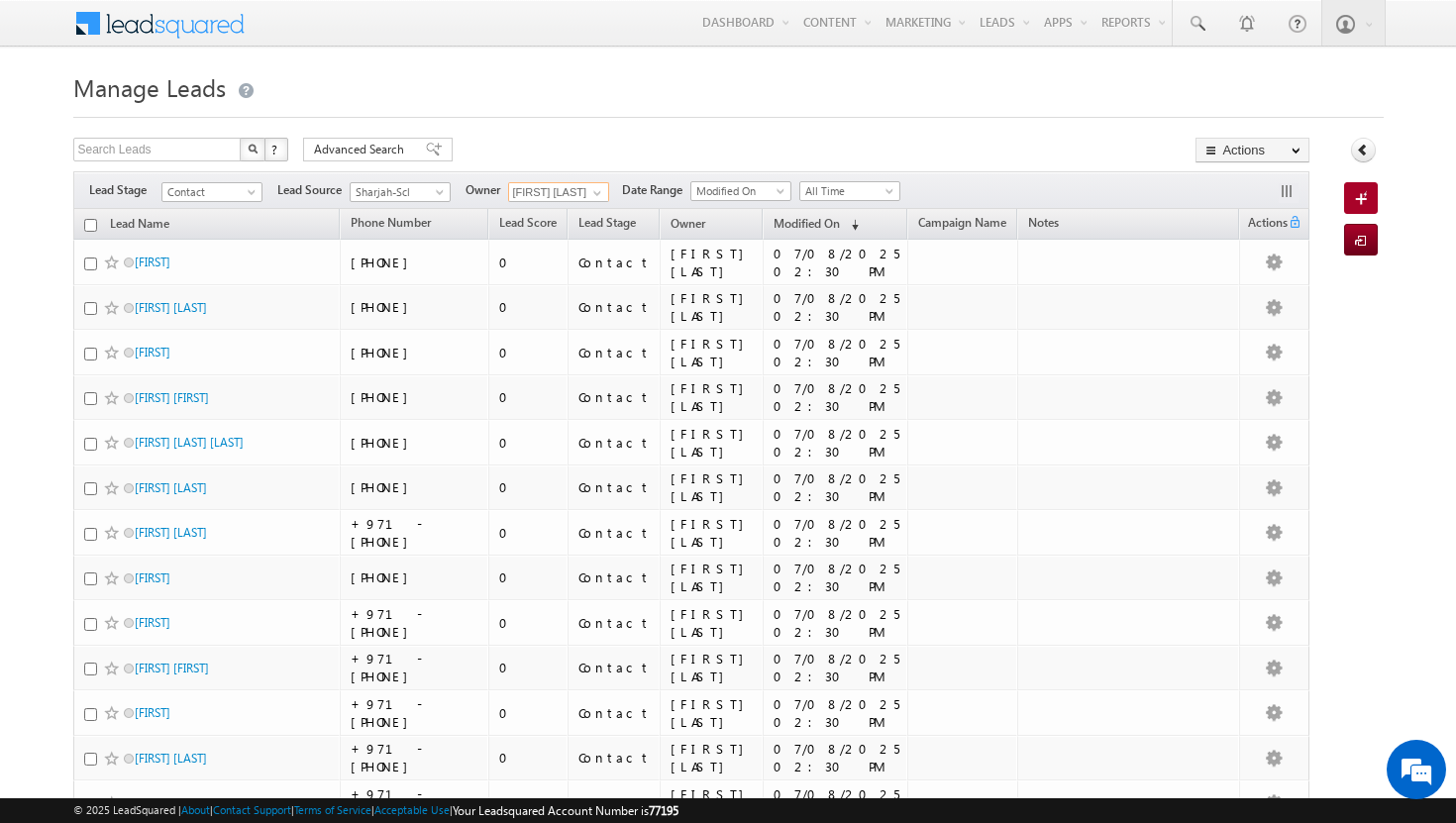 click at bounding box center (90, 225) 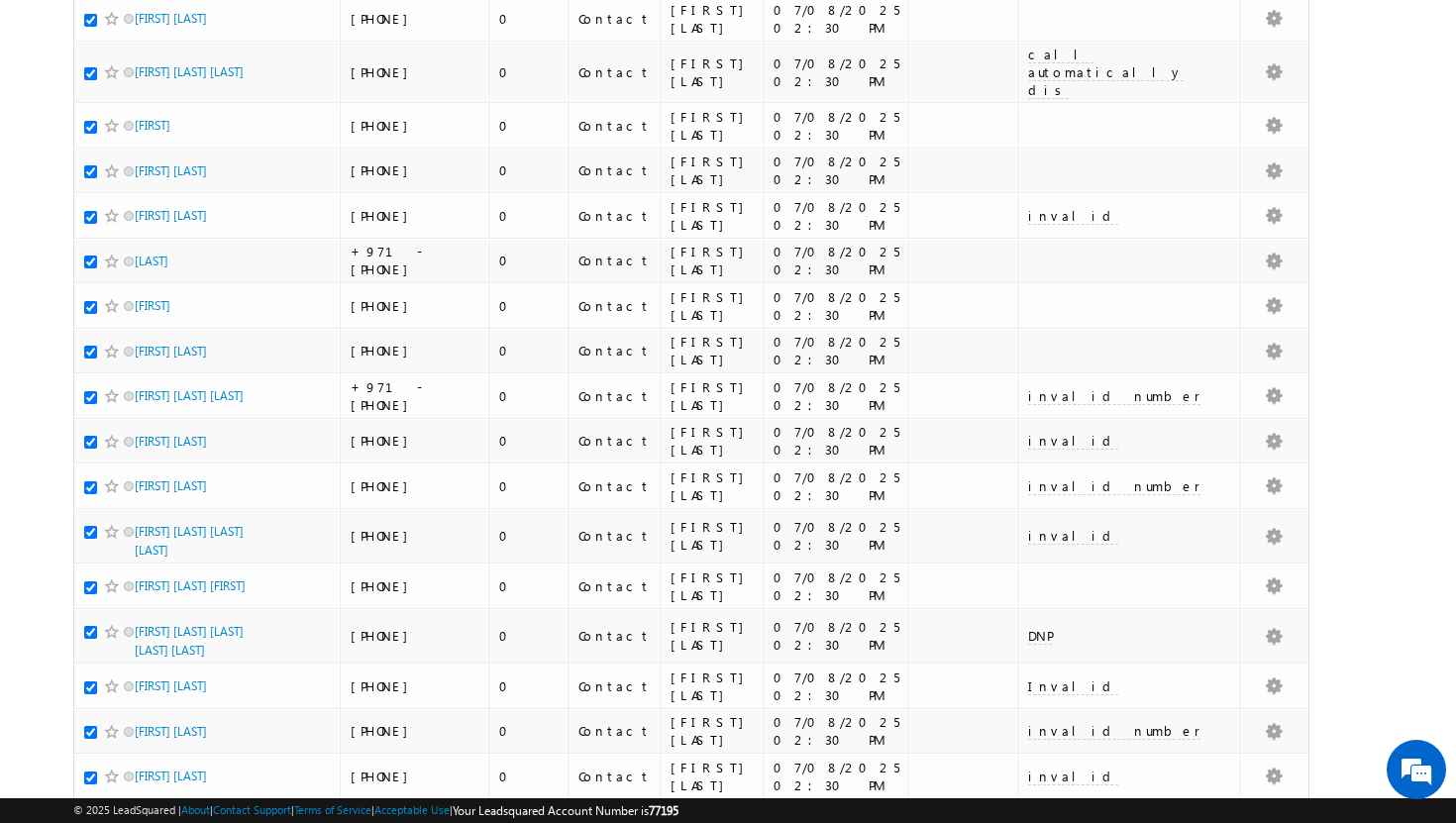 scroll, scrollTop: 1869, scrollLeft: 0, axis: vertical 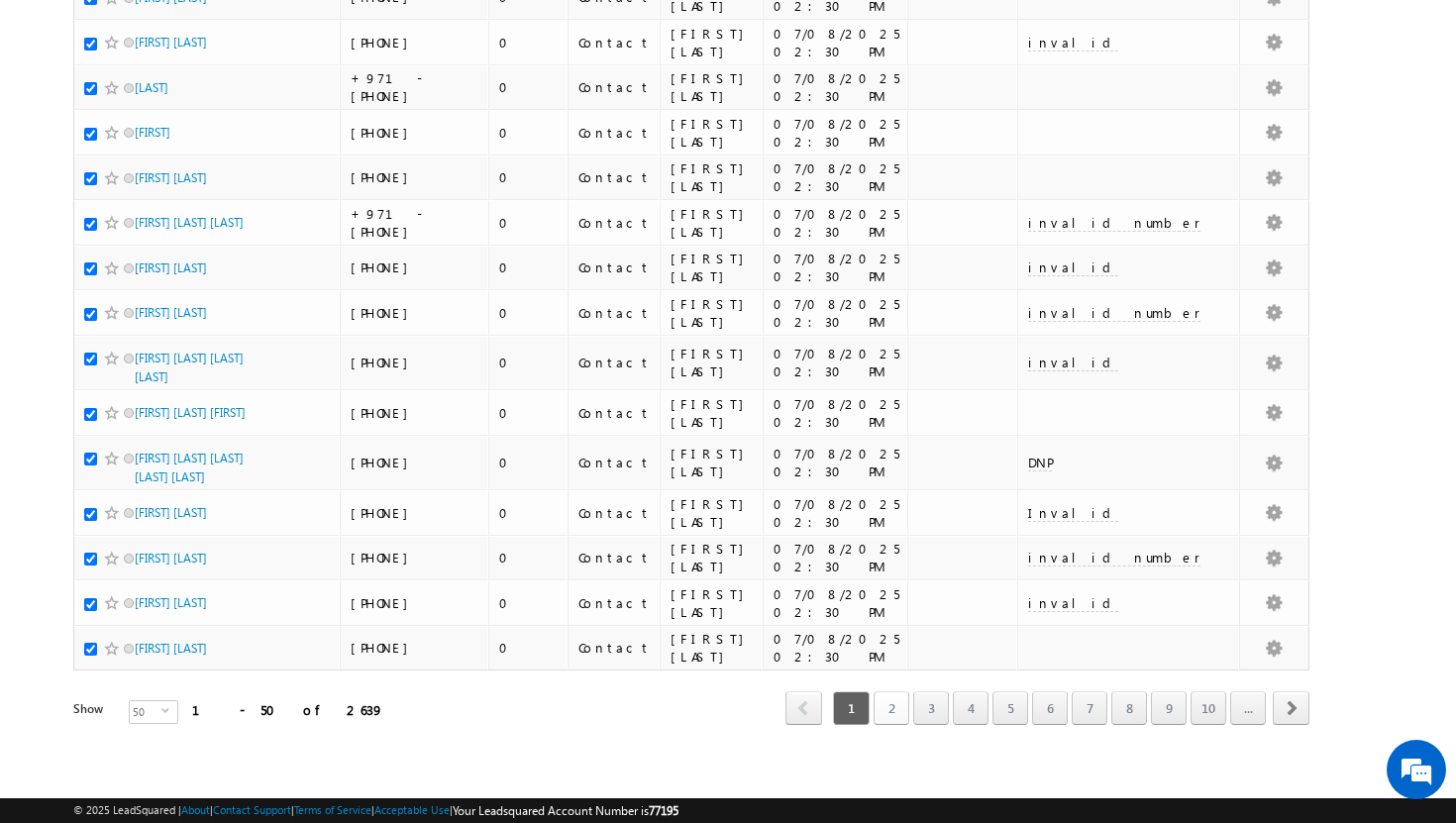 click on "2" at bounding box center (891, 708) 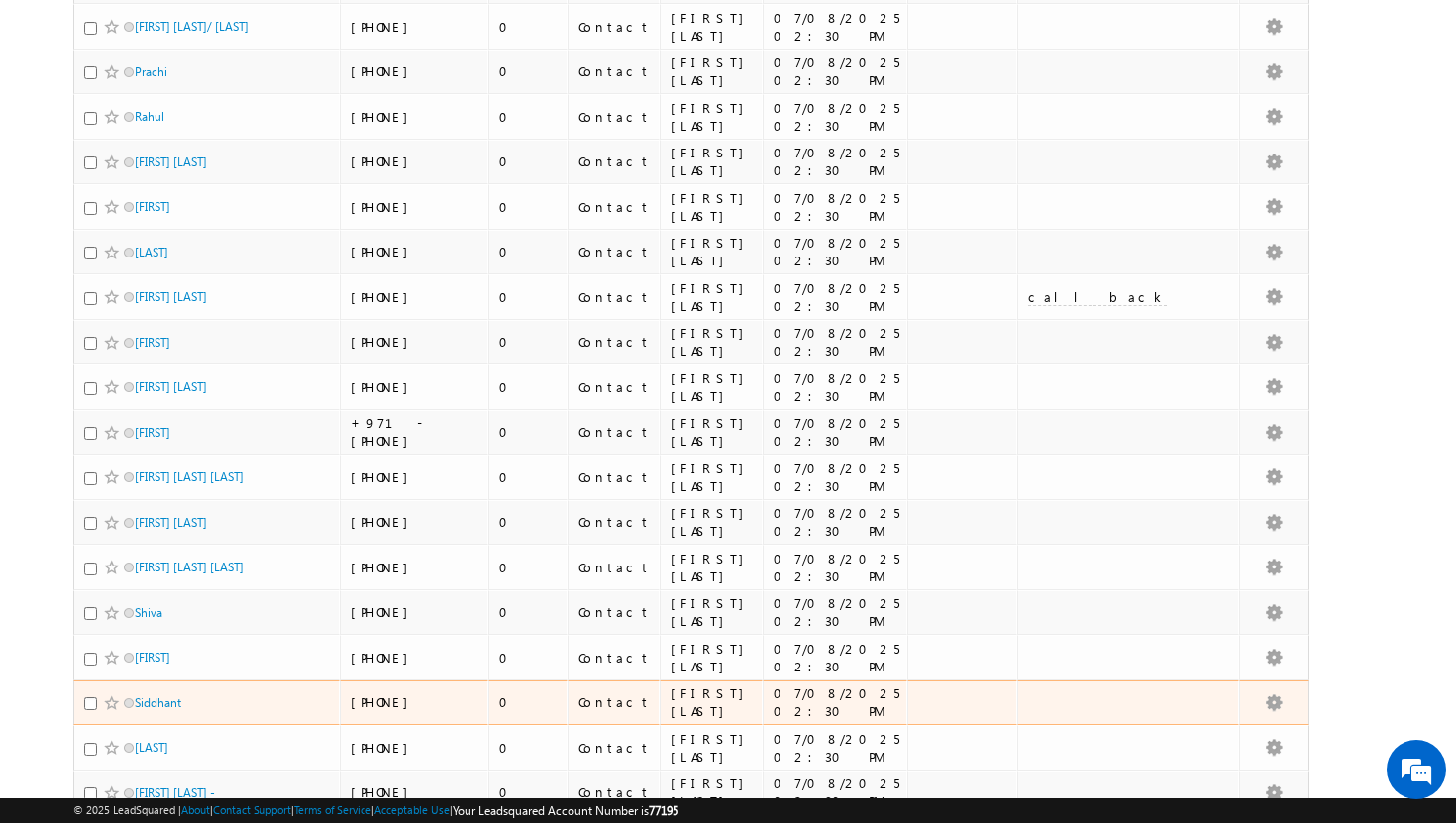 scroll, scrollTop: 0, scrollLeft: 0, axis: both 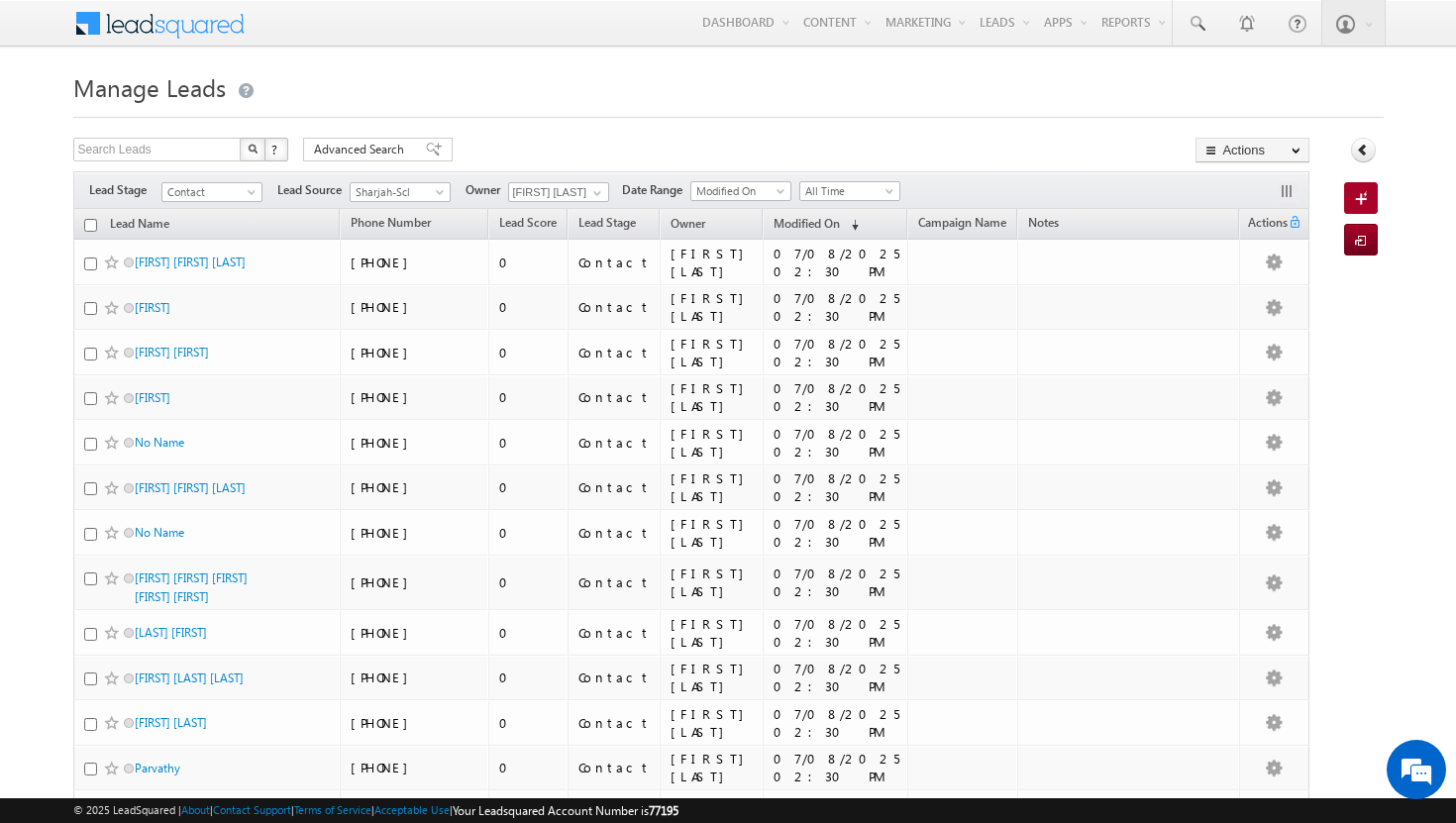 click at bounding box center [90, 225] 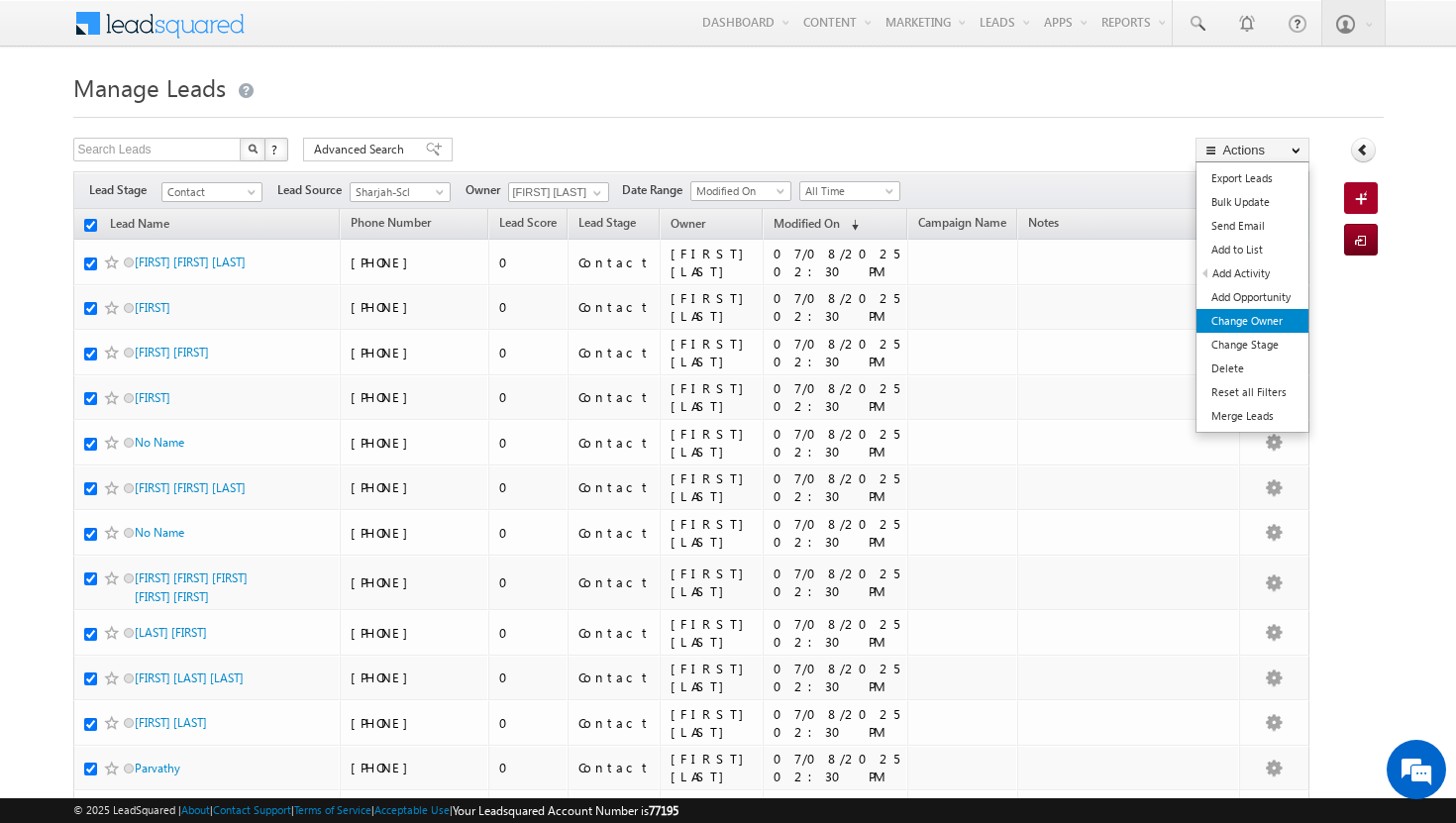 click on "Change Owner" at bounding box center [1252, 321] 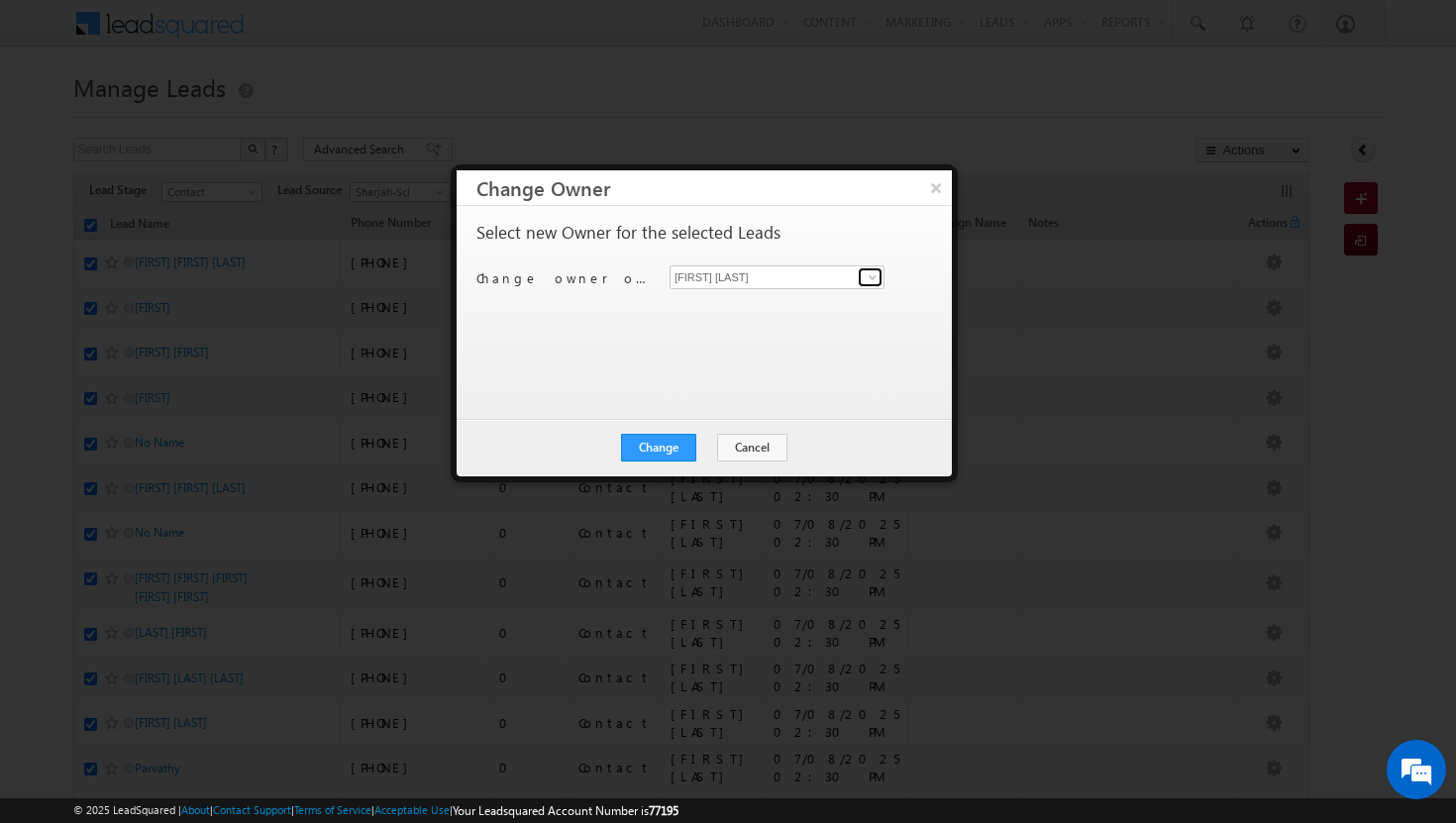 click at bounding box center [873, 277] 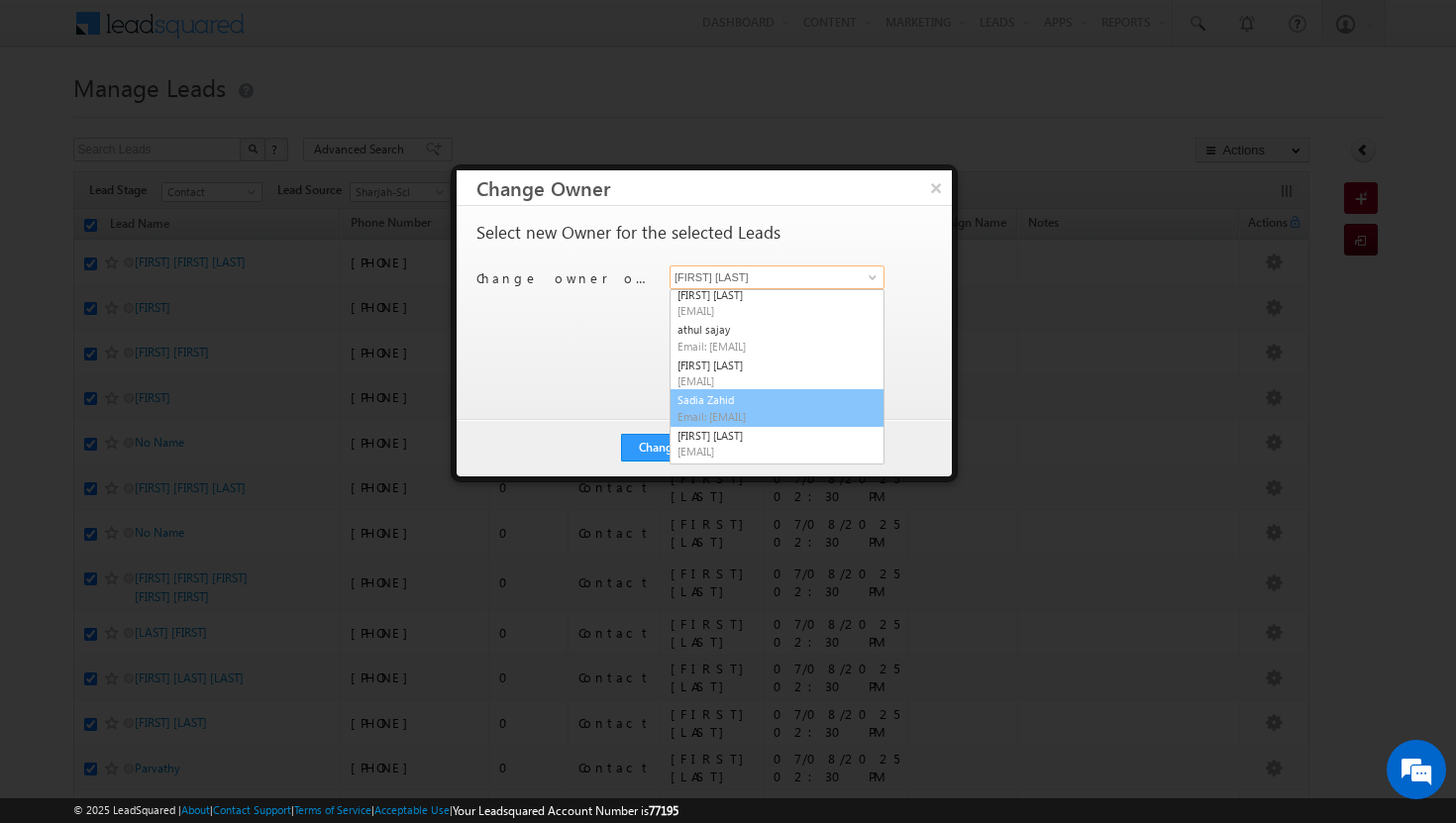 scroll, scrollTop: 0, scrollLeft: 0, axis: both 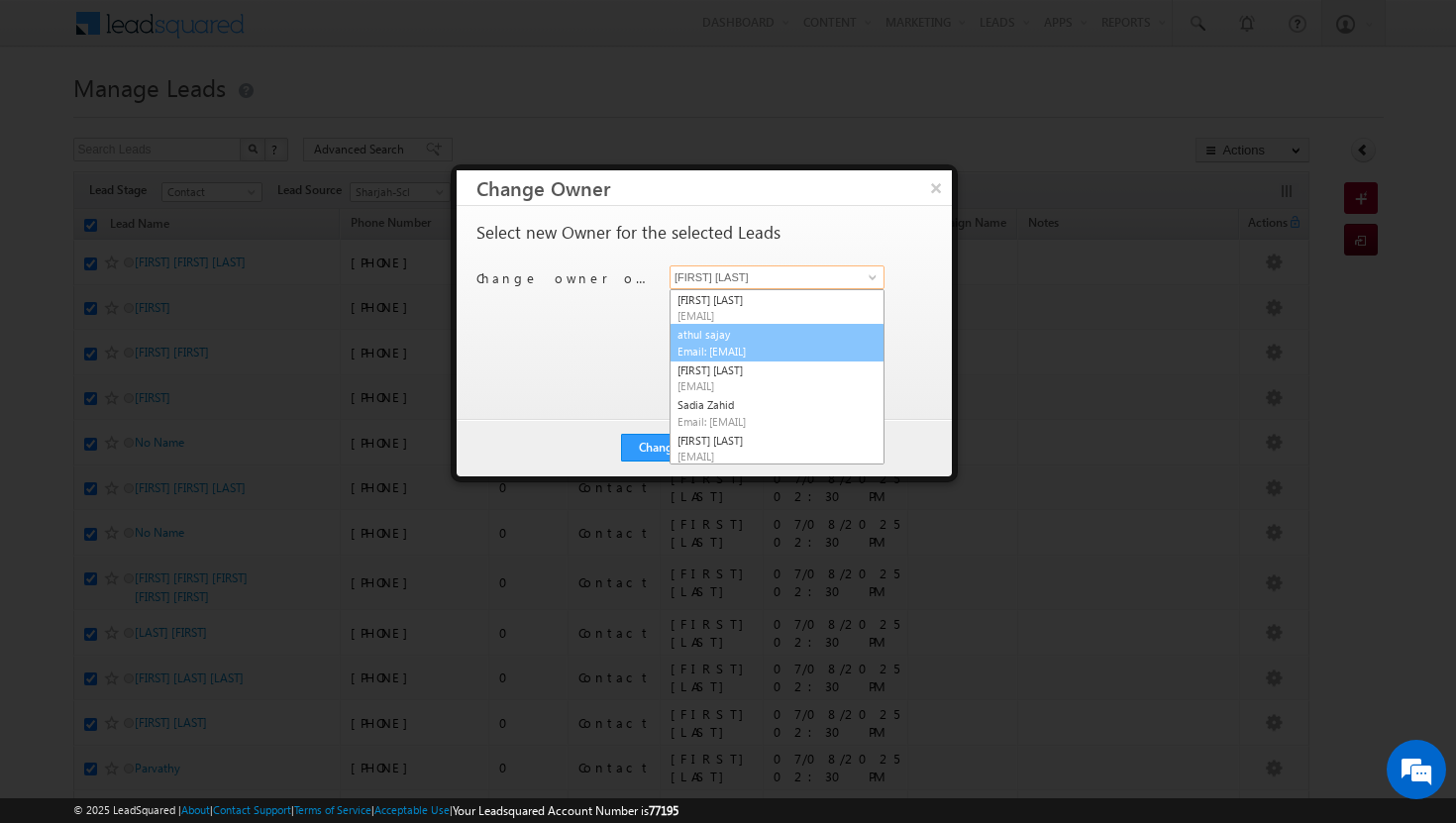 click on "[FIRST] [LAST]   [EMAIL]" at bounding box center (777, 343) 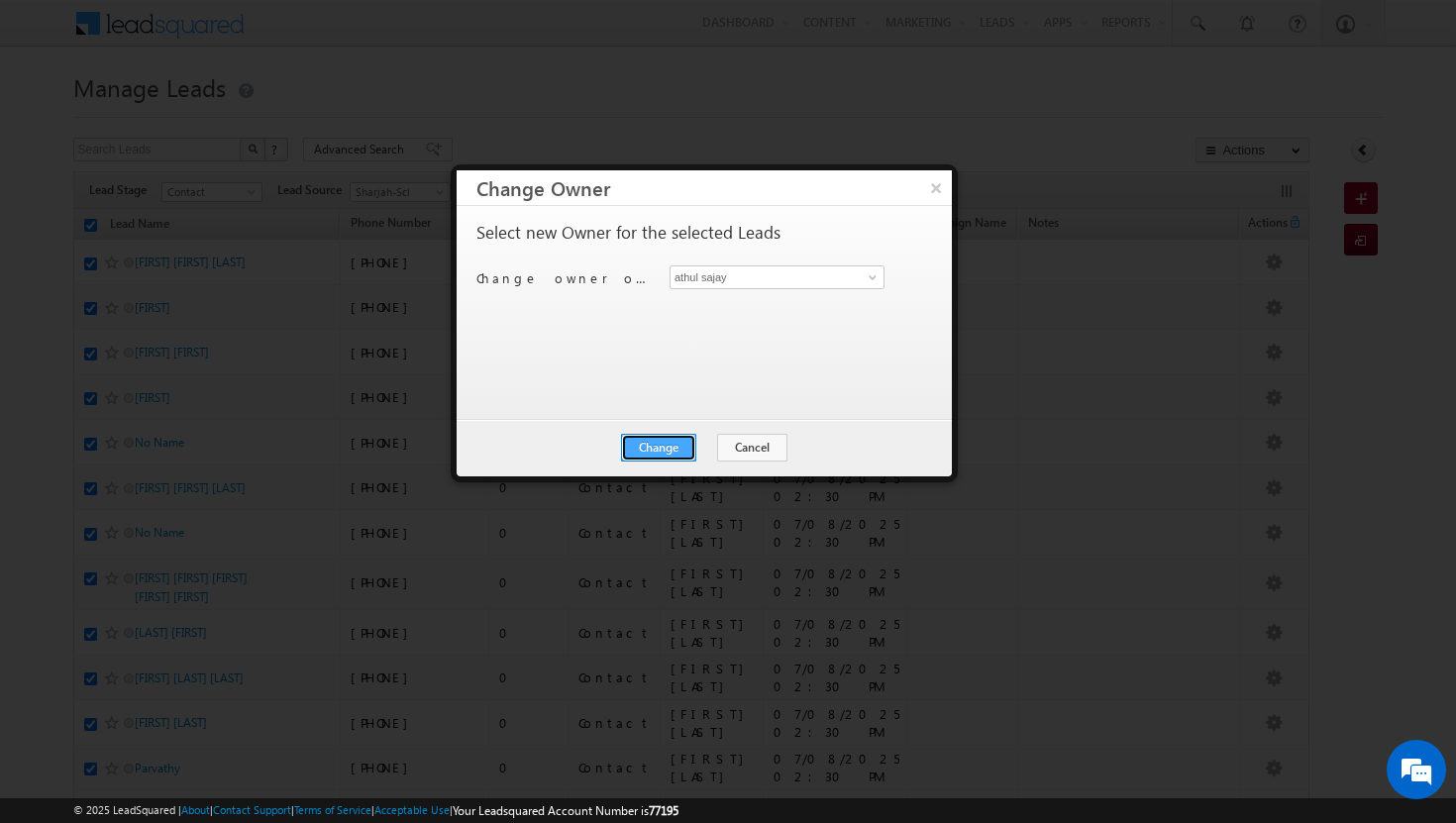 click on "Change" at bounding box center (659, 448) 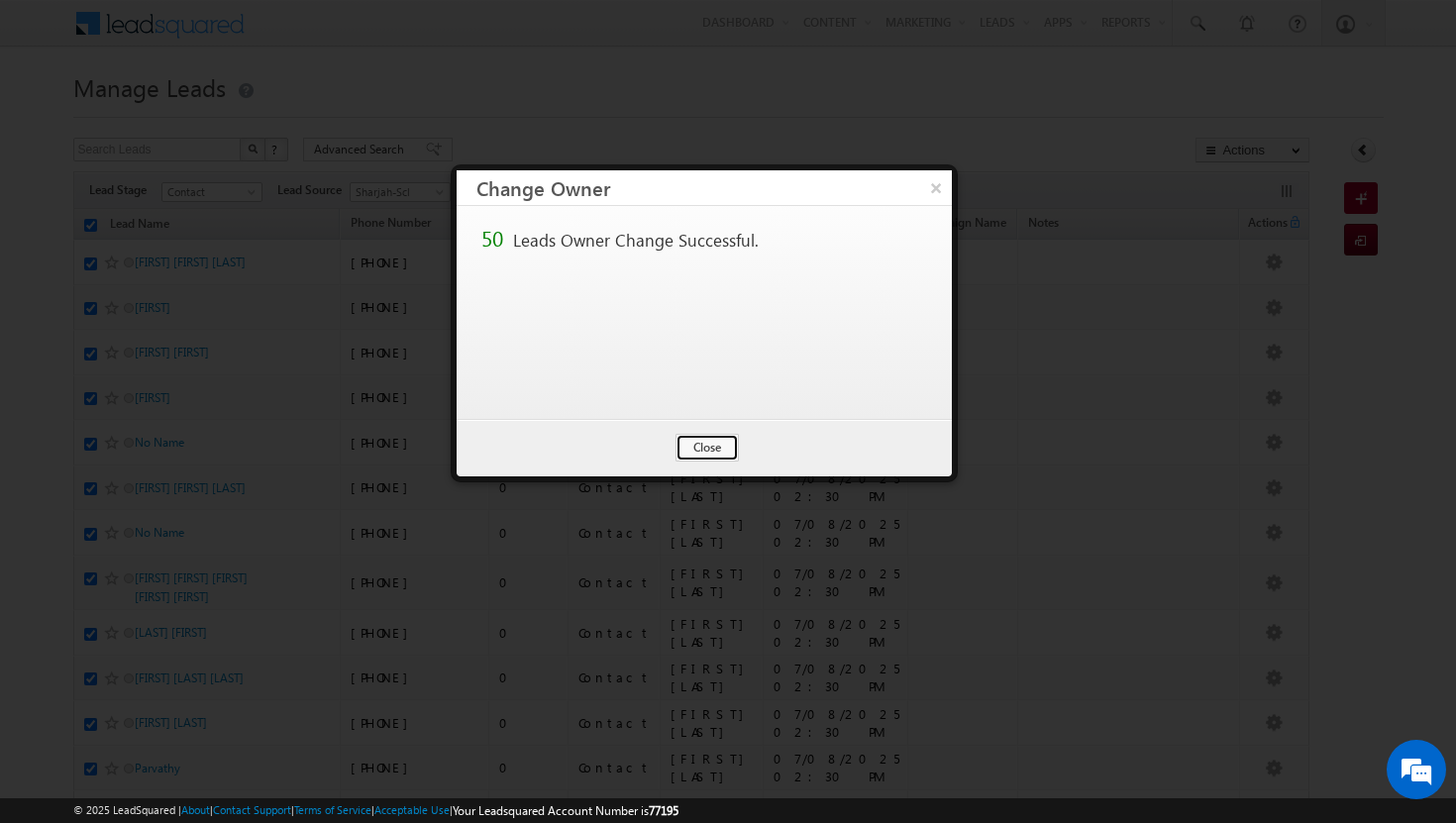 click on "Close" at bounding box center [707, 448] 